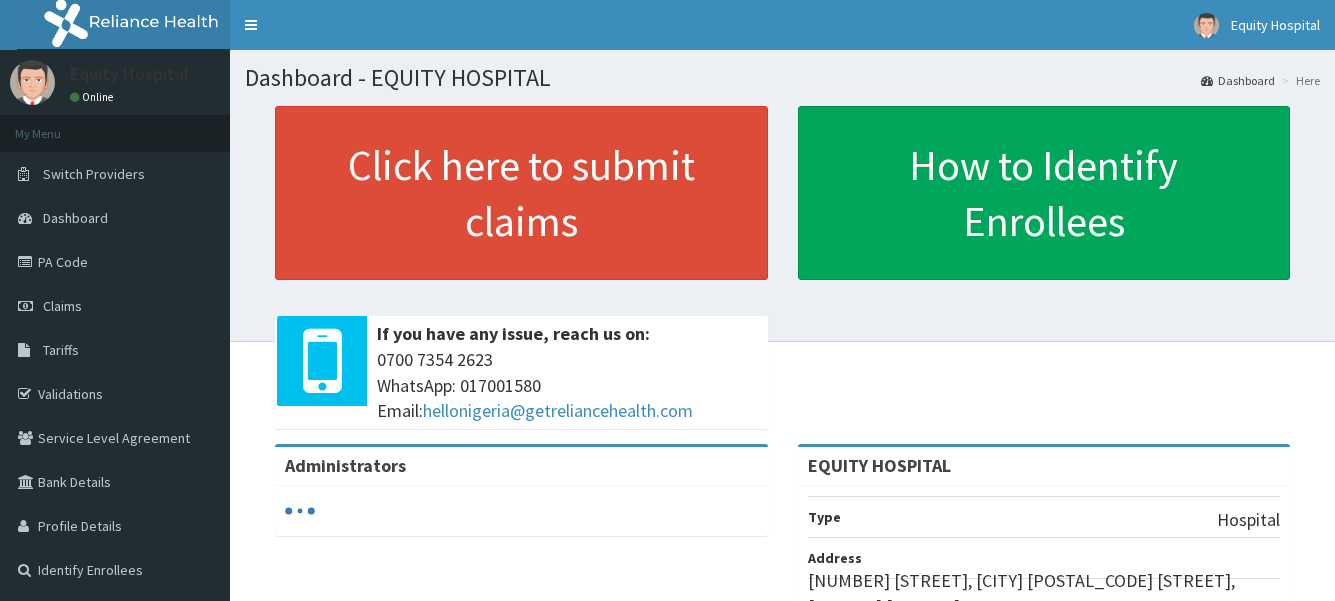 scroll, scrollTop: 0, scrollLeft: 0, axis: both 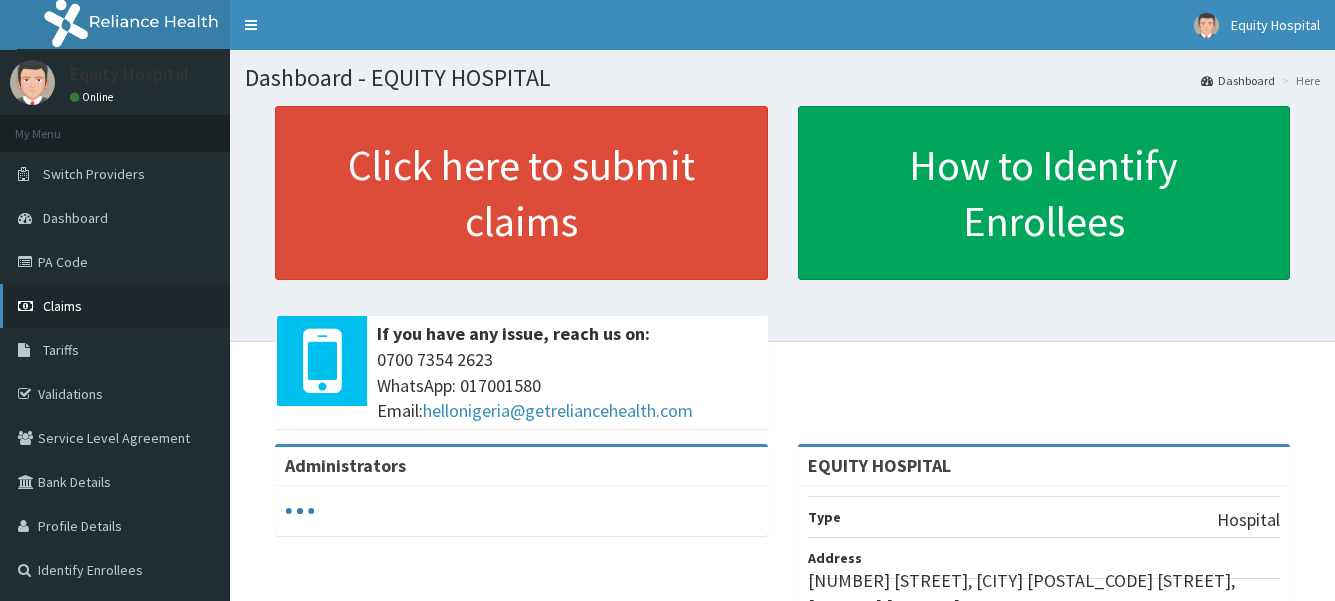 drag, startPoint x: 0, startPoint y: 0, endPoint x: 90, endPoint y: 307, distance: 319.9203 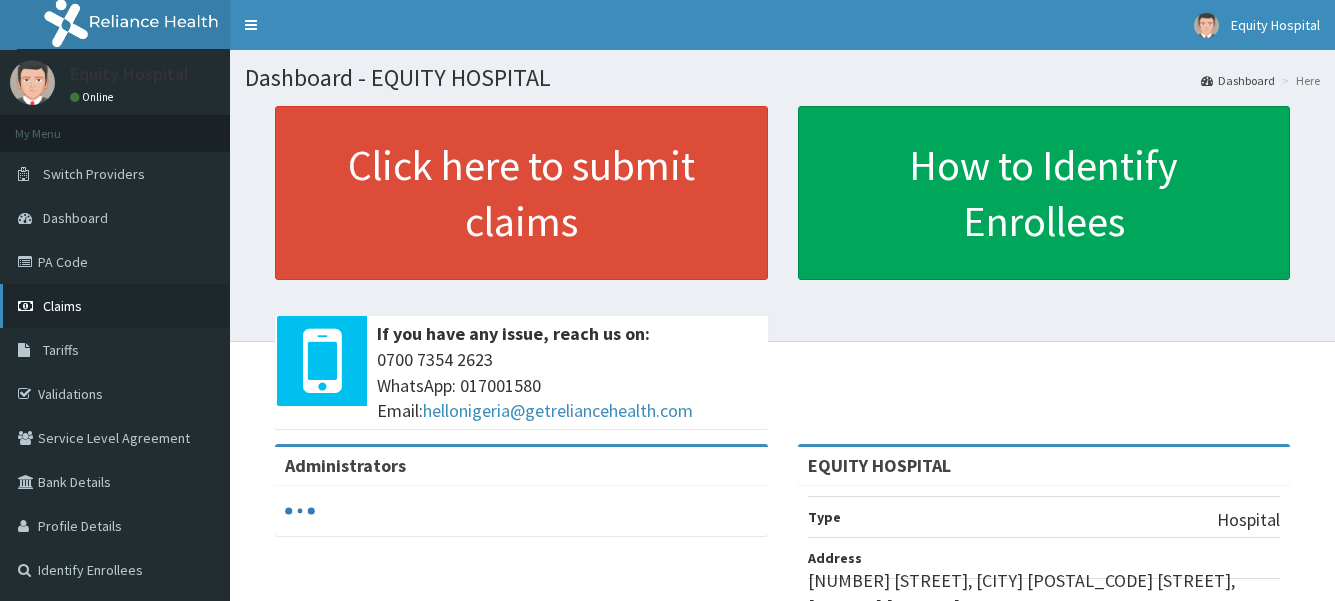 click on "Claims" at bounding box center (115, 306) 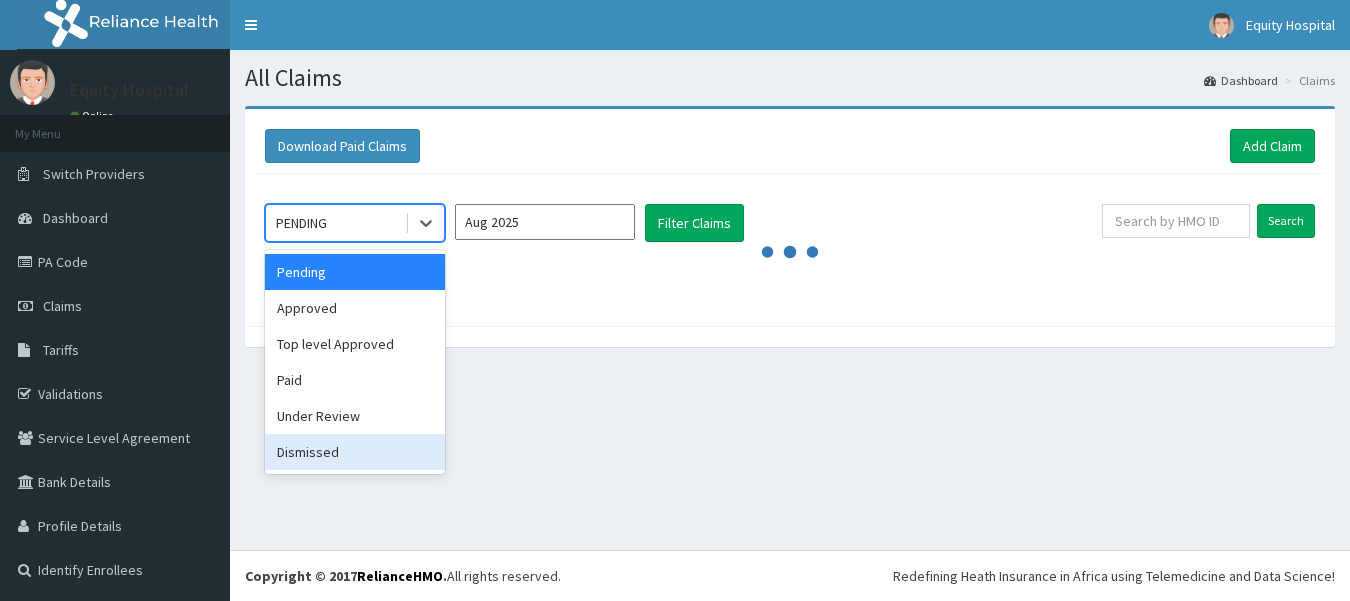 scroll, scrollTop: 0, scrollLeft: 0, axis: both 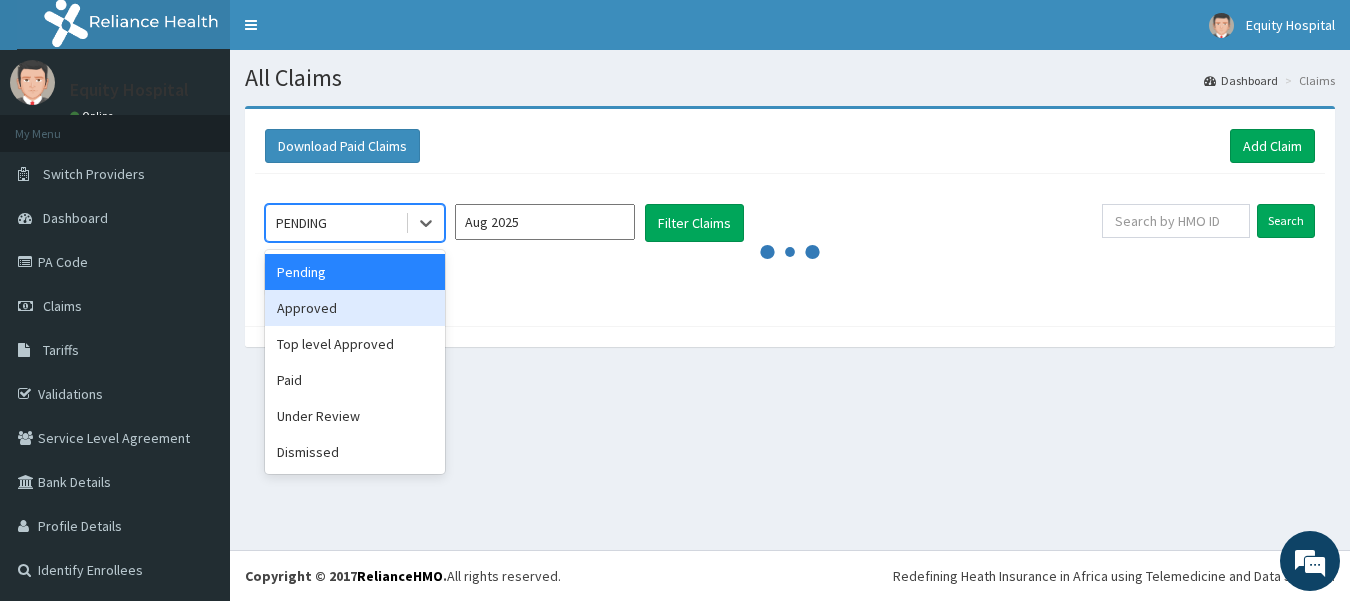 click on "Approved" at bounding box center [355, 308] 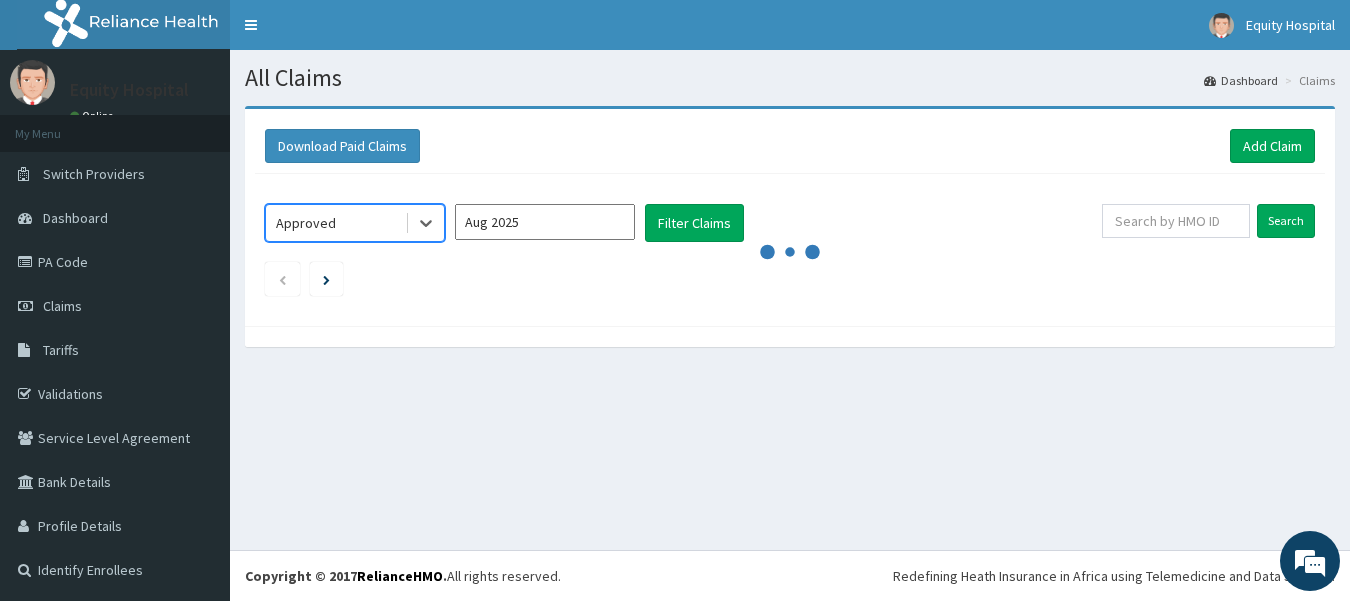 click on "Aug 2025" at bounding box center [545, 222] 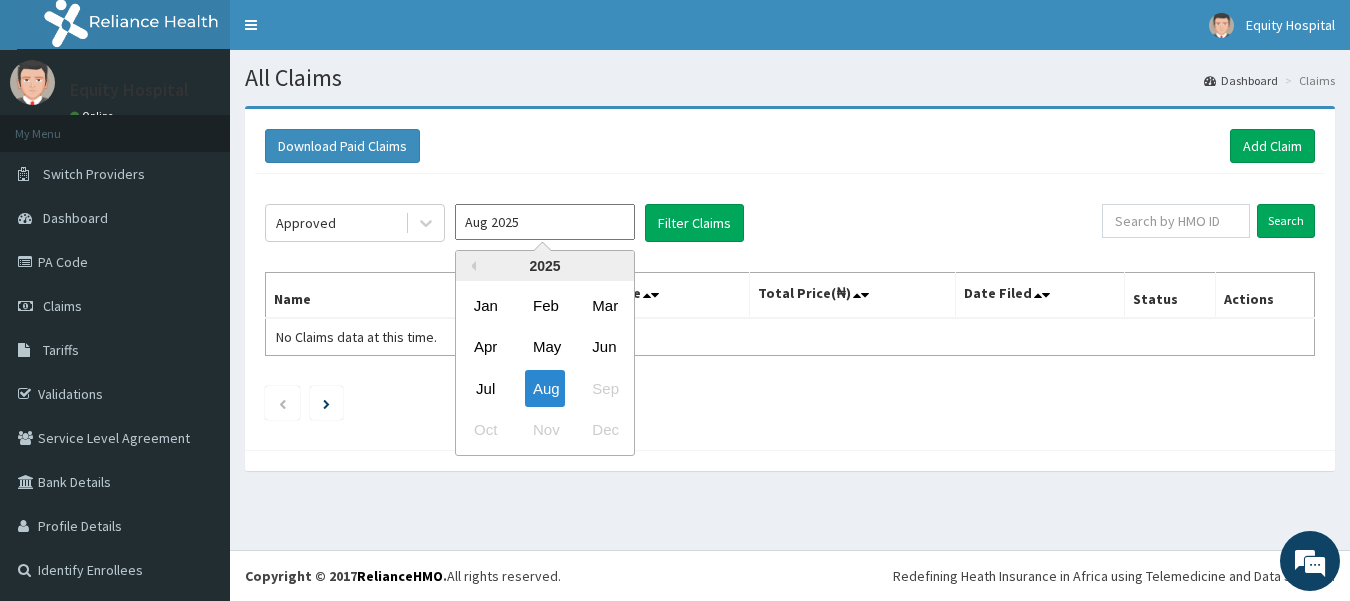 drag, startPoint x: 482, startPoint y: 391, endPoint x: 516, endPoint y: 379, distance: 36.05551 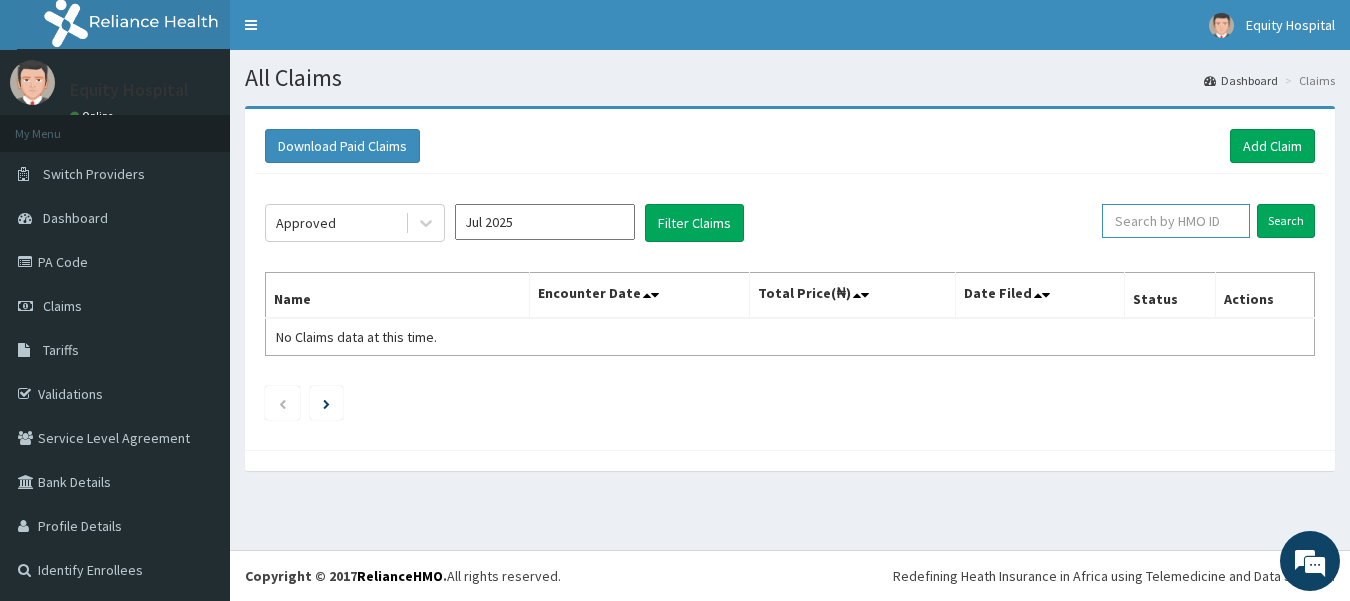 click at bounding box center [1176, 221] 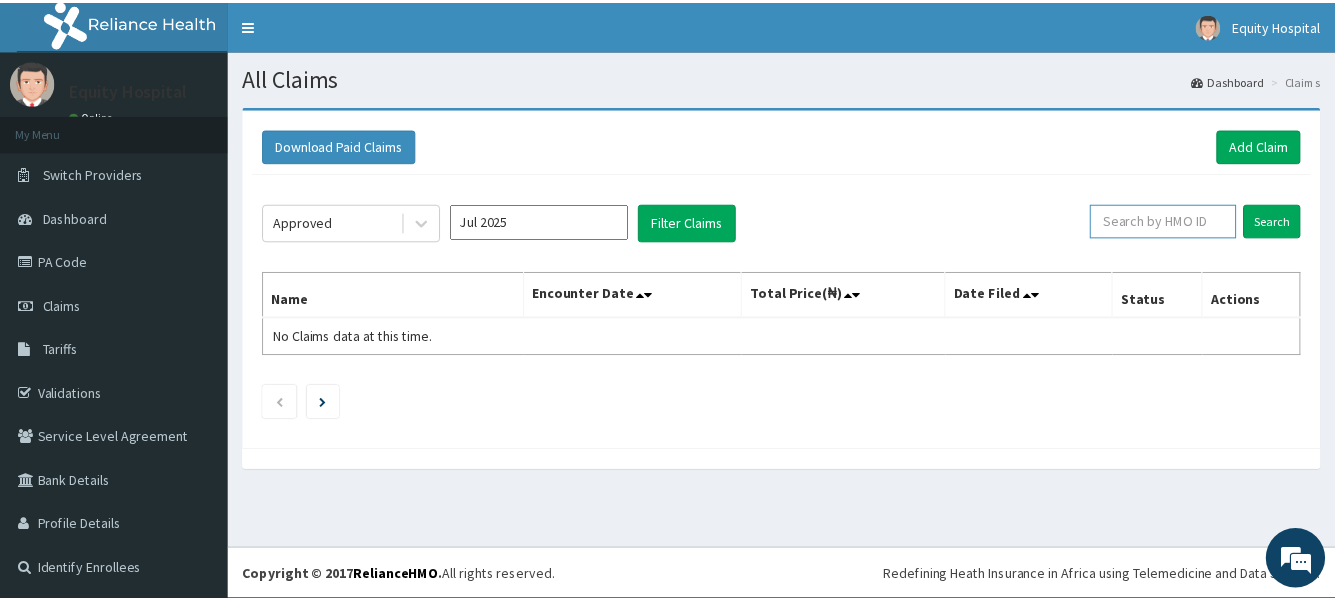 scroll, scrollTop: 0, scrollLeft: 0, axis: both 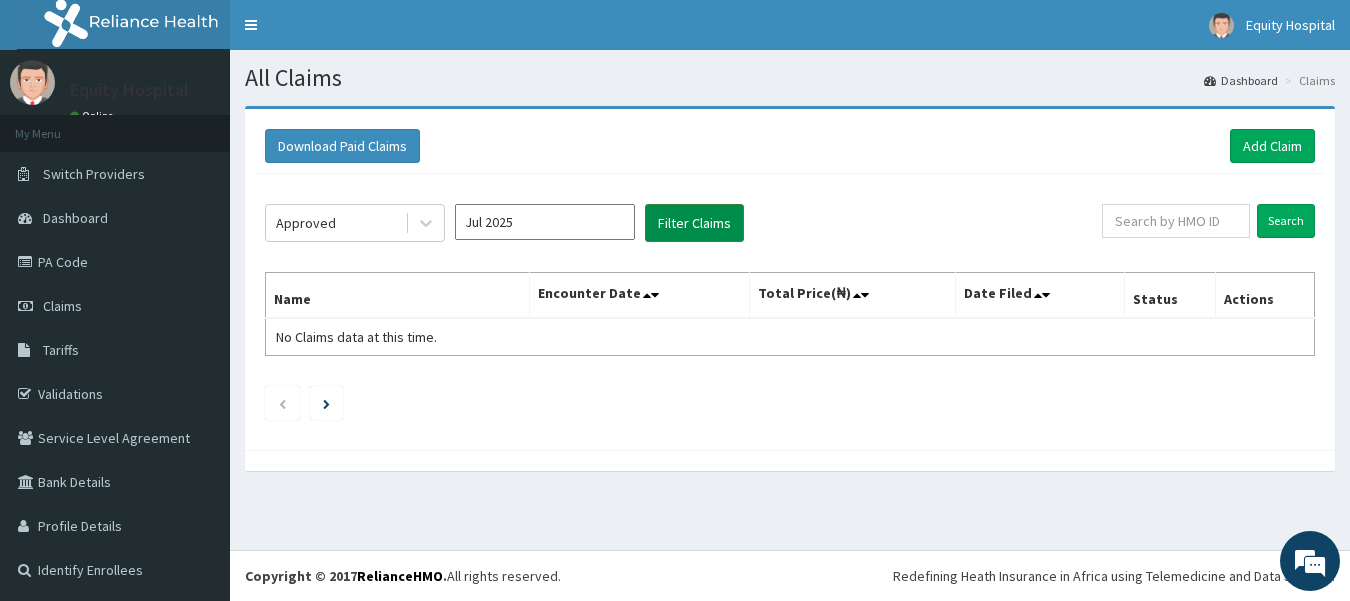 click on "Filter Claims" at bounding box center (694, 223) 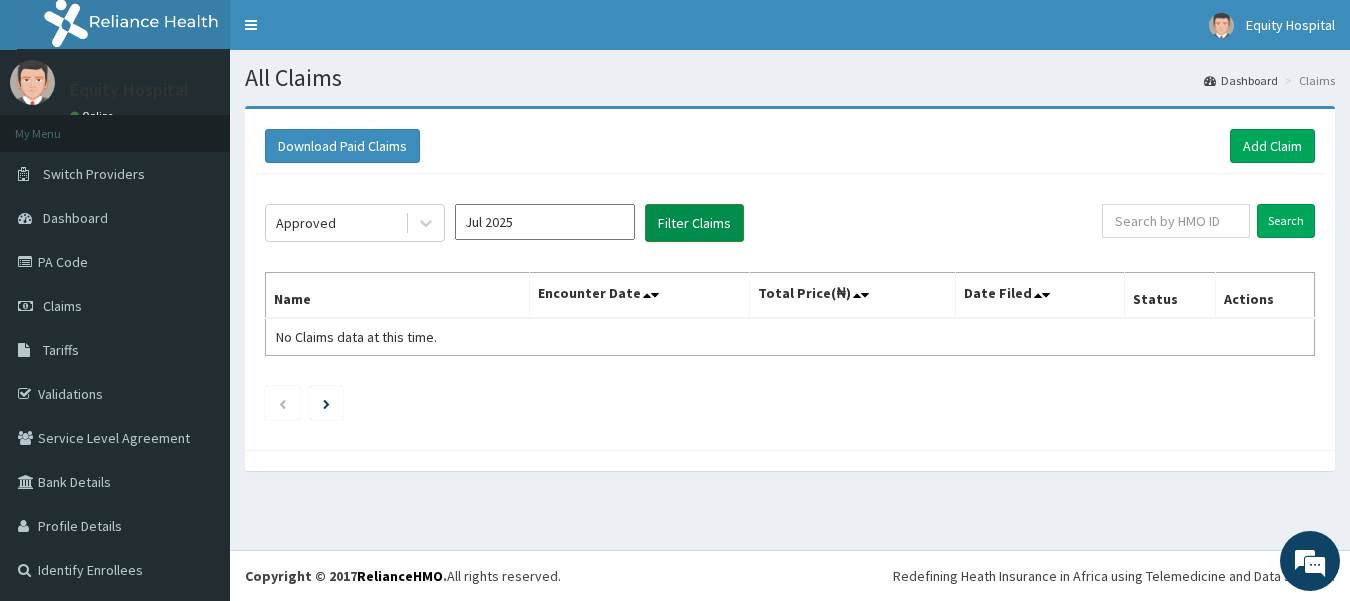 click on "Filter Claims" at bounding box center [694, 223] 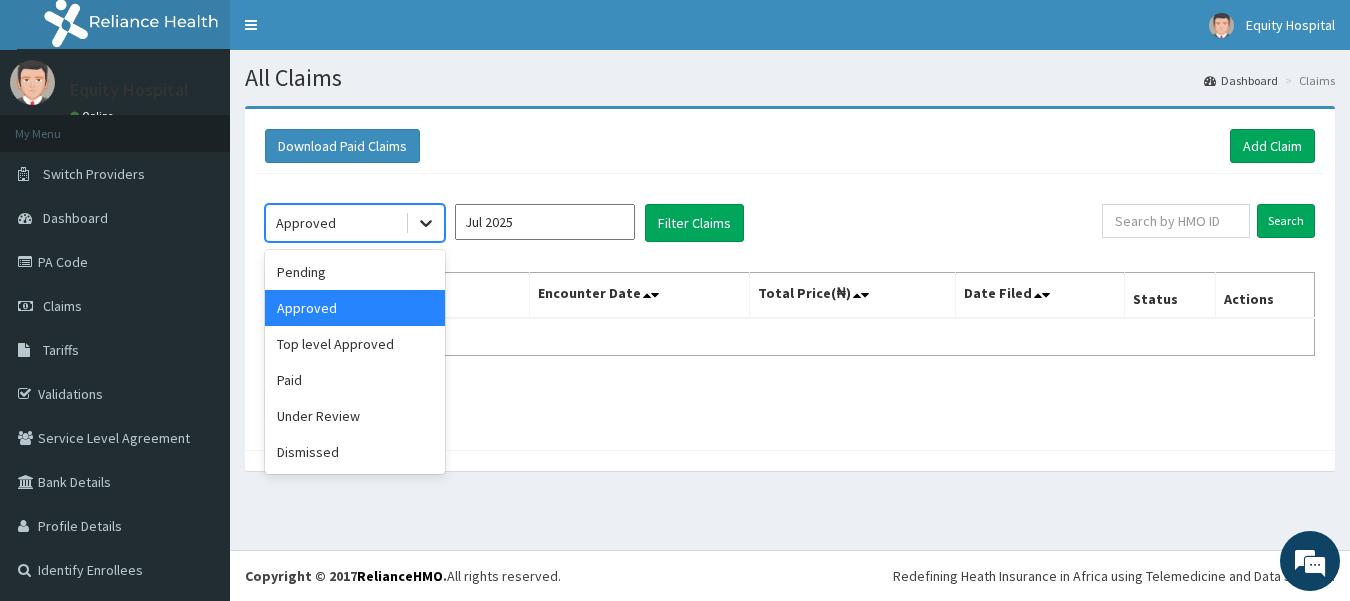 click 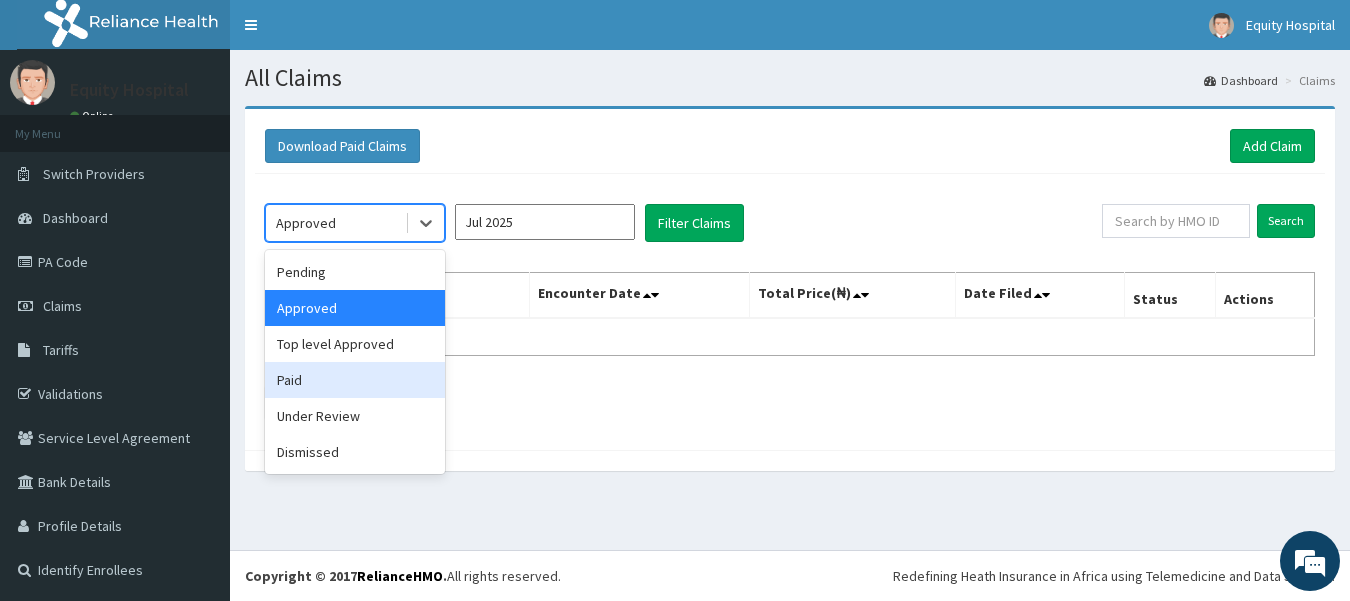 click on "Paid" at bounding box center (355, 380) 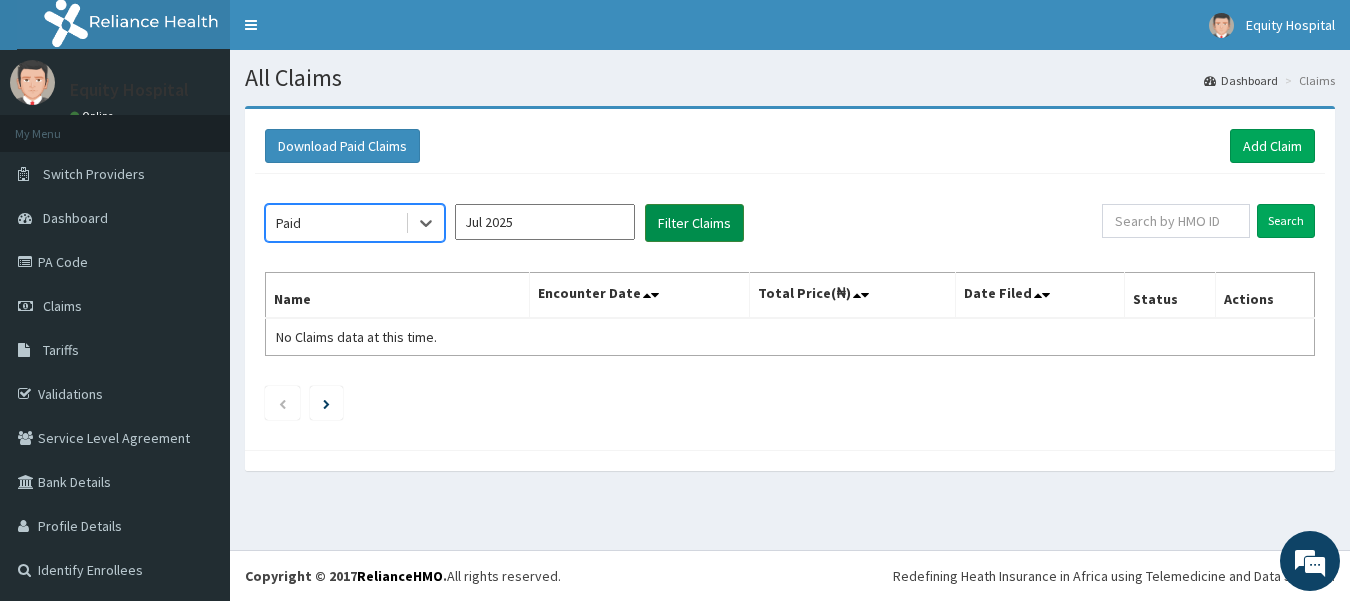 click on "Filter Claims" at bounding box center [694, 223] 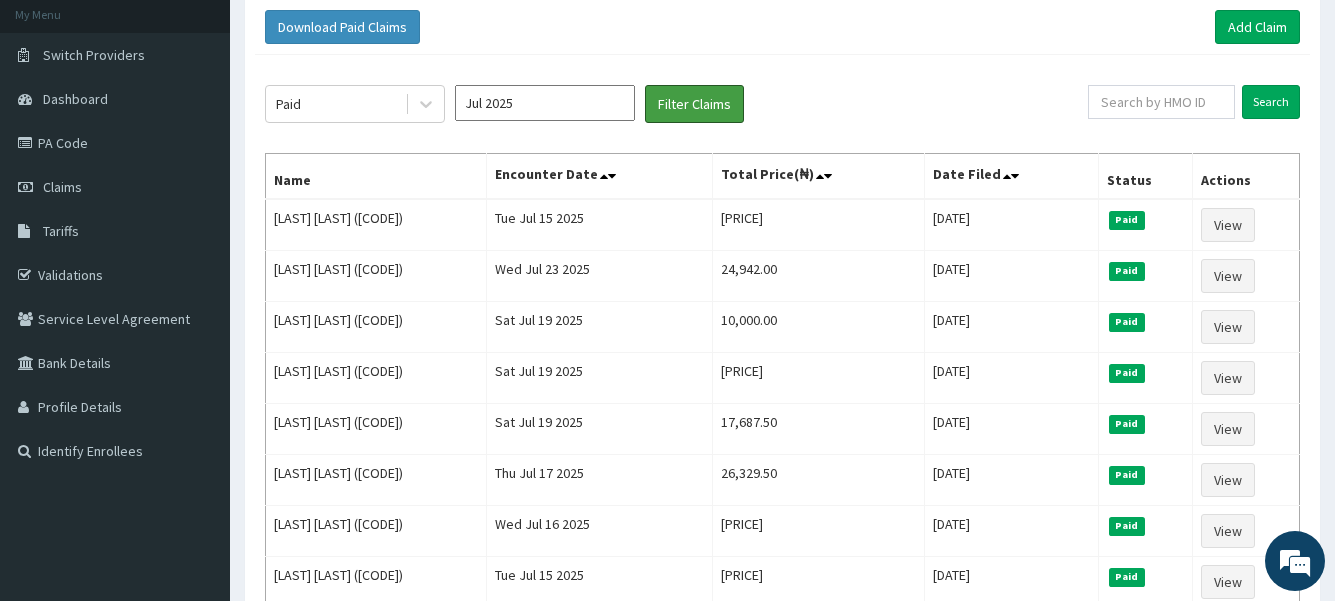 scroll, scrollTop: 0, scrollLeft: 0, axis: both 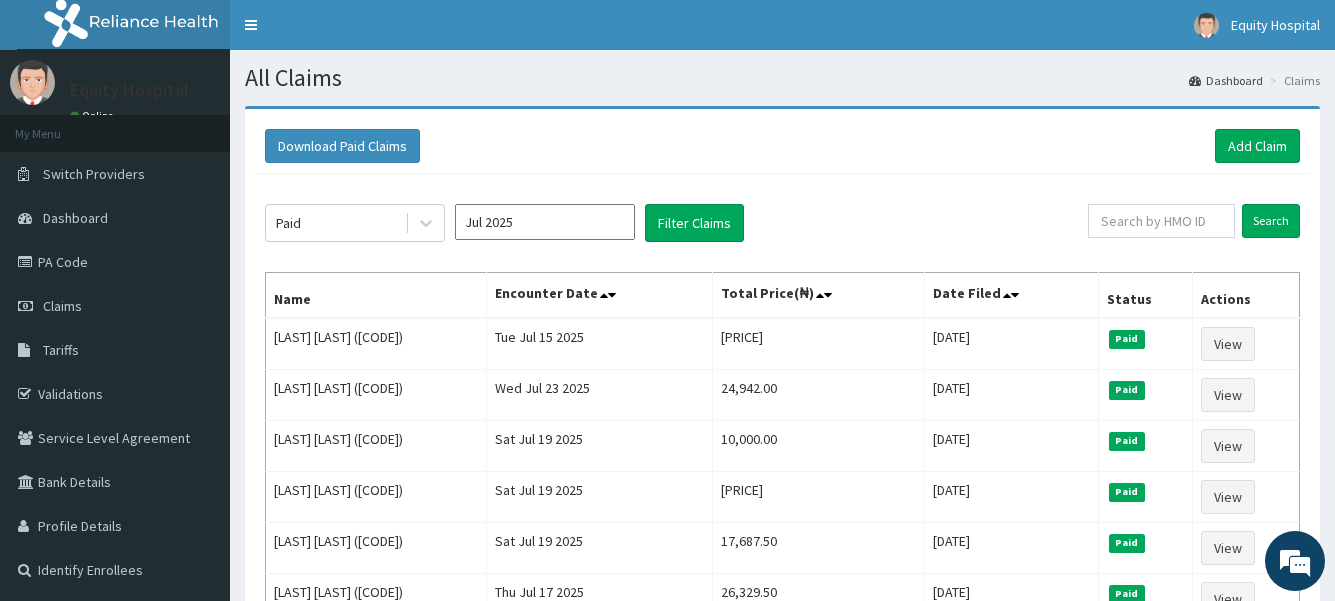 click on "Paid Jul 2025 Filter Claims Search Name Encounter Date Total Price(₦) Date Filed Status Actions BASHIR UMAR YAURI  (CYA/10764/A) Tue Jul 15 2025 42,727.00 Fri, 25 Jul 2025 10:48:55 GMT Paid View JAAFARU SULEIMAN (NPM/10071/A) Wed Jul 23 2025 24,942.00 Fri, 25 Jul 2025 10:36:09 GMT Paid View PEMISIRE JOSEPH (HSO/10023/E) Sat Jul 19 2025 10,000.00 Fri, 25 Jul 2025 10:27:05 GMT Paid View AYODELE FOLASHADE (HSO/10023/B) Sat Jul 19 2025 38,161.00 Fri, 25 Jul 2025 10:25:15 GMT Paid View  Joseph Famubo (HSO/10023/A) Sat Jul 19 2025 17,687.50 Fri, 25 Jul 2025 10:15:09 GMT Paid View Nnenna  Okoro (HSO/10026/A) Thu Jul 17 2025 26,329.50 Thu, 24 Jul 2025 09:36:05 GMT Paid View UMMAR SHEHU (TFP/10056/A) Wed Jul 16 2025 49,270.50 Thu, 24 Jul 2025 09:33:14 GMT Paid View HASHIMU USMAN (NPM/10192/A) Tue Jul 15 2025 80,168.50 Thu, 24 Jul 2025 09:24:54 GMT Paid View Fatima Ibrahim (NPM/10192/B) Tue Jul 15 2025 54,863.50 Thu, 24 Jul 2025 09:20:37 GMT Paid View John Mark  Olugbenga (HSO/10041/A) Tue Jul 15 2025 92,568.50 Paid" 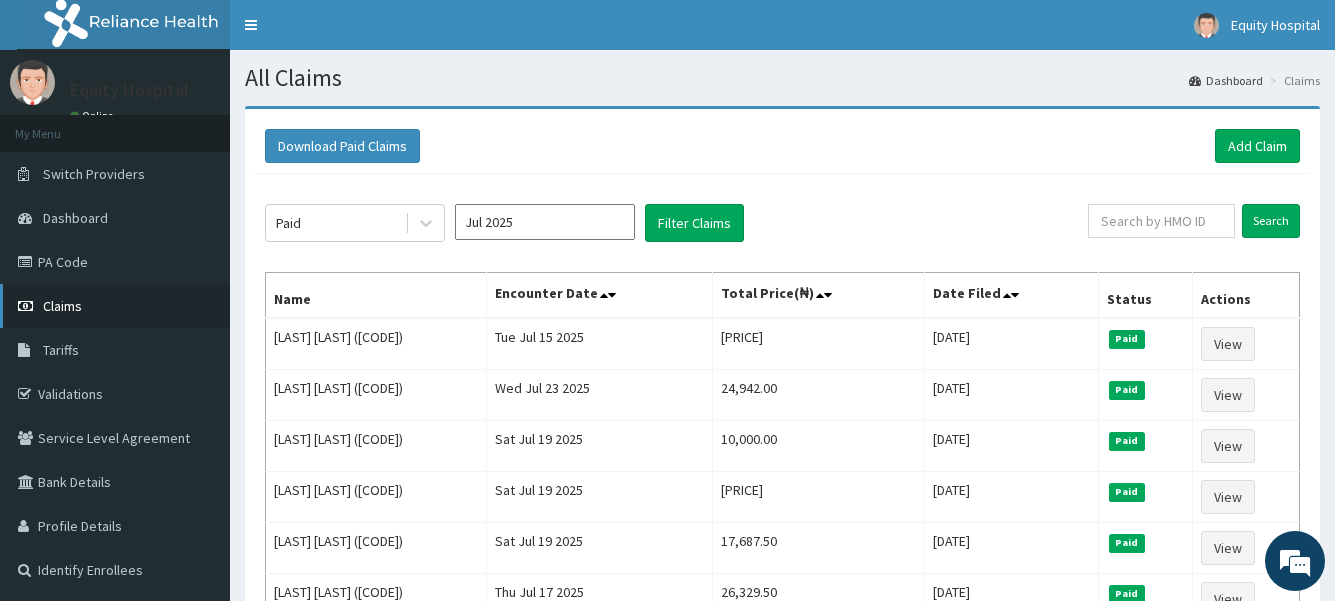 click on "Claims" at bounding box center [115, 306] 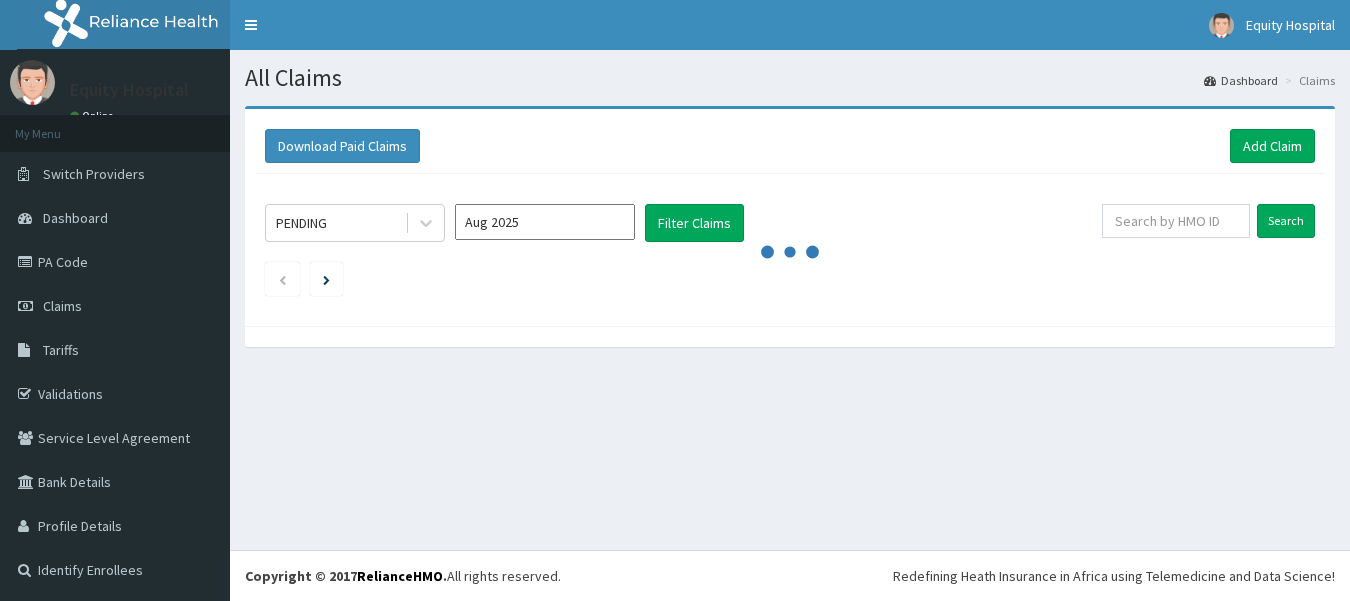 scroll, scrollTop: 0, scrollLeft: 0, axis: both 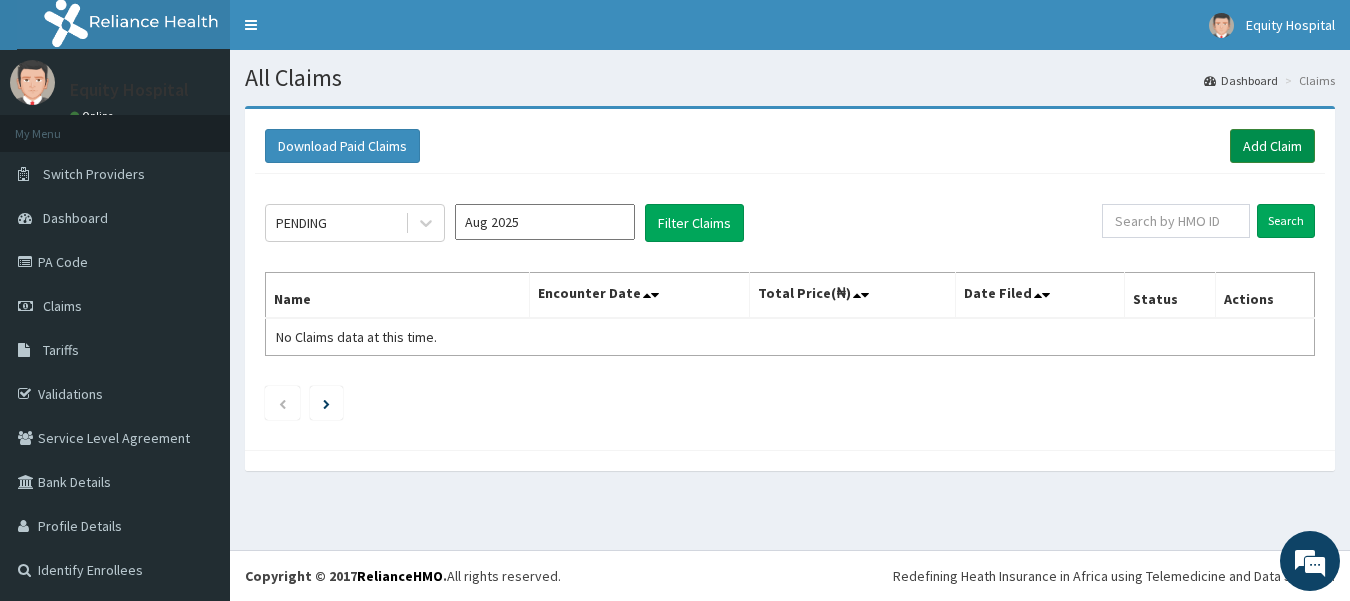 click on "Add Claim" at bounding box center [1272, 146] 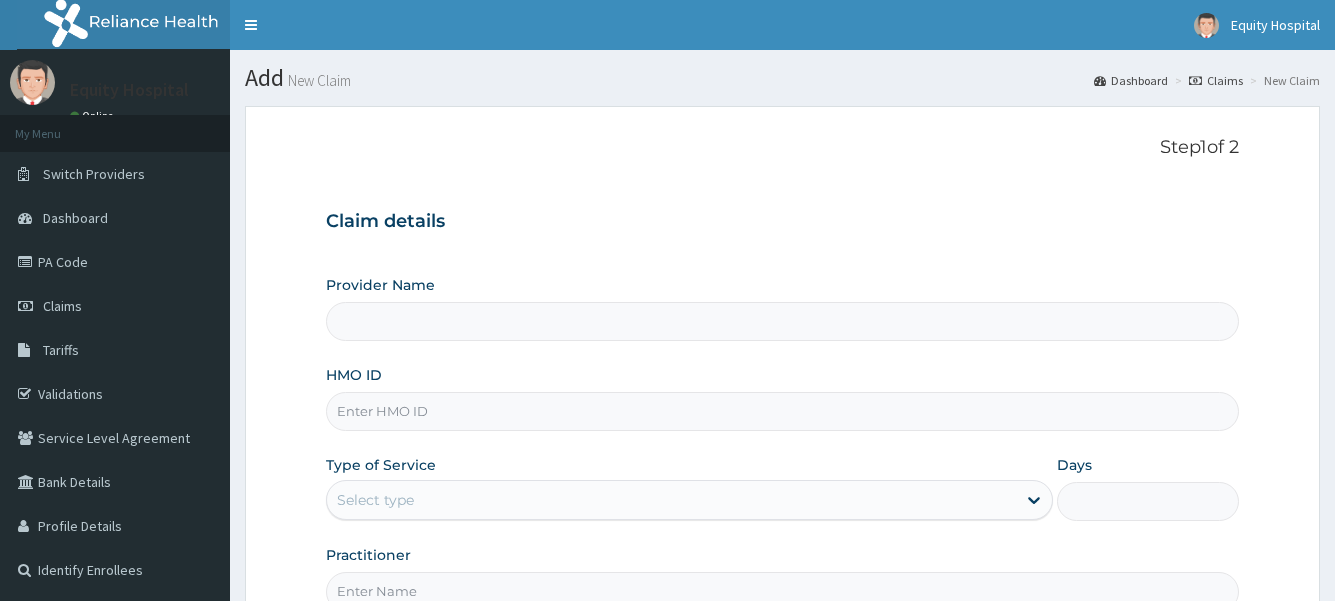 scroll, scrollTop: 0, scrollLeft: 0, axis: both 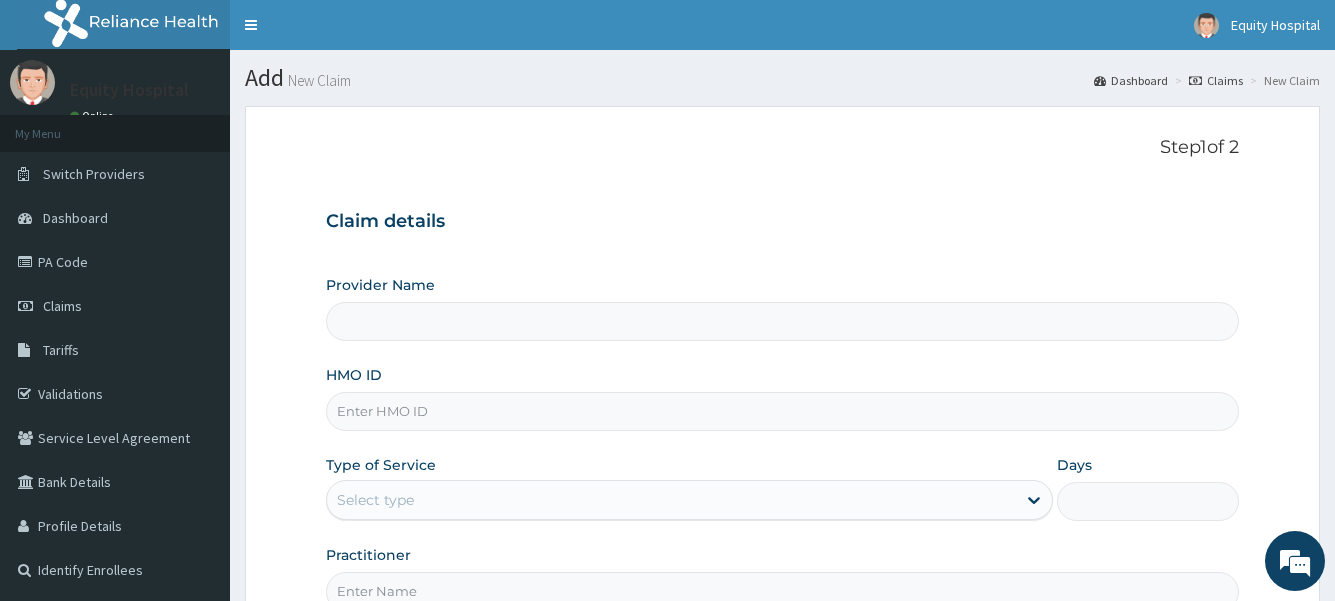 click on "HMO ID" at bounding box center (782, 411) 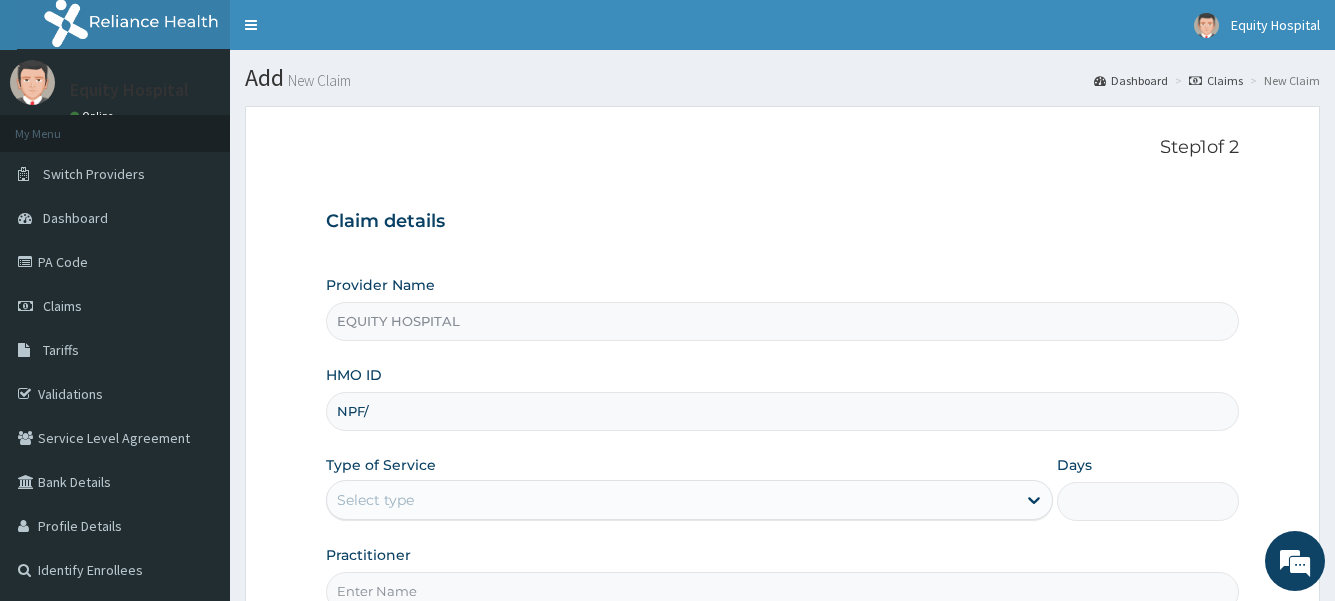 scroll, scrollTop: 0, scrollLeft: 0, axis: both 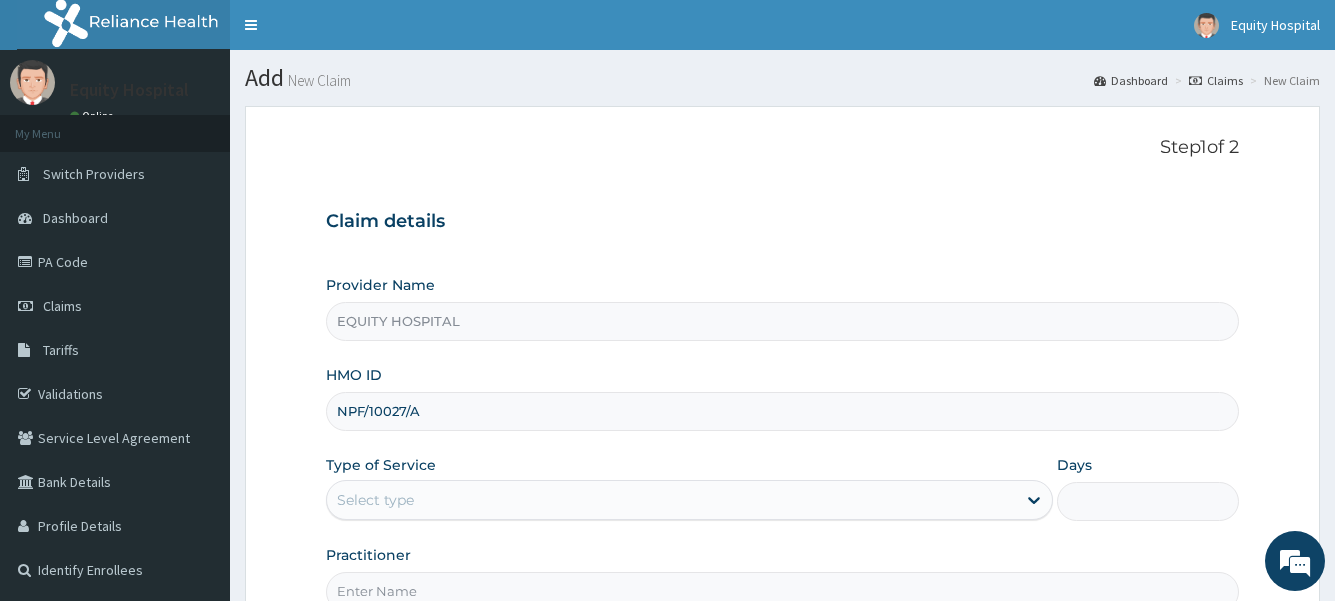 type on "NPF/10027/A" 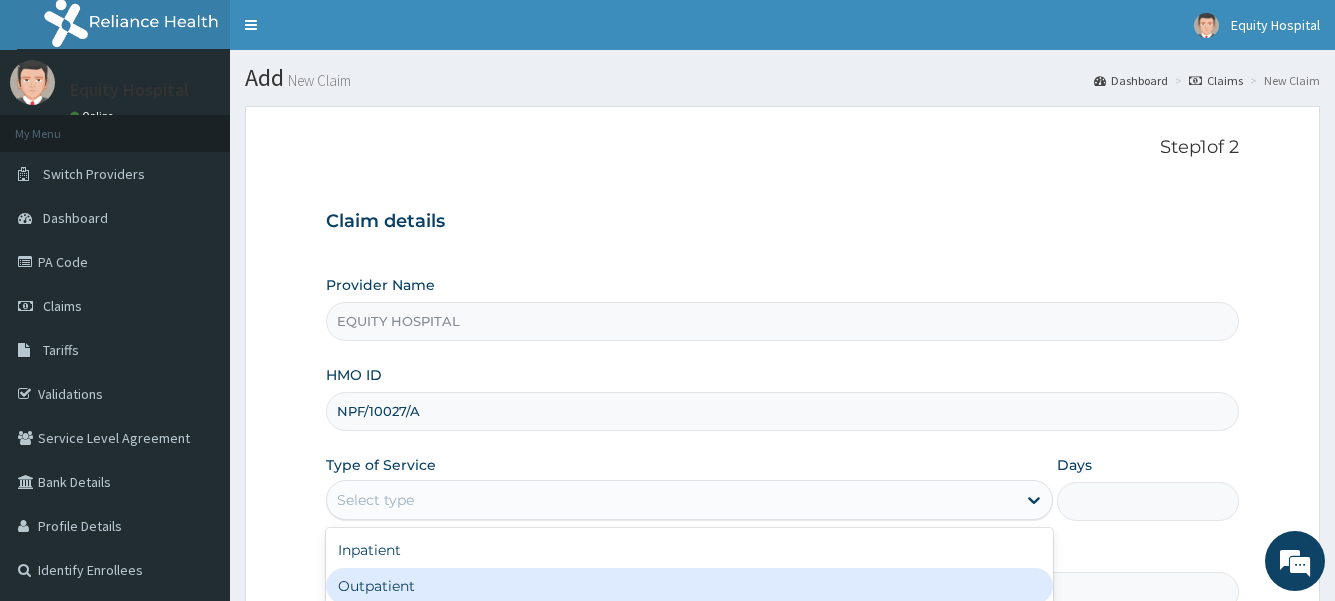 click on "Outpatient" at bounding box center (689, 586) 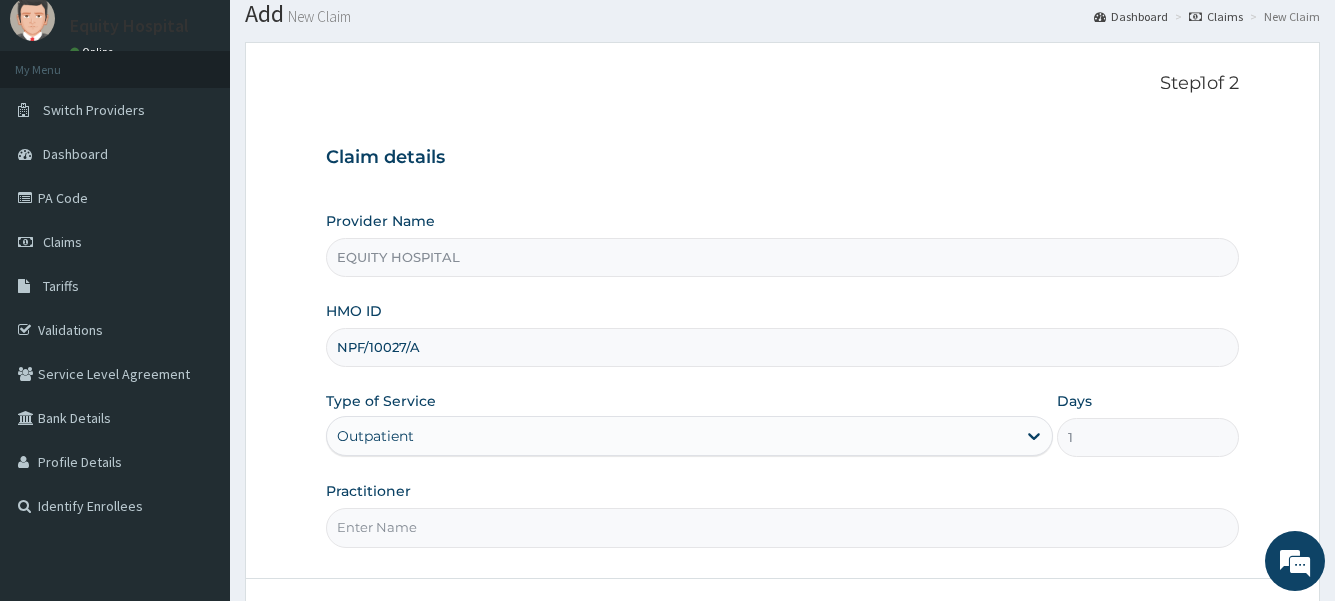 scroll, scrollTop: 221, scrollLeft: 0, axis: vertical 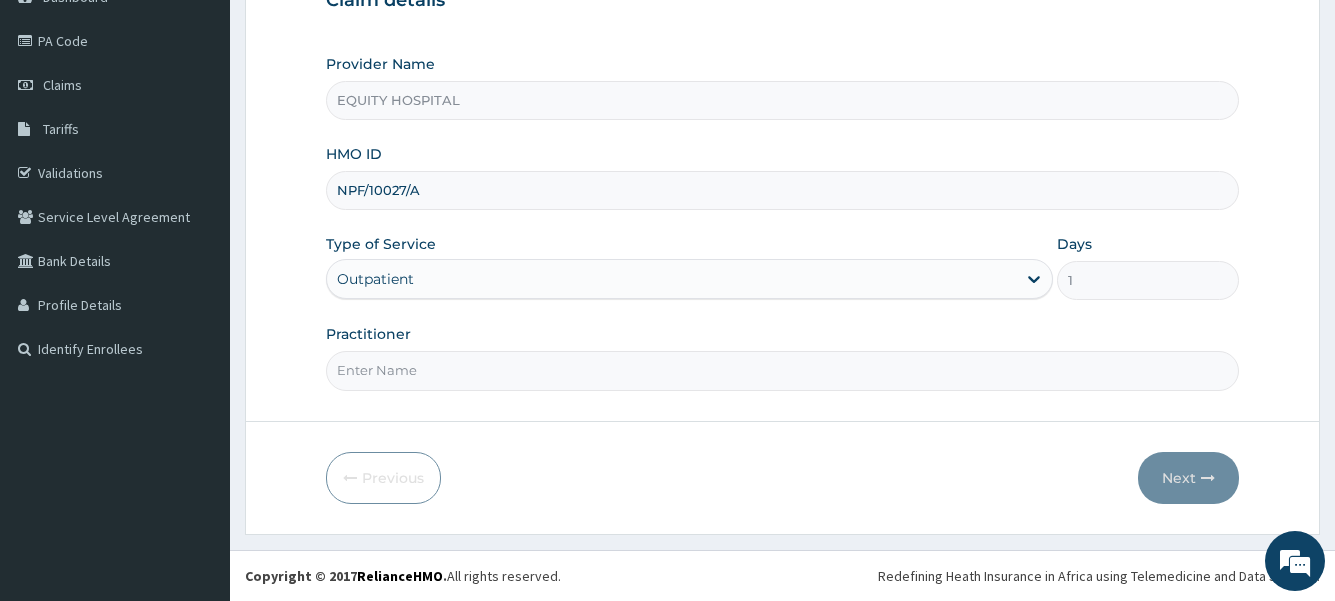 click on "Practitioner" at bounding box center (782, 370) 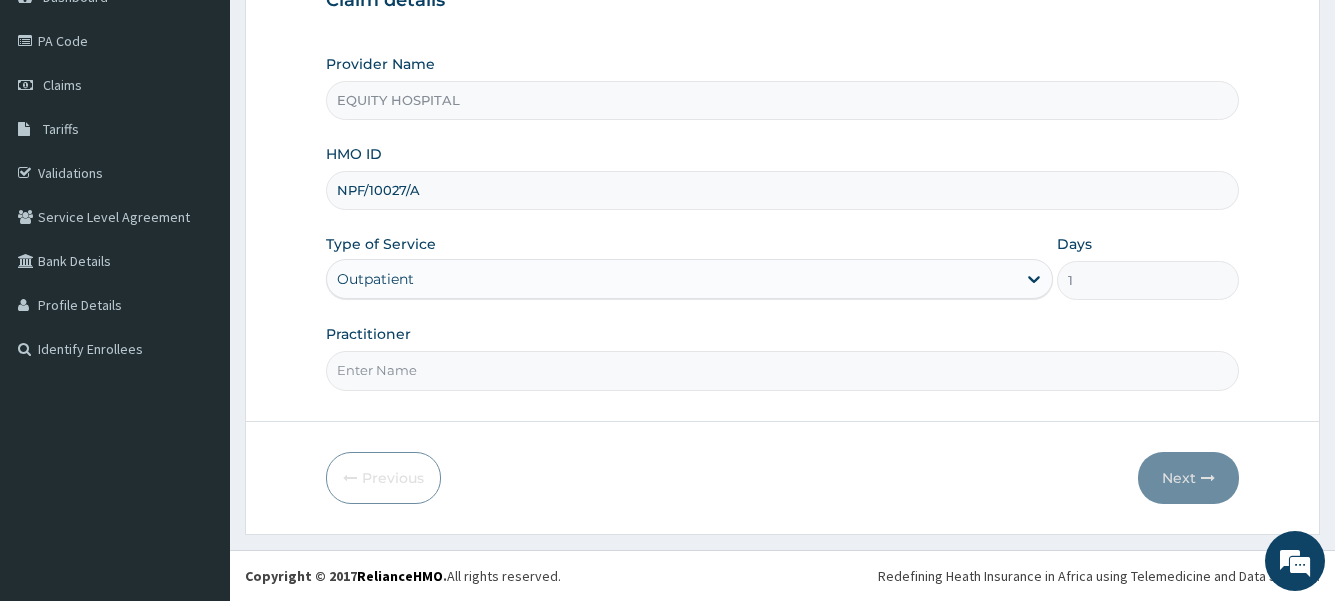type on "Dr. [LAST]" 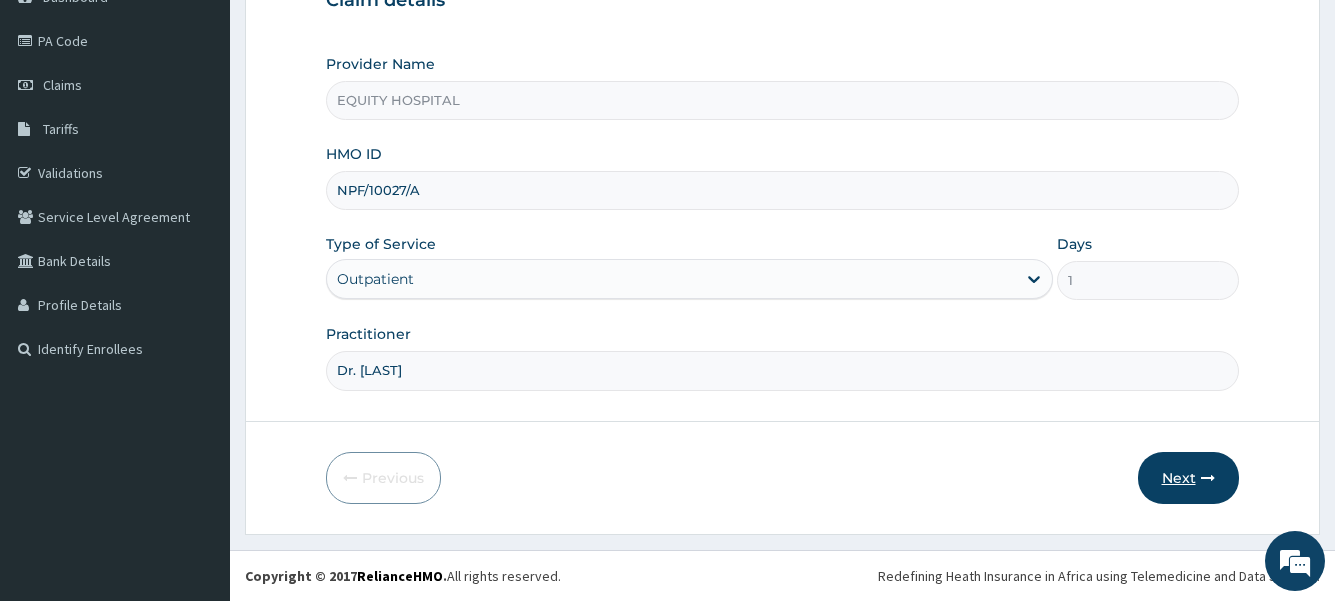 click on "Next" at bounding box center [1188, 478] 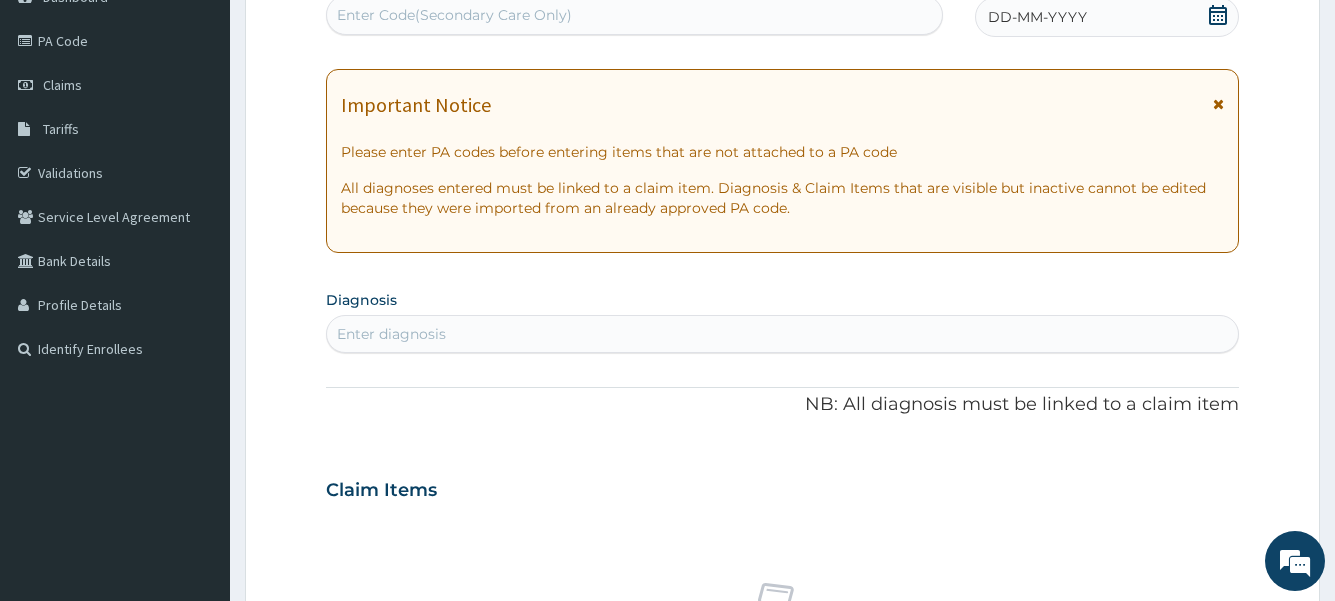 click on "DD-MM-YYYY" at bounding box center [1107, 17] 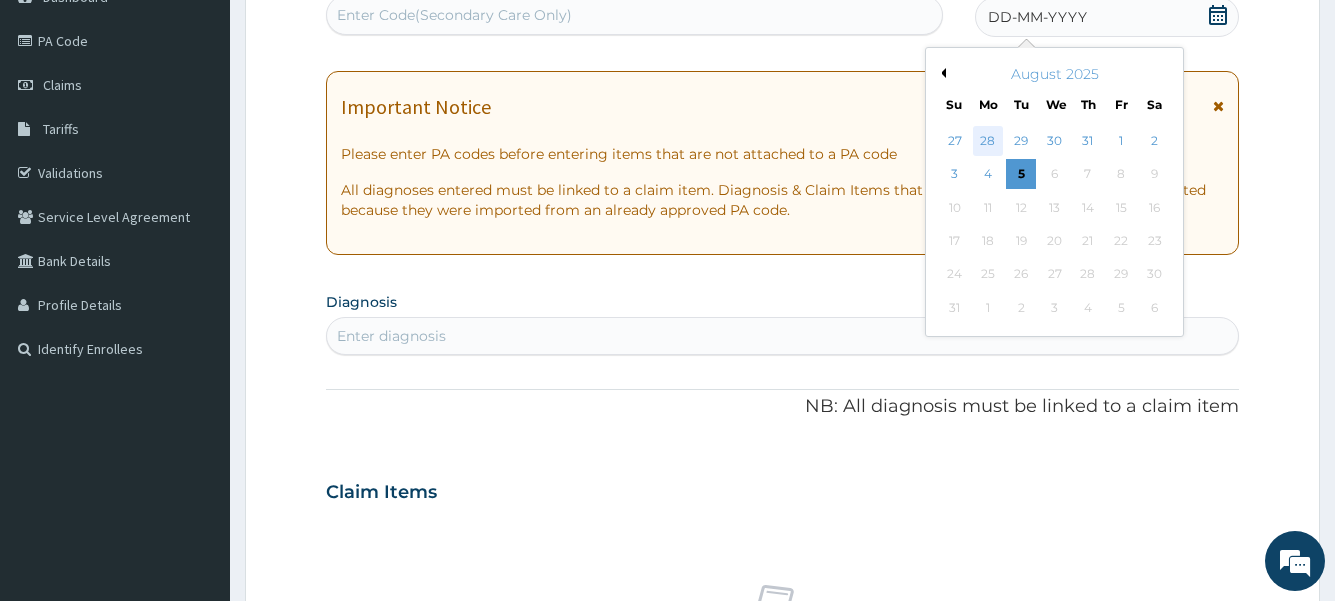 click on "28" at bounding box center [987, 141] 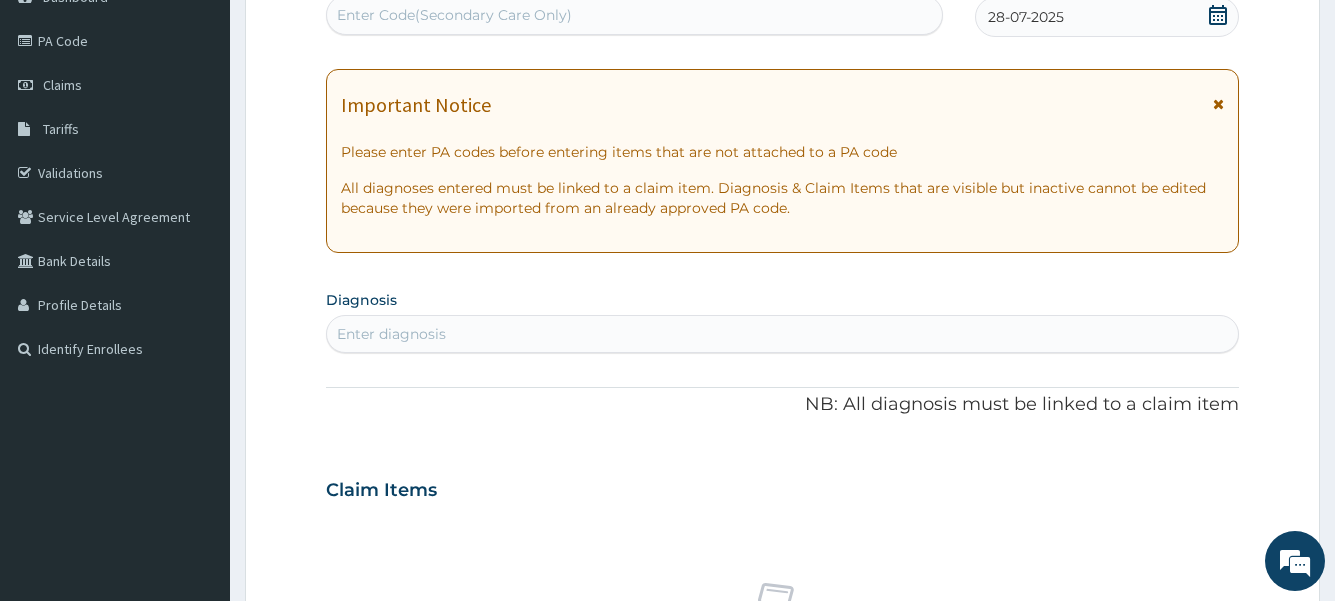 click on "Enter diagnosis" at bounding box center [782, 334] 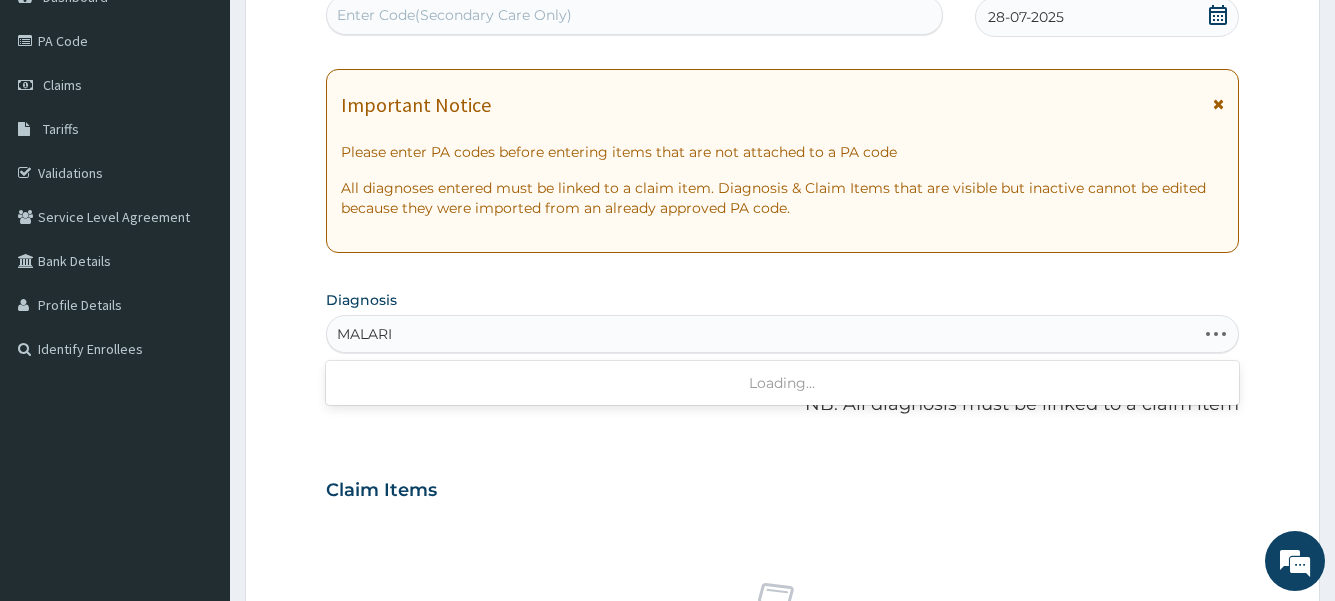 type on "MALARIA" 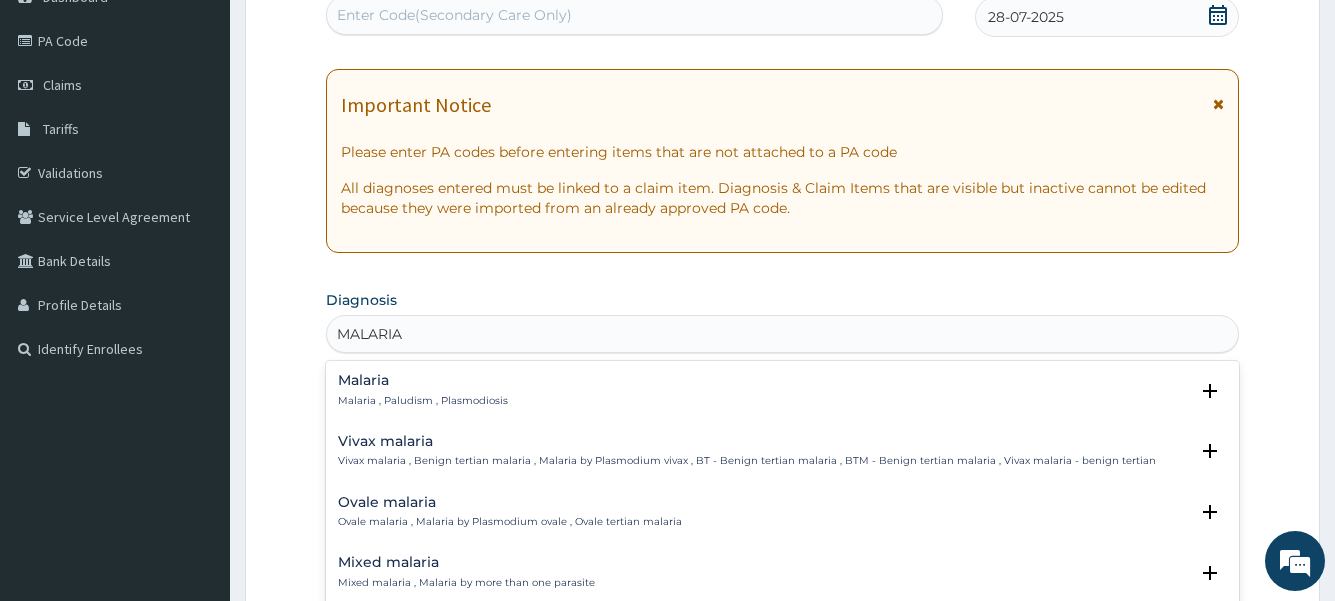 click on "Malaria , Paludism , Plasmodiosis" at bounding box center (423, 401) 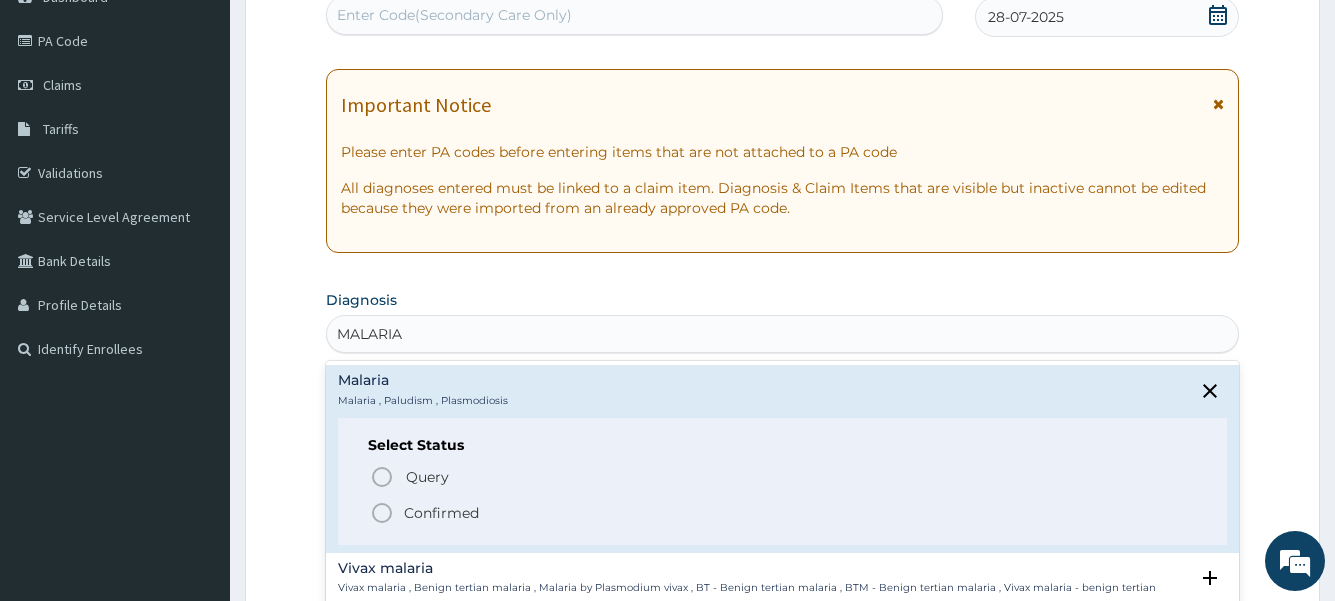 click 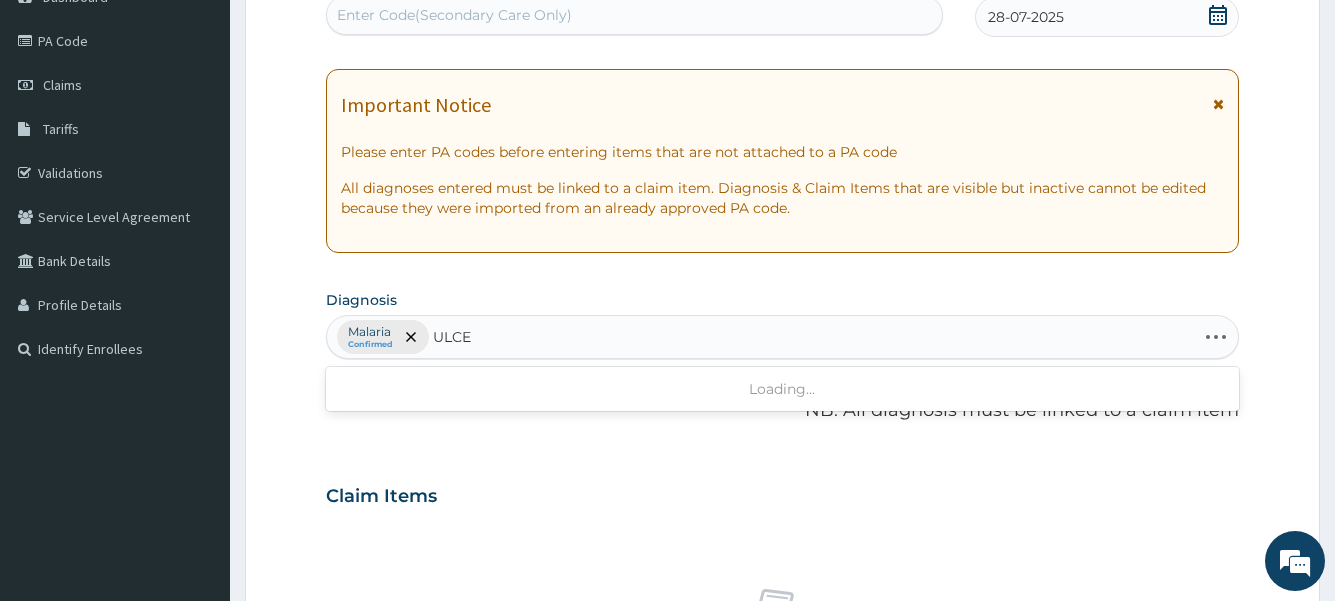 type on "ULCER" 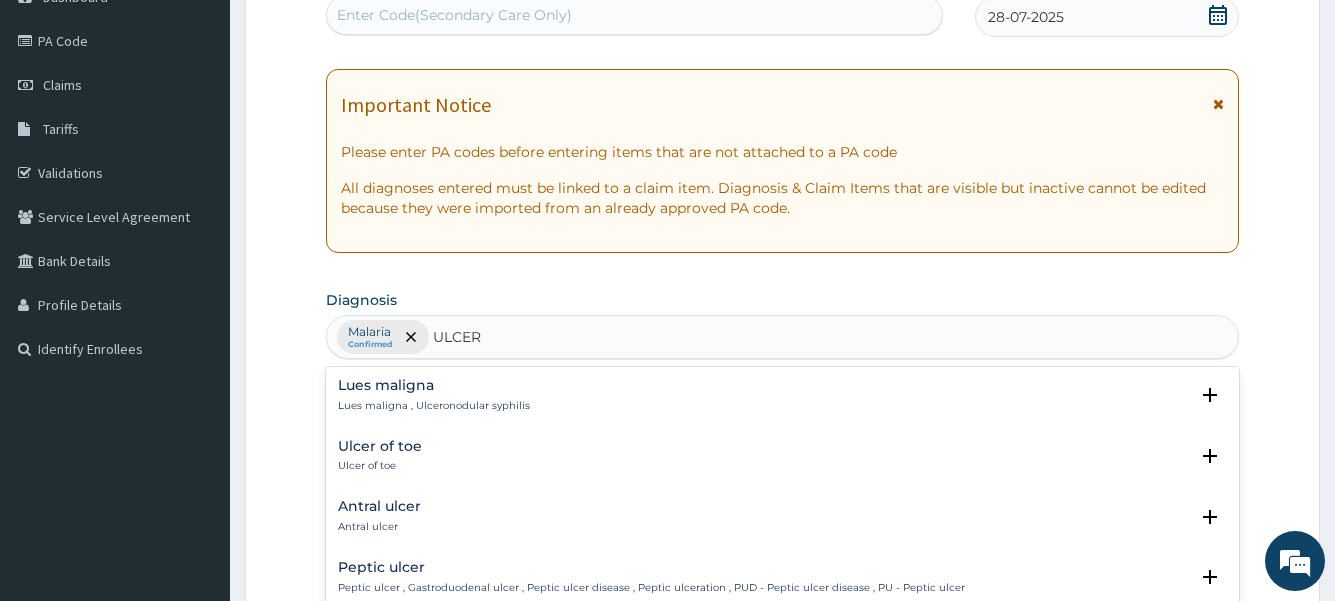 scroll, scrollTop: 400, scrollLeft: 0, axis: vertical 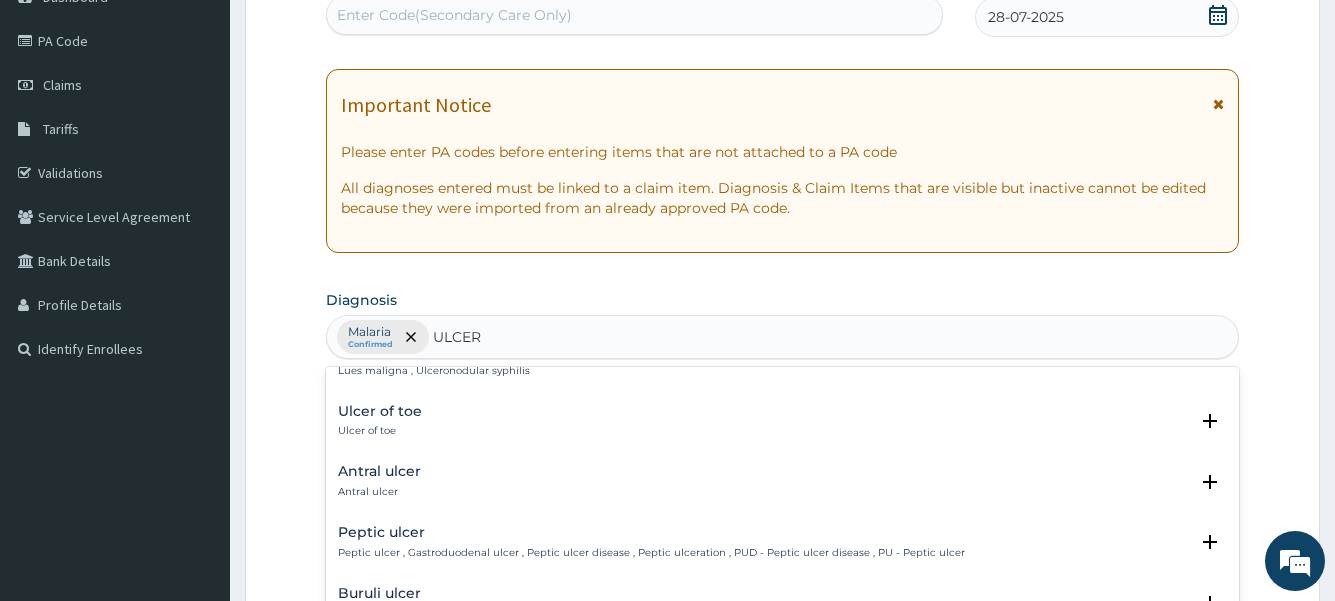 click on "Peptic ulcer , Gastroduodenal ulcer , Peptic ulcer disease , Peptic ulceration , PUD - Peptic ulcer disease , PU - Peptic ulcer" at bounding box center (651, 553) 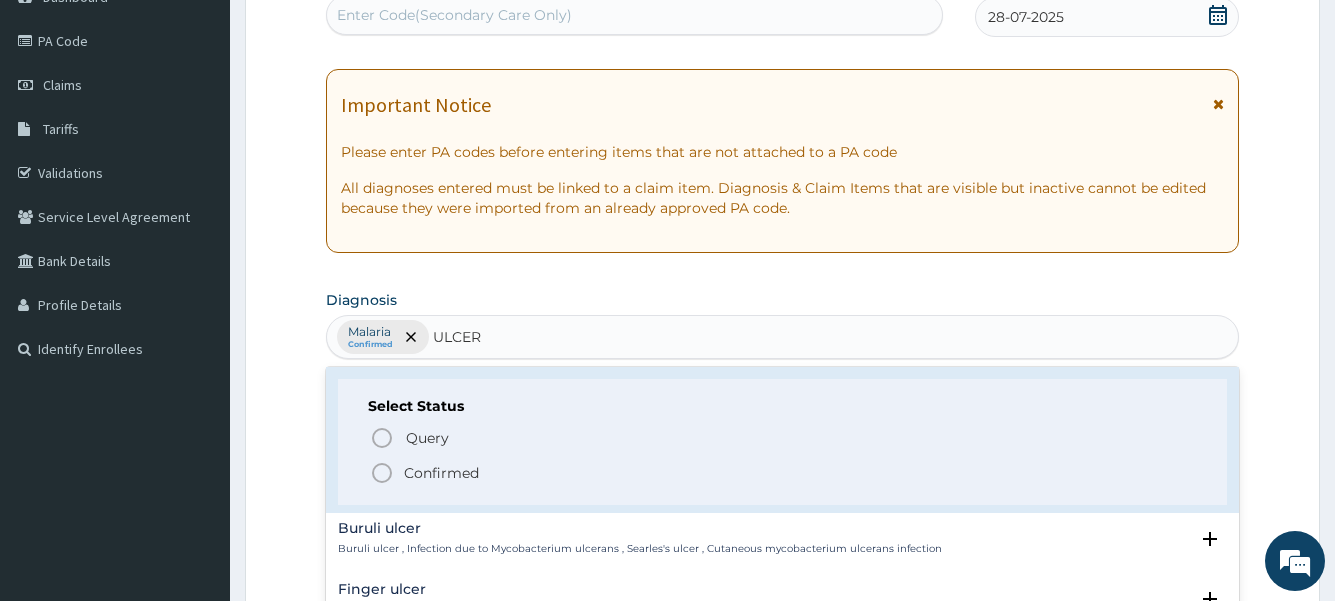 scroll, scrollTop: 600, scrollLeft: 0, axis: vertical 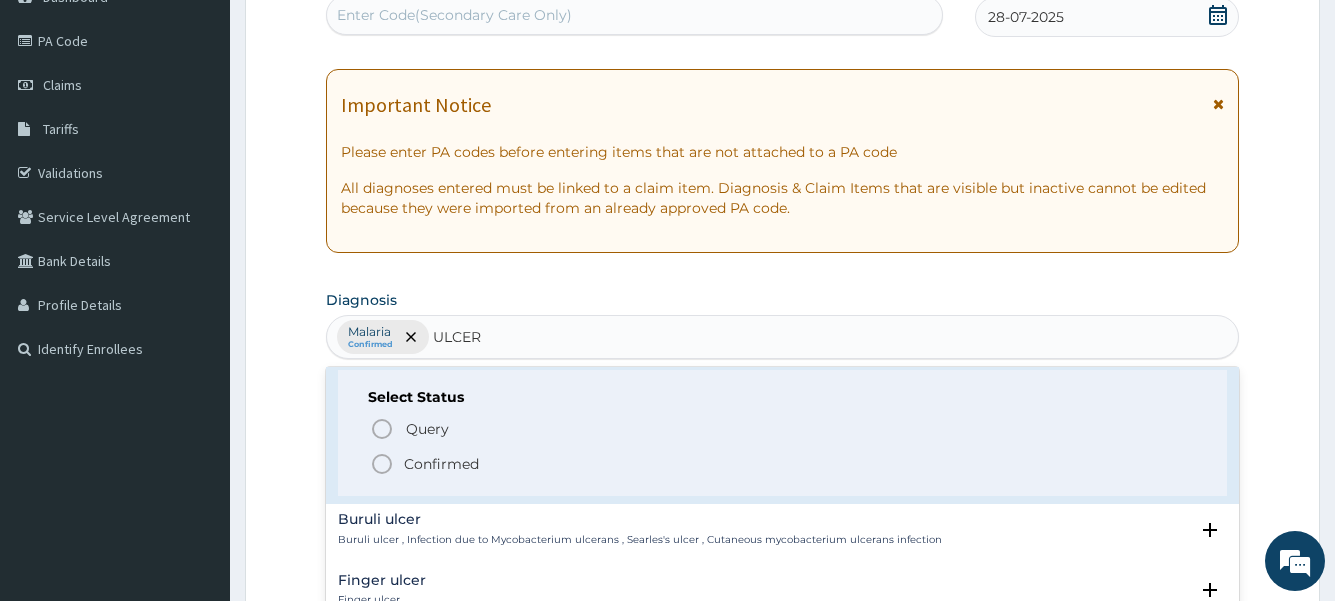 click 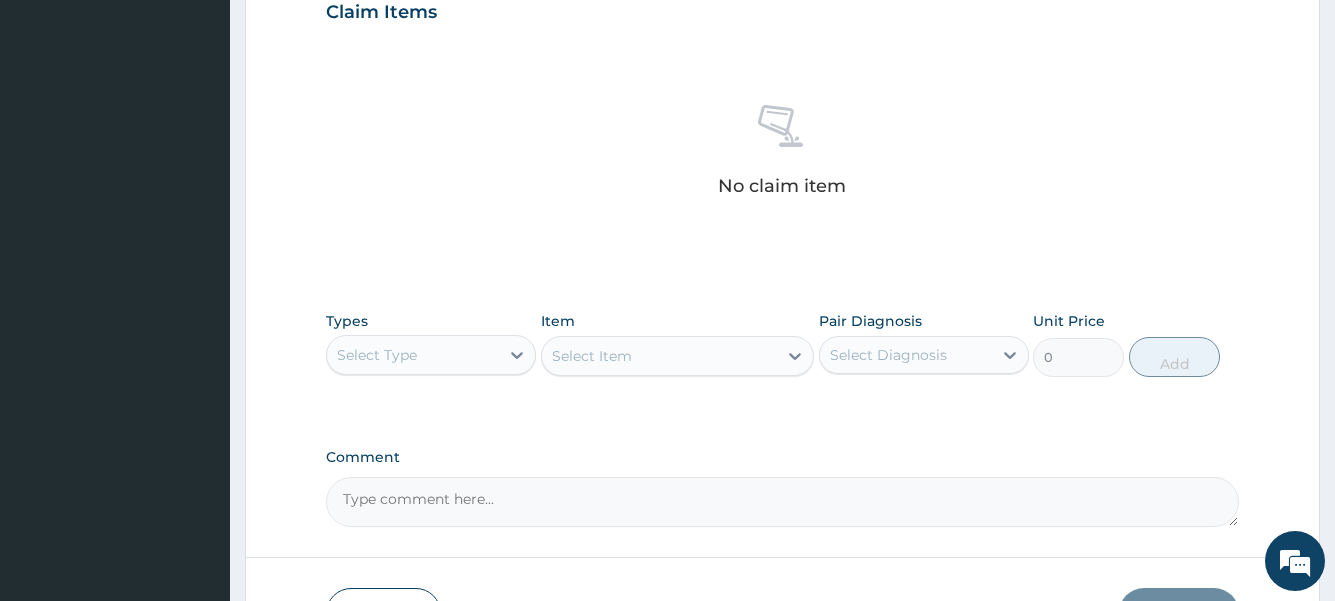 scroll, scrollTop: 721, scrollLeft: 0, axis: vertical 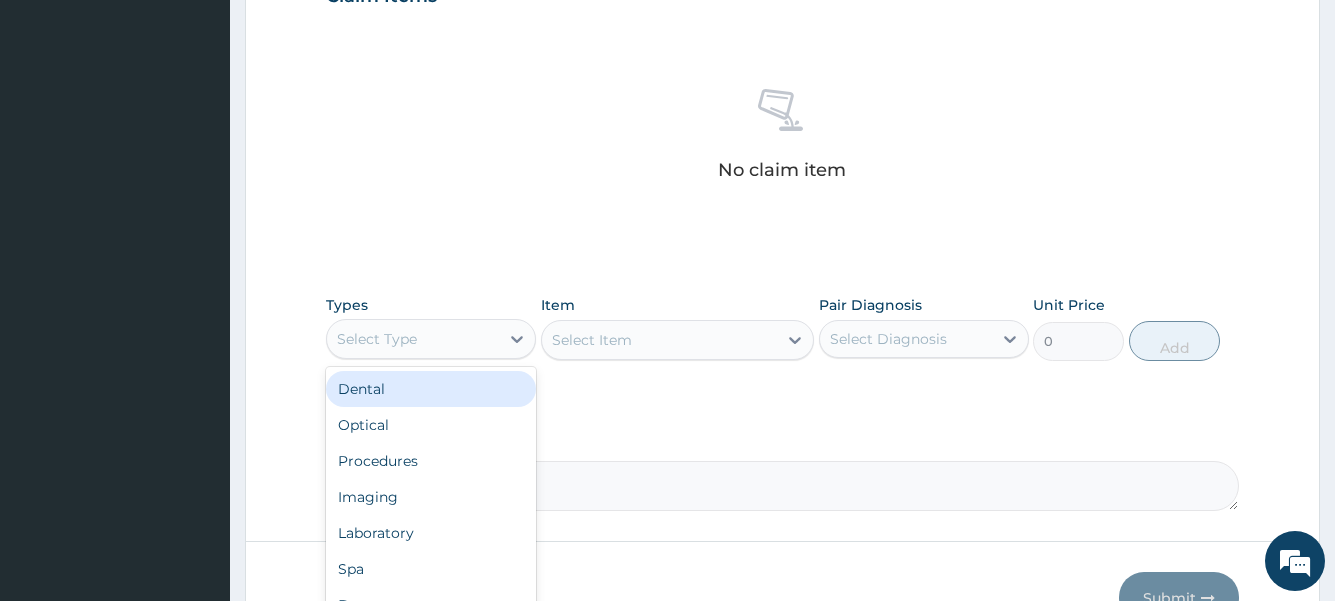click on "Select Type" at bounding box center (413, 339) 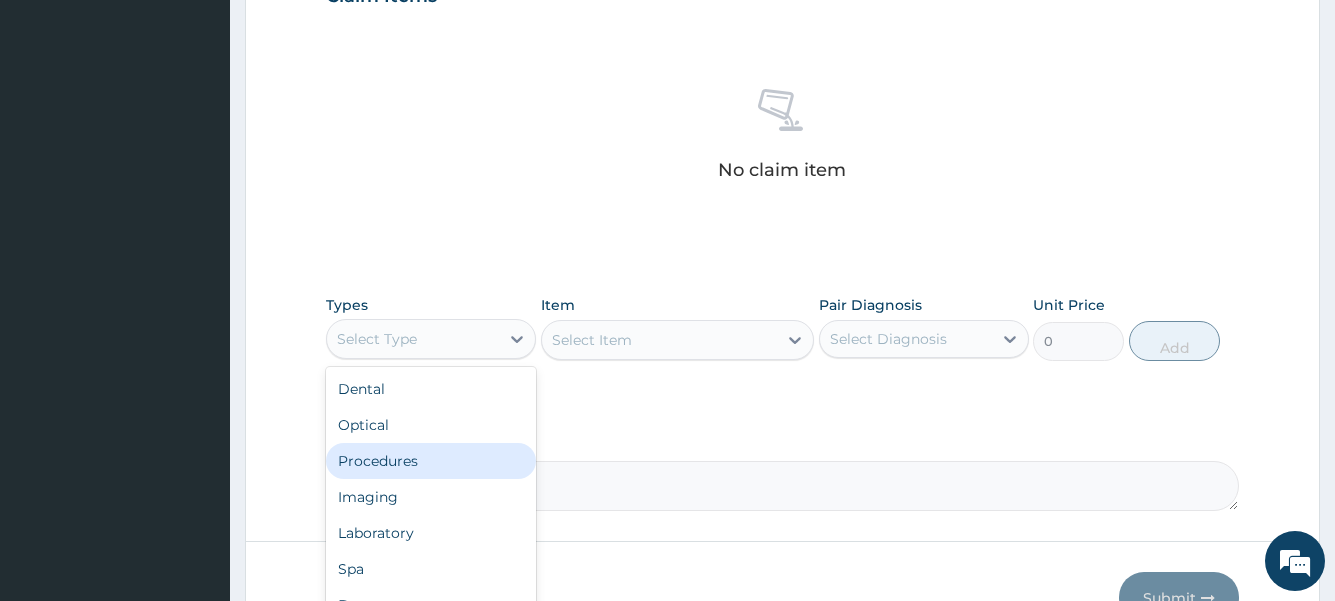 click on "Procedures" at bounding box center (431, 461) 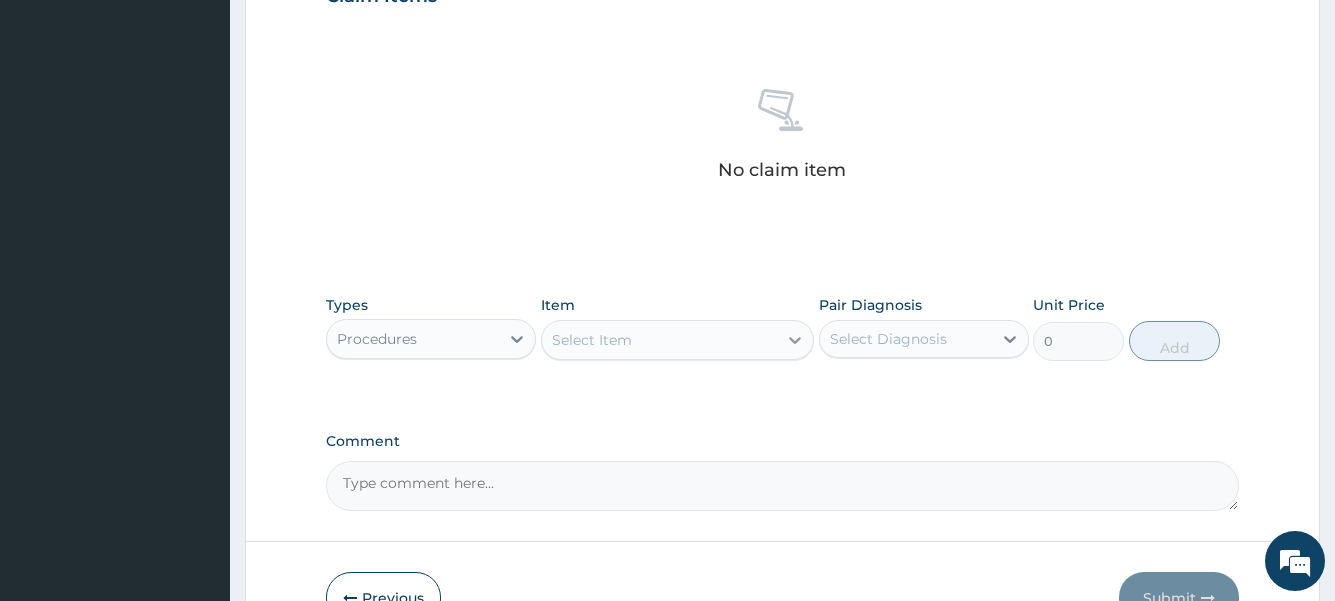 click 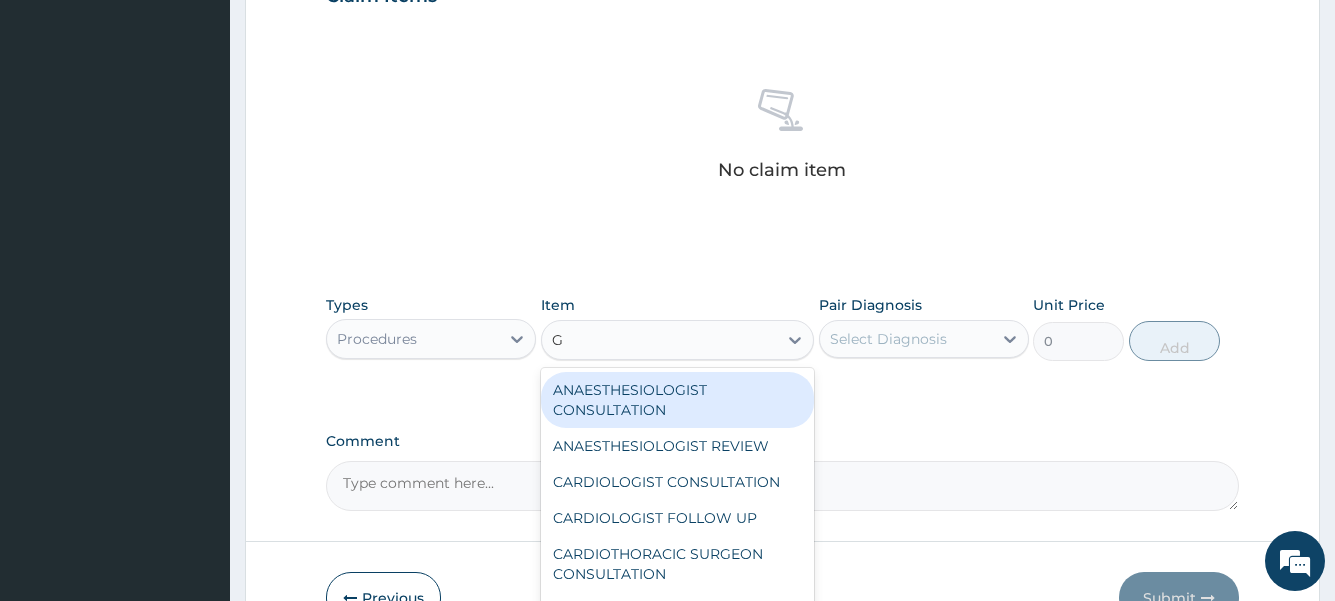 type on "GP" 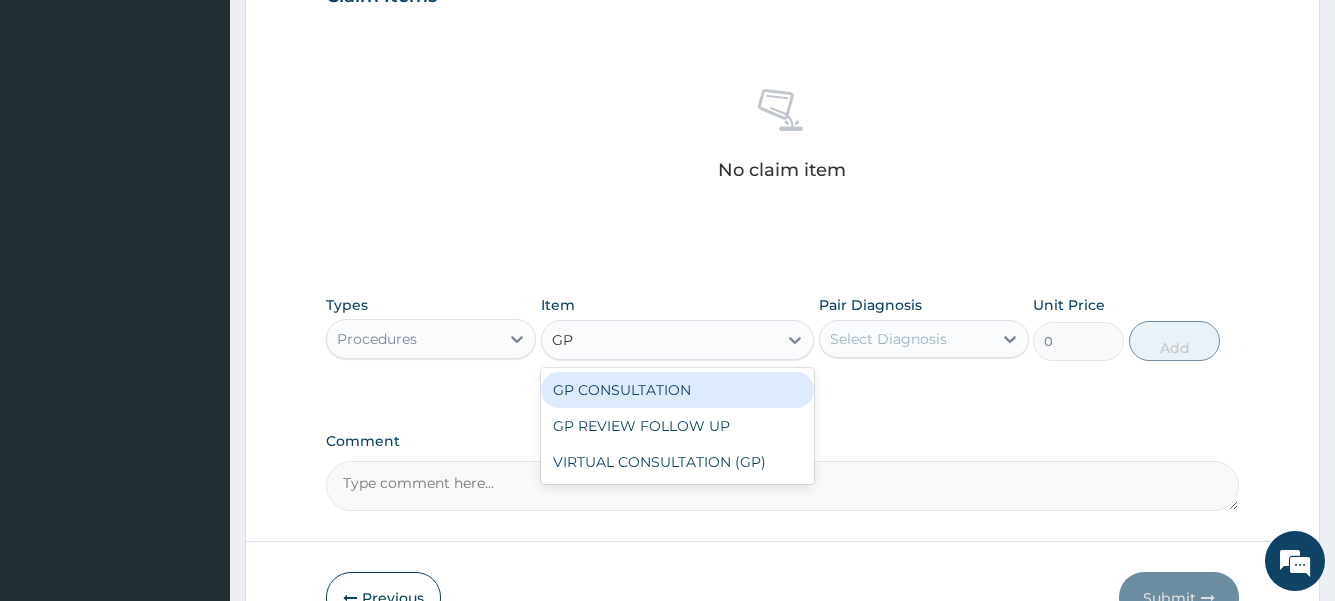 drag, startPoint x: 679, startPoint y: 398, endPoint x: 691, endPoint y: 398, distance: 12 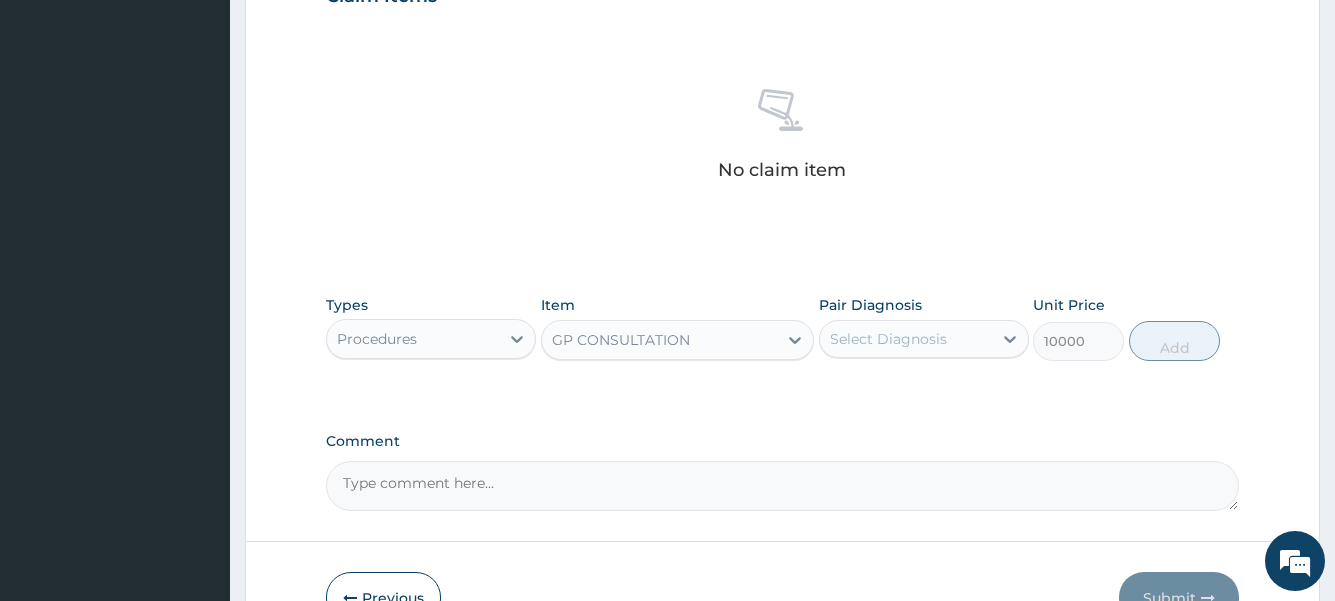 click on "Select Diagnosis" at bounding box center (888, 339) 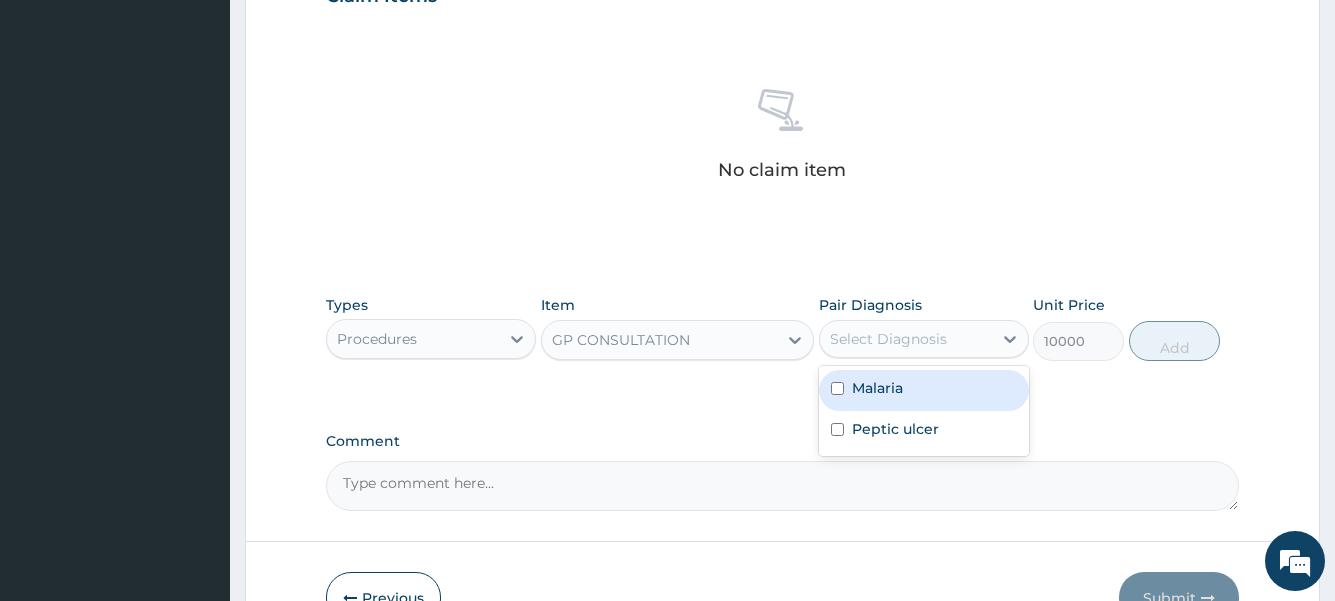 drag, startPoint x: 890, startPoint y: 391, endPoint x: 890, endPoint y: 404, distance: 13 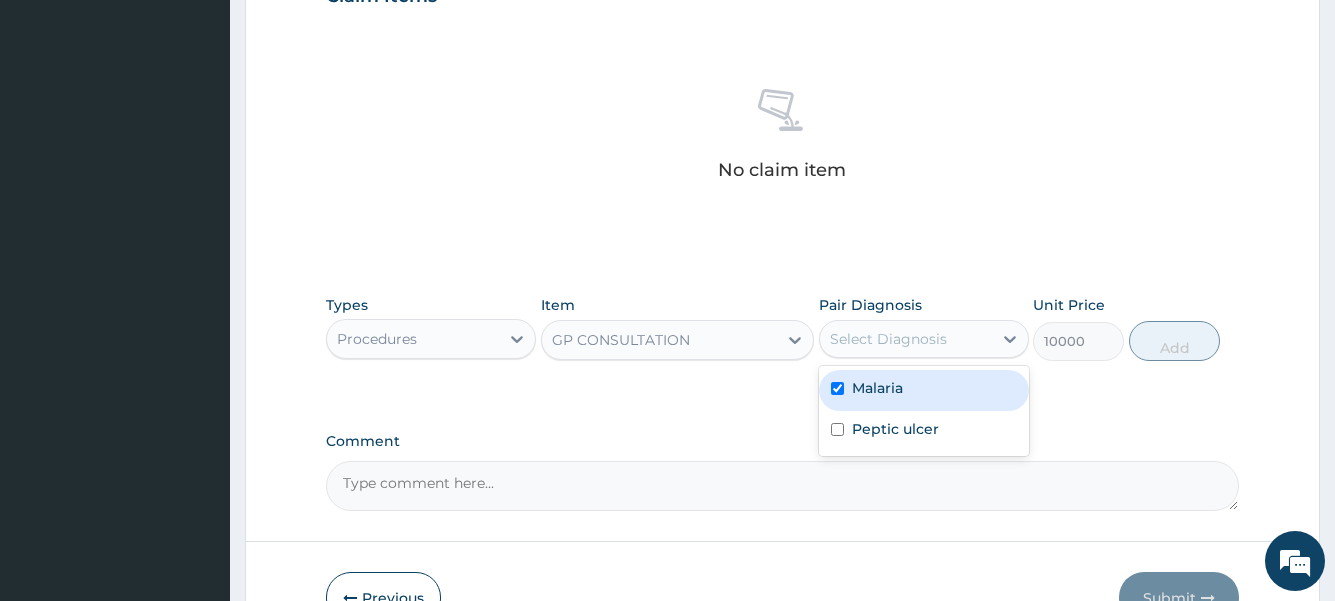 checkbox on "true" 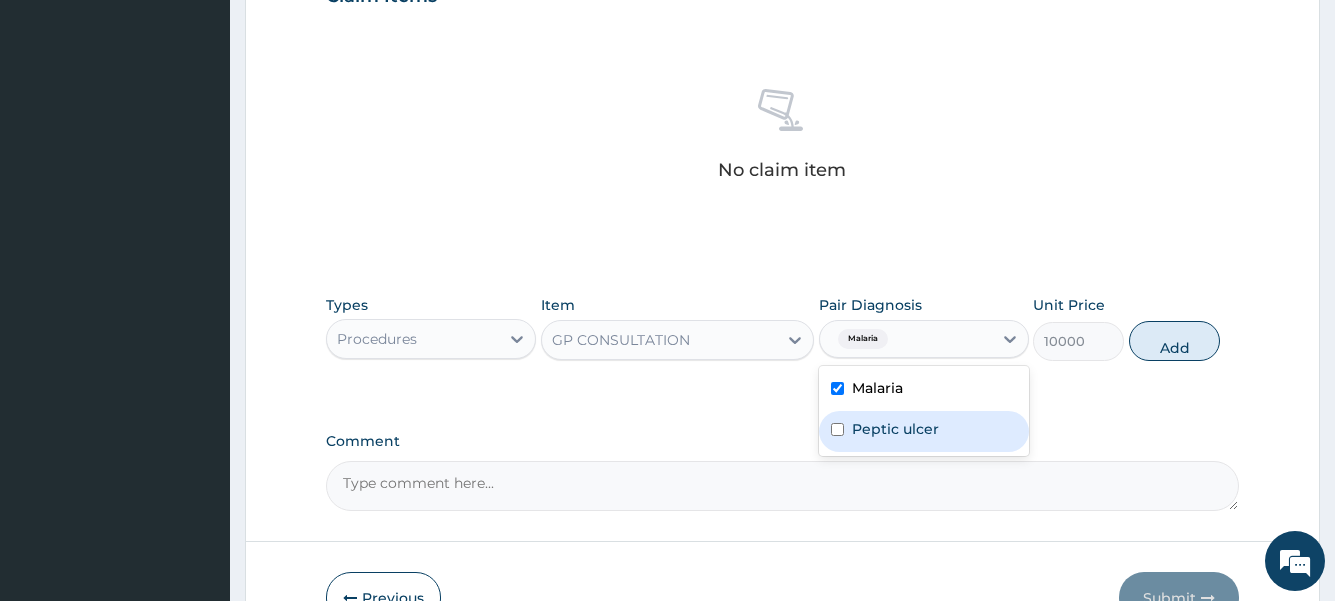 click on "Peptic ulcer" at bounding box center (895, 429) 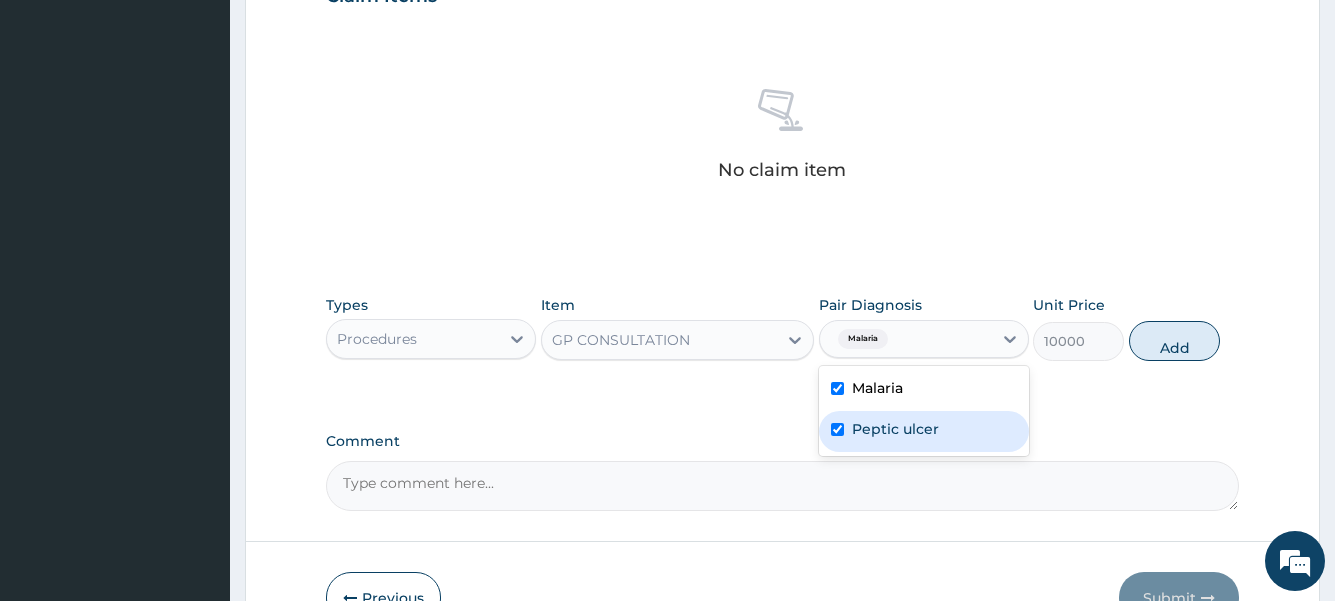 checkbox on "true" 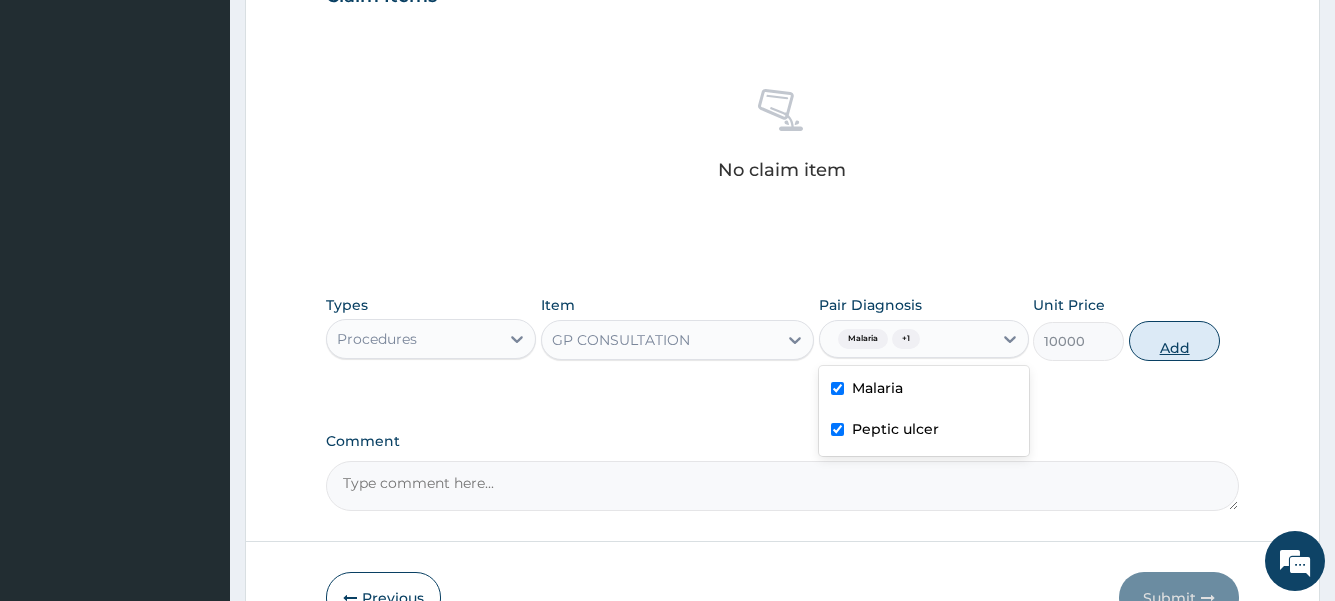 click on "Add" at bounding box center [1174, 341] 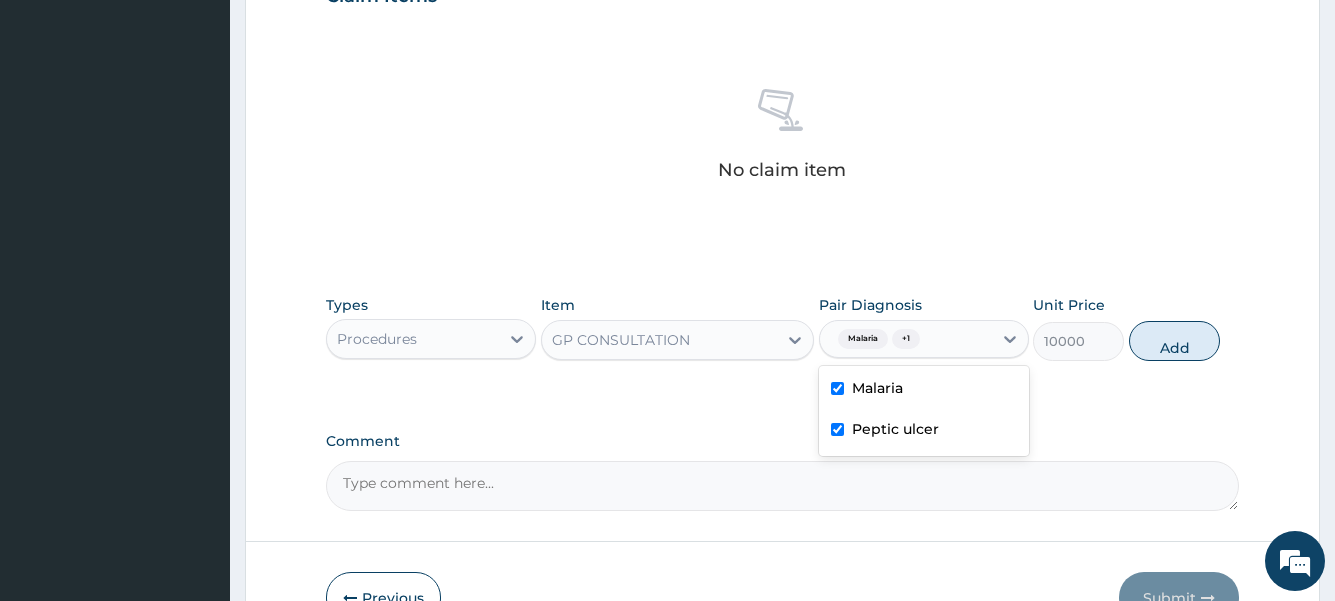 type on "0" 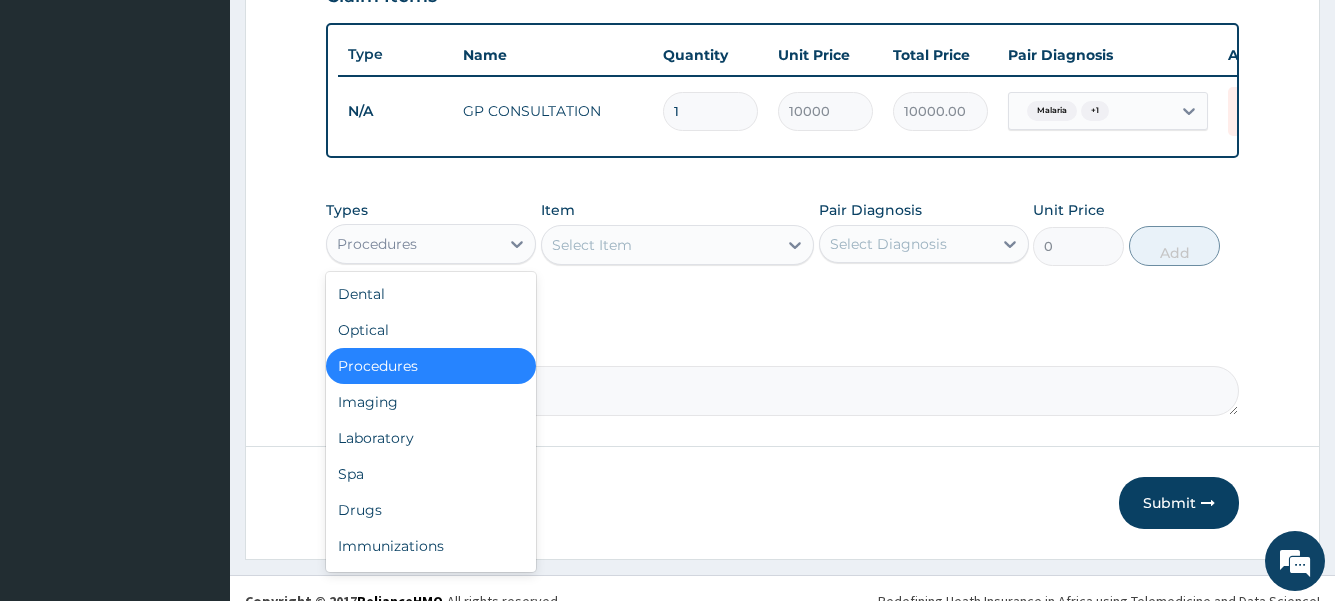 click on "Procedures" at bounding box center (413, 244) 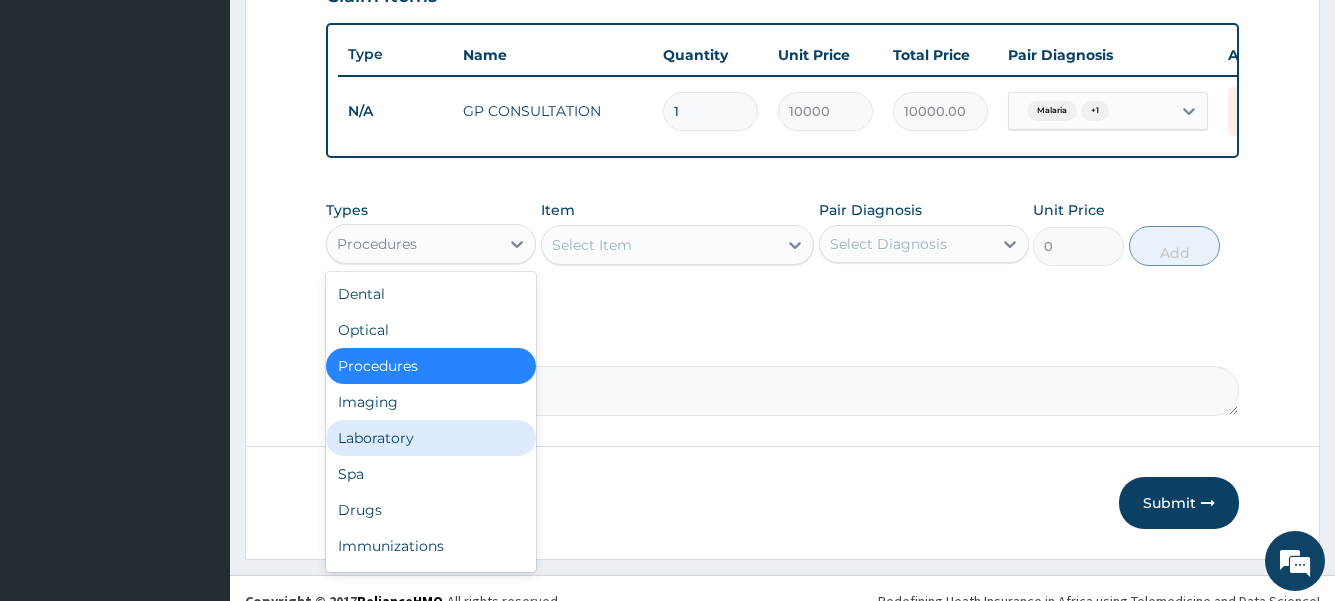 drag, startPoint x: 416, startPoint y: 457, endPoint x: 430, endPoint y: 455, distance: 14.142136 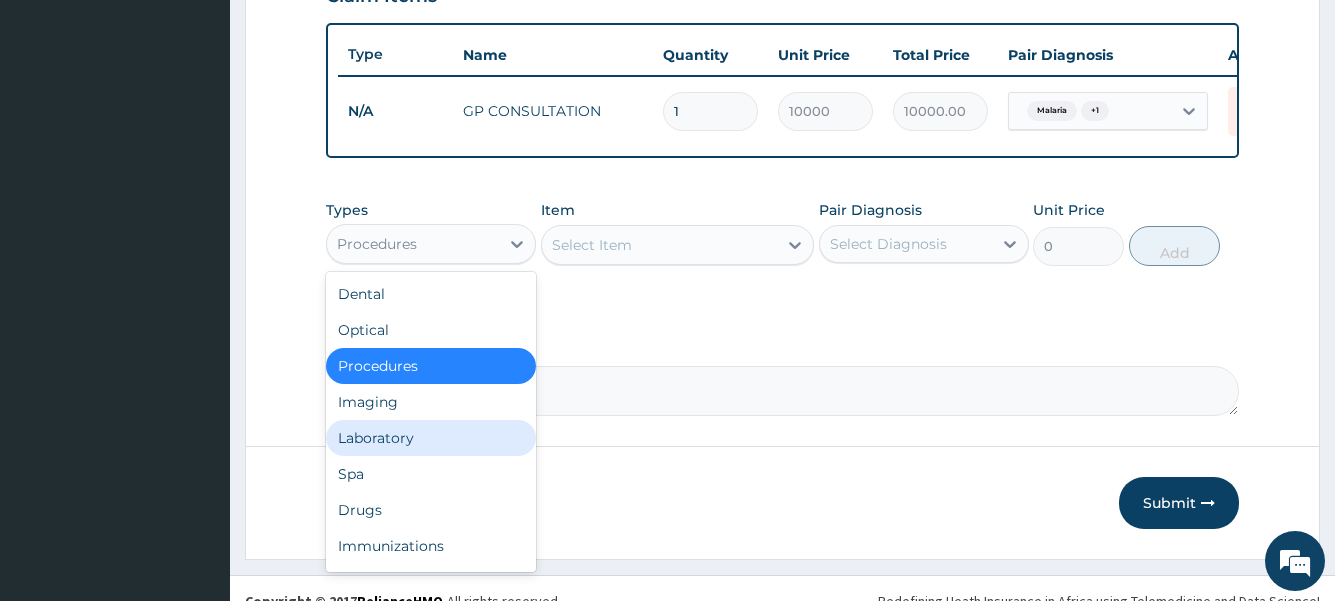 click on "Laboratory" at bounding box center [431, 438] 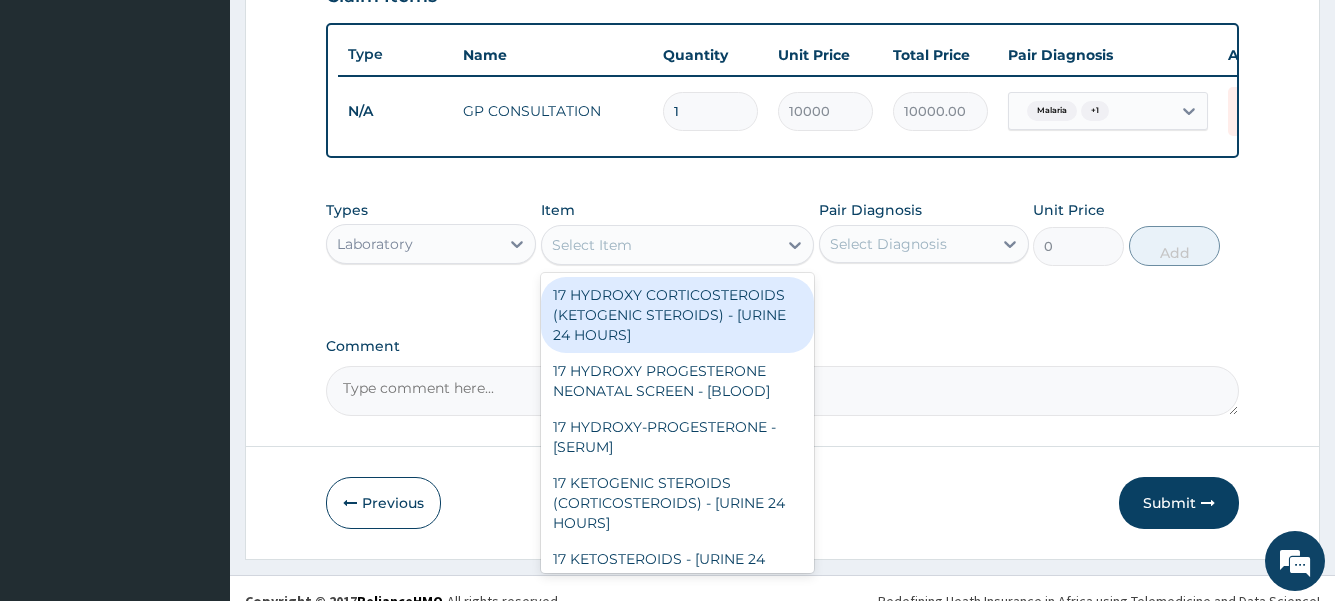 click on "Select Item" at bounding box center [660, 245] 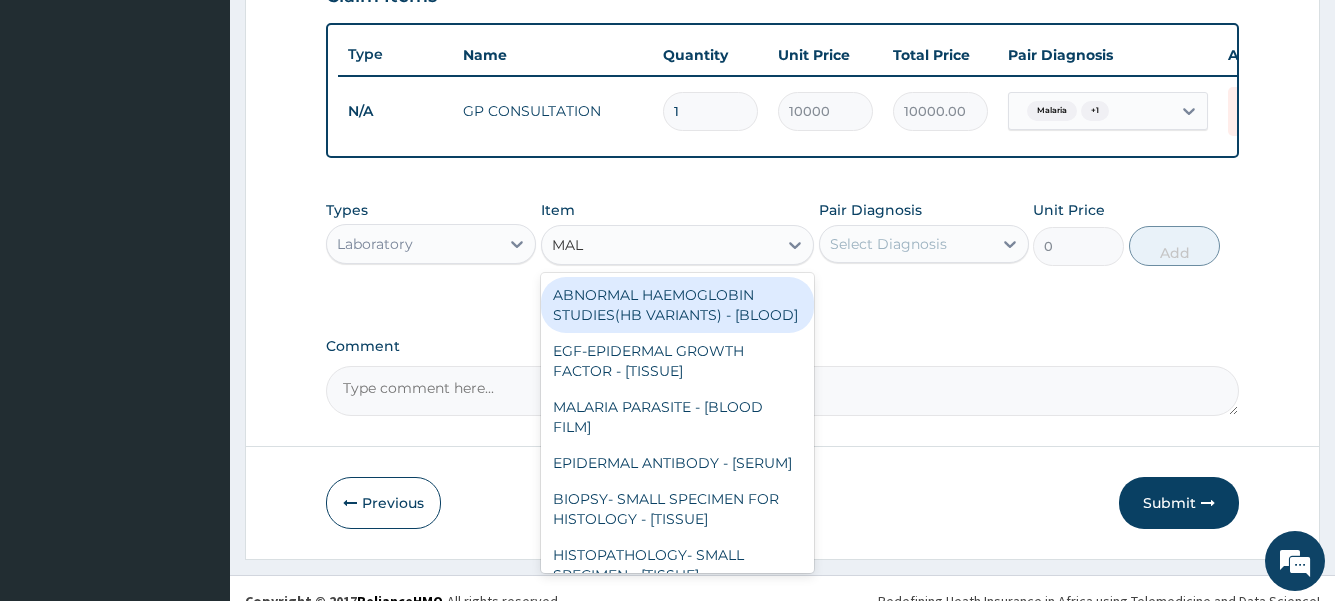 type on "MALA" 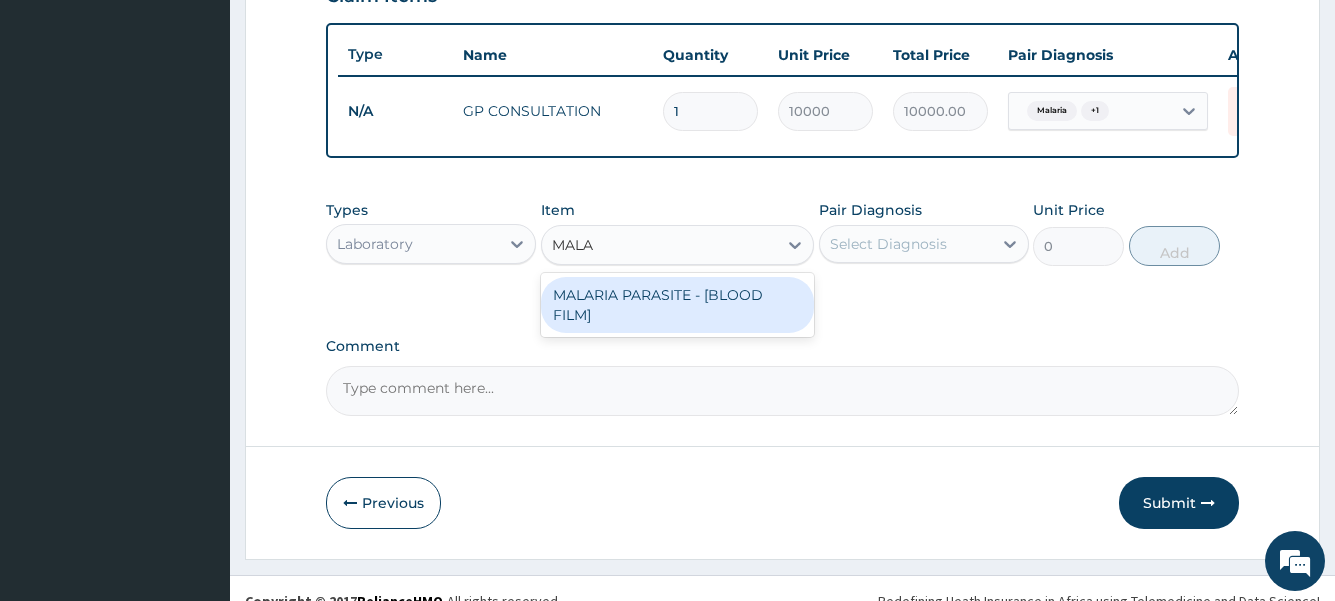 click on "MALARIA PARASITE - [BLOOD FILM]" at bounding box center [678, 305] 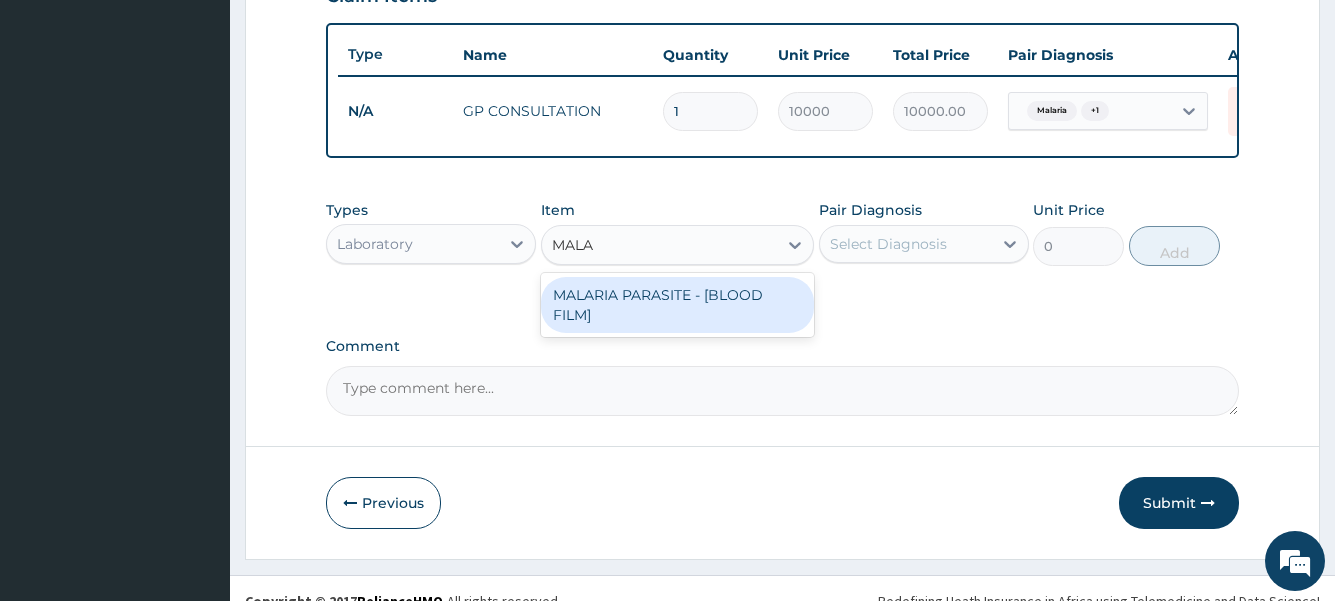 type 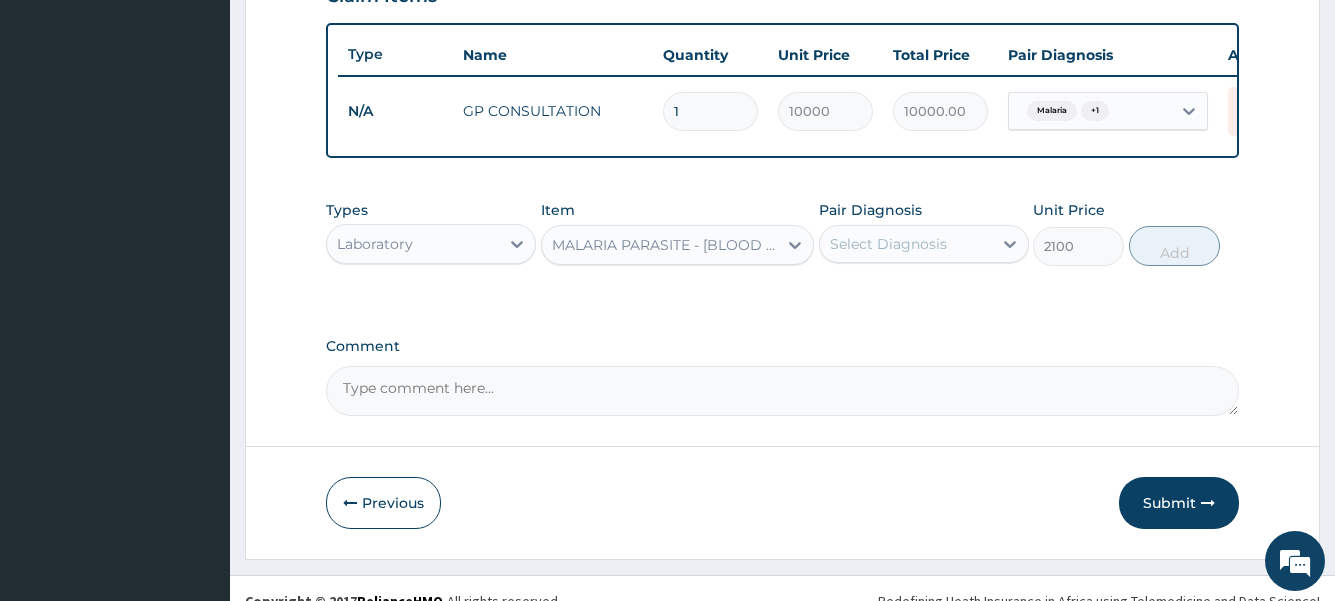 click on "Select Diagnosis" at bounding box center (888, 244) 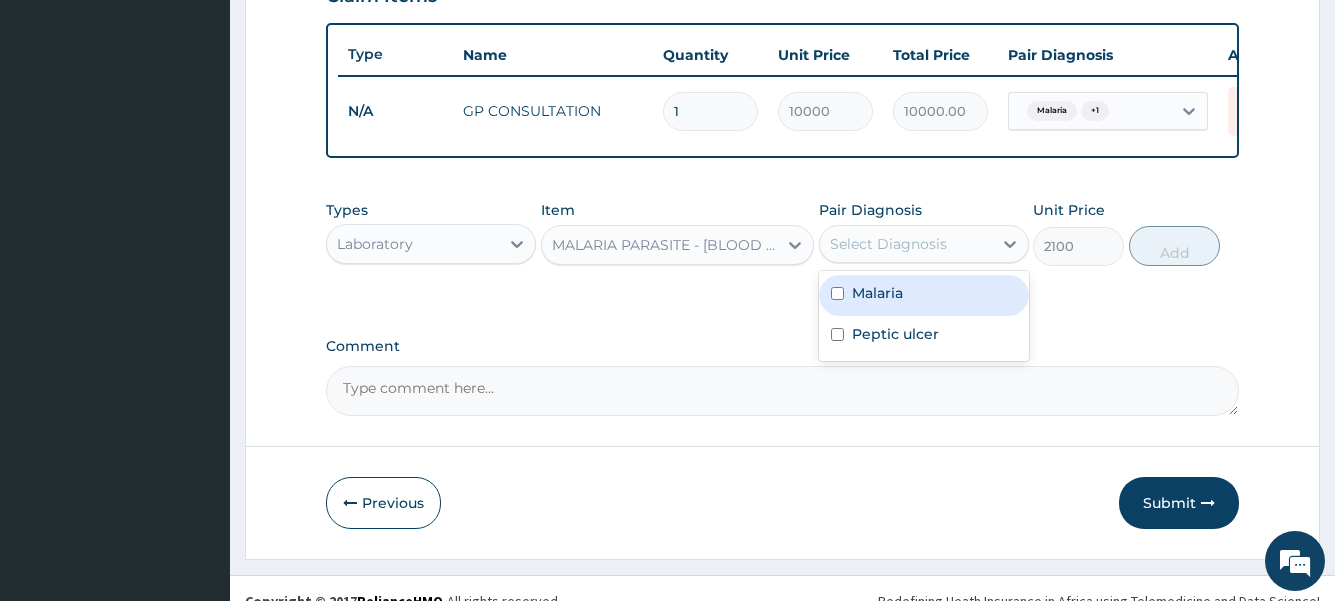 click on "Malaria" at bounding box center (924, 295) 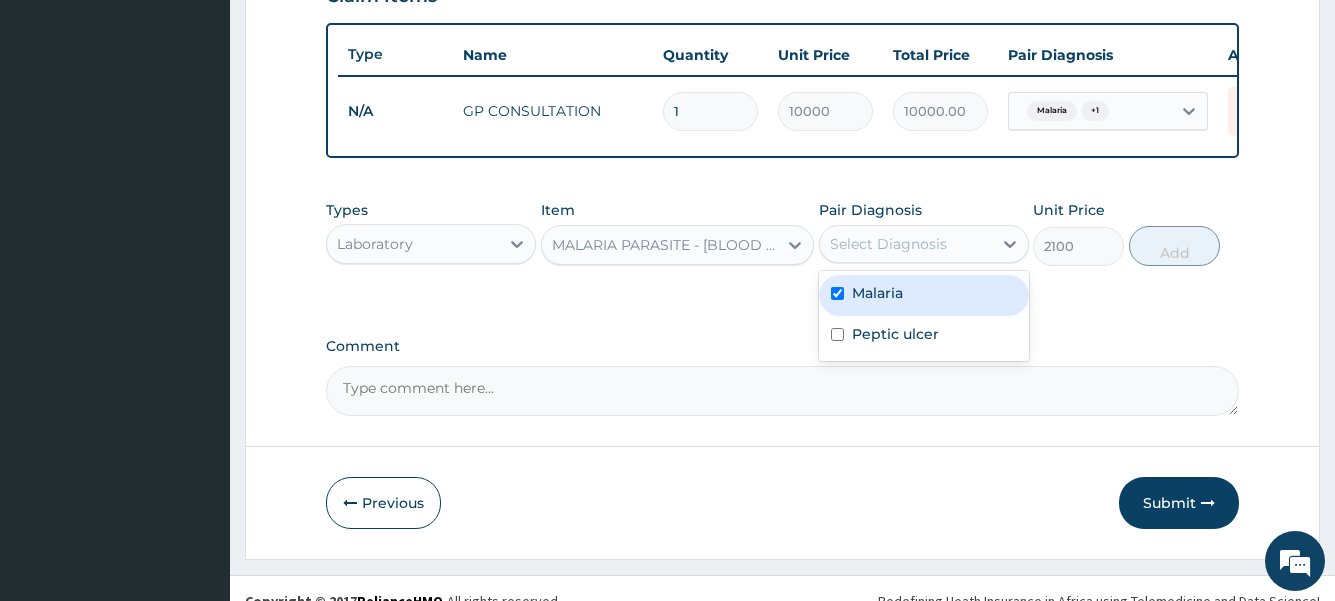 checkbox on "true" 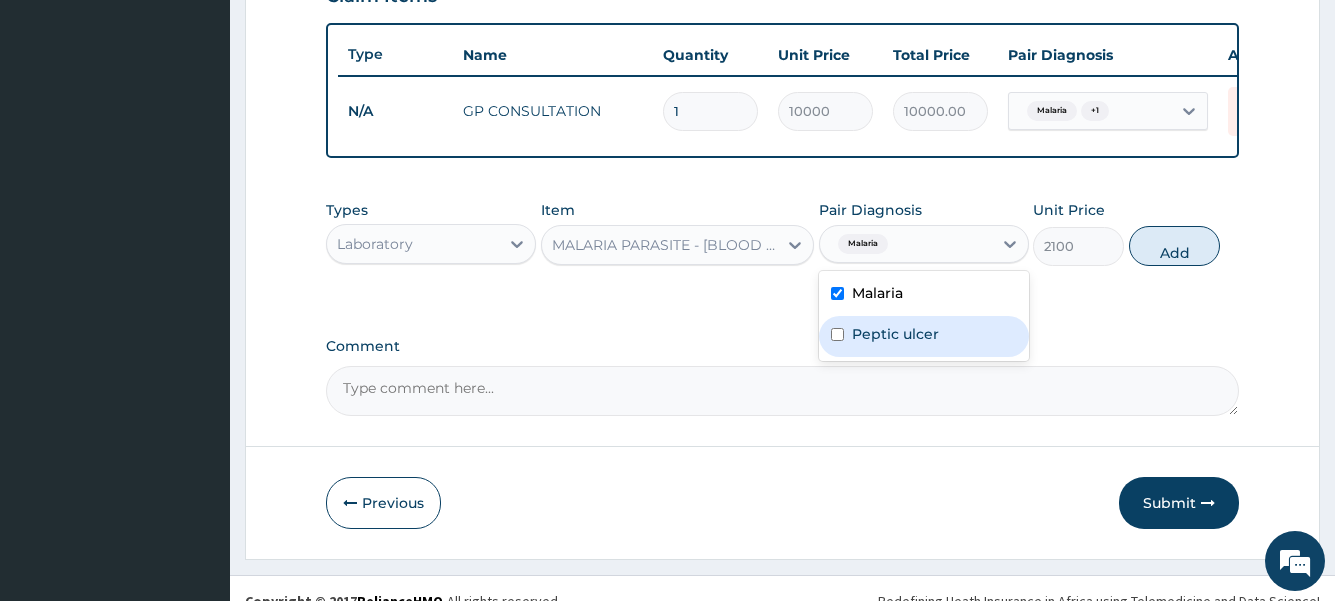 drag, startPoint x: 1193, startPoint y: 265, endPoint x: 1163, endPoint y: 263, distance: 30.066593 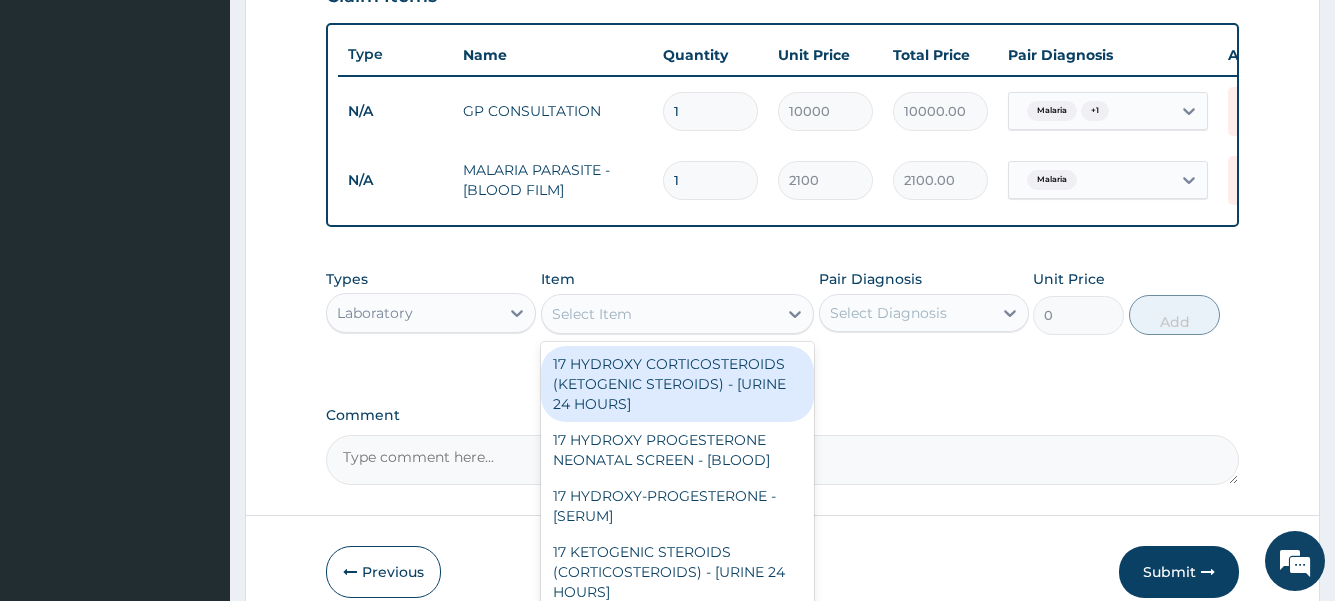 click on "Select Item" at bounding box center (660, 314) 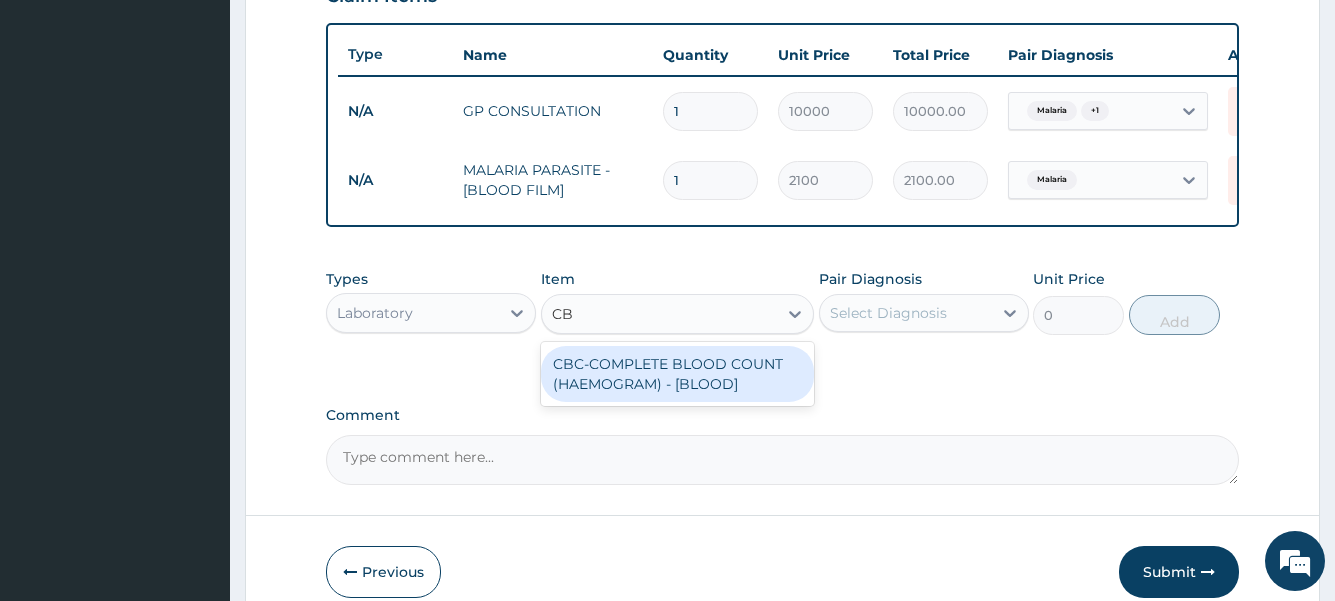 type on "CBC" 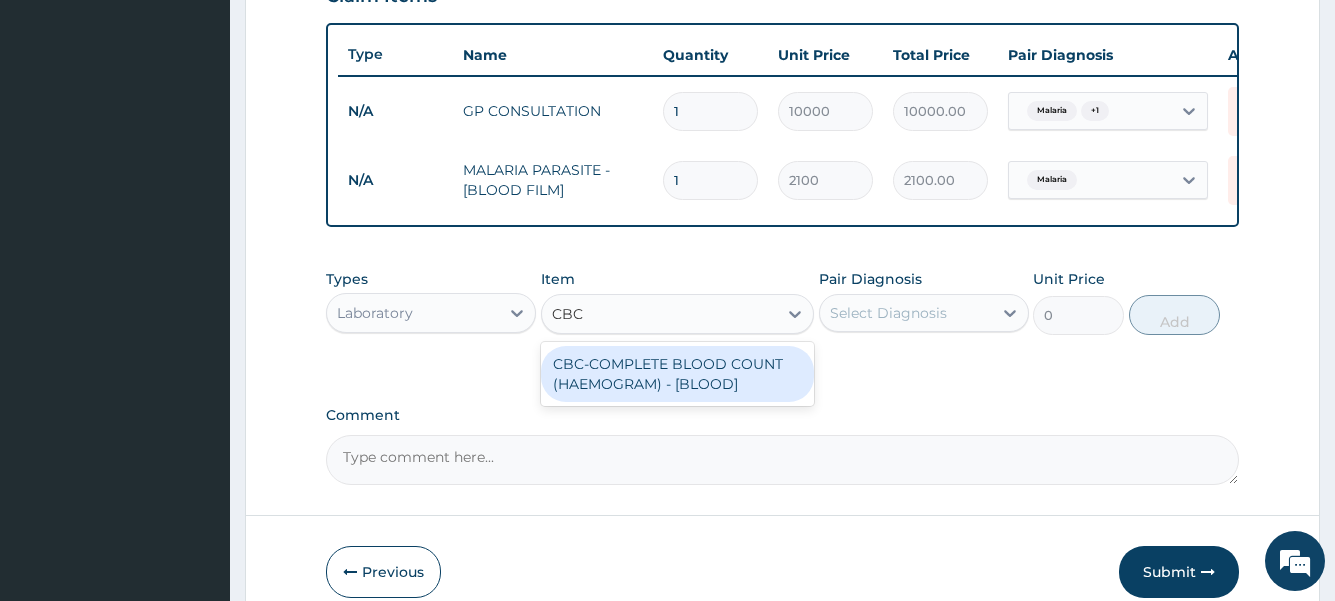drag, startPoint x: 696, startPoint y: 386, endPoint x: 788, endPoint y: 368, distance: 93.74433 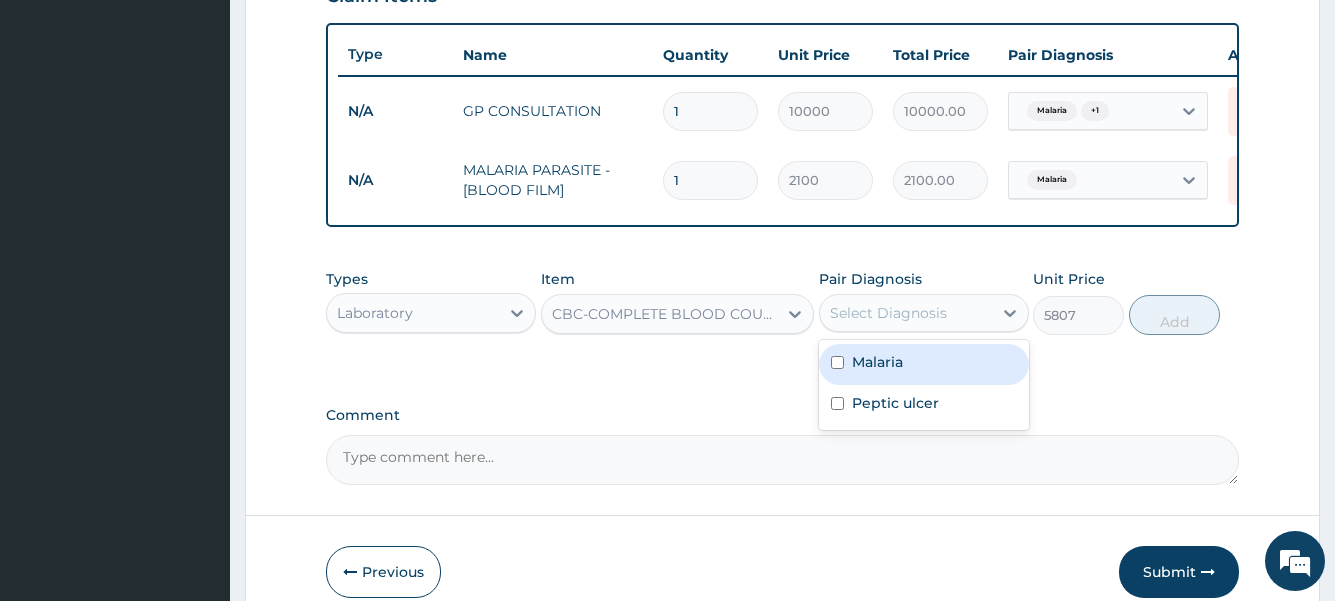 drag, startPoint x: 884, startPoint y: 317, endPoint x: 866, endPoint y: 363, distance: 49.396355 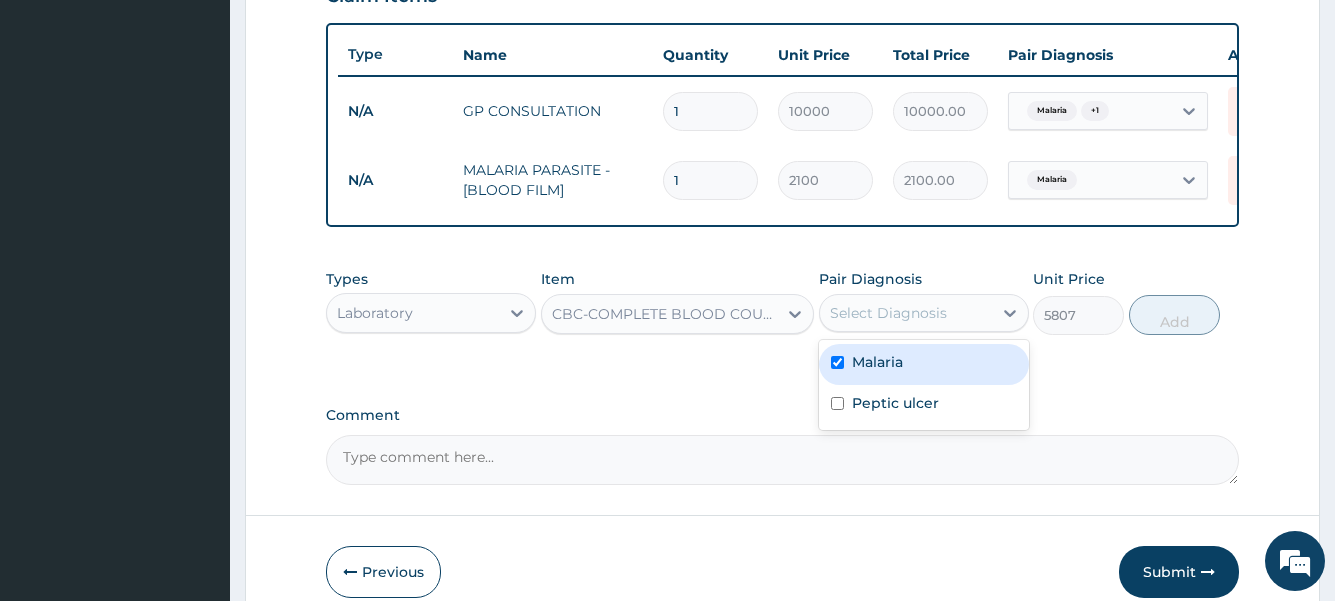 checkbox on "true" 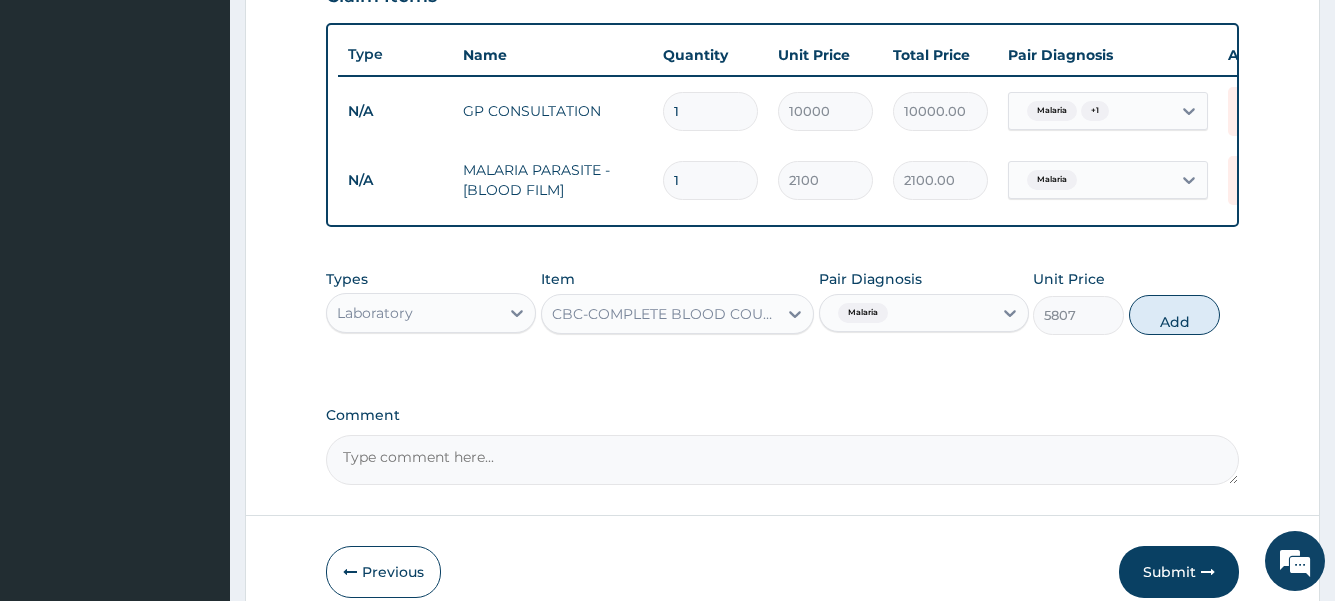 drag, startPoint x: 1160, startPoint y: 342, endPoint x: 893, endPoint y: 346, distance: 267.02997 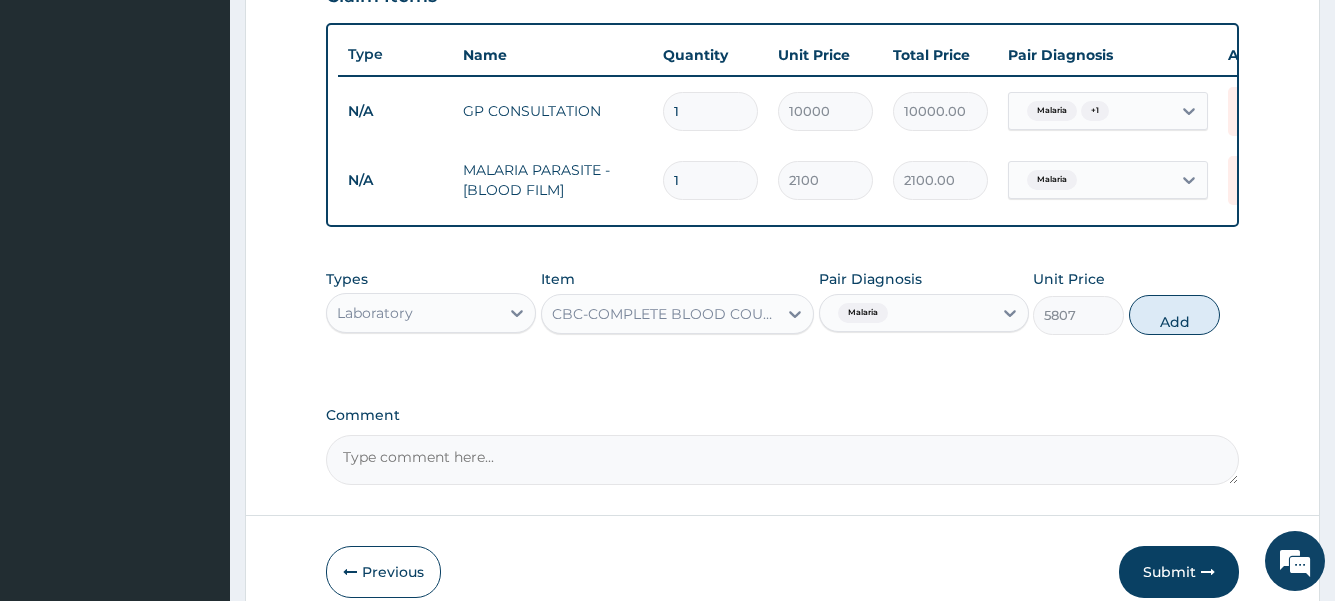 drag, startPoint x: 1158, startPoint y: 327, endPoint x: 1081, endPoint y: 327, distance: 77 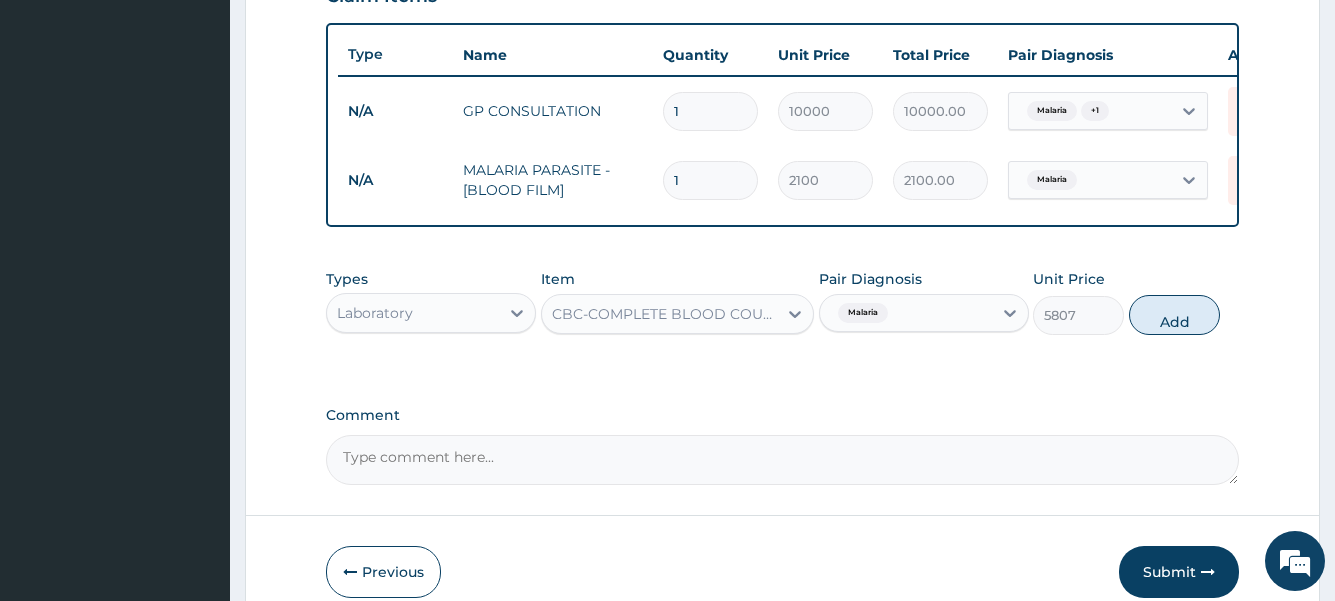 click on "Add" at bounding box center [1174, 315] 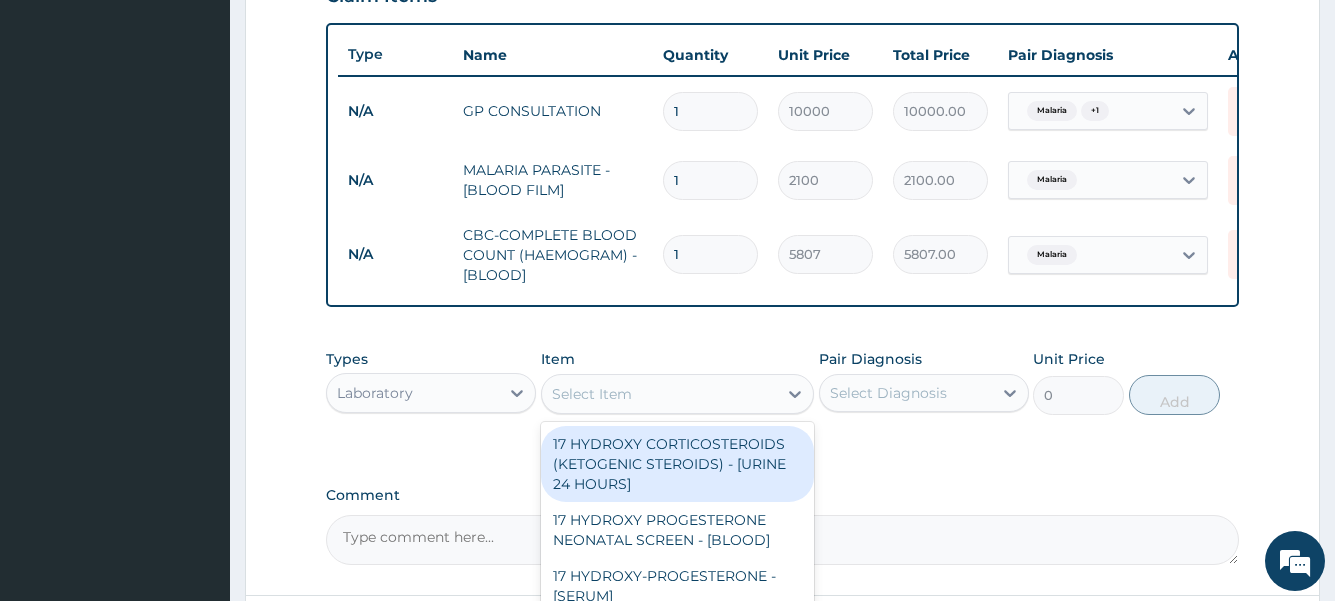 click on "Select Item" at bounding box center [660, 394] 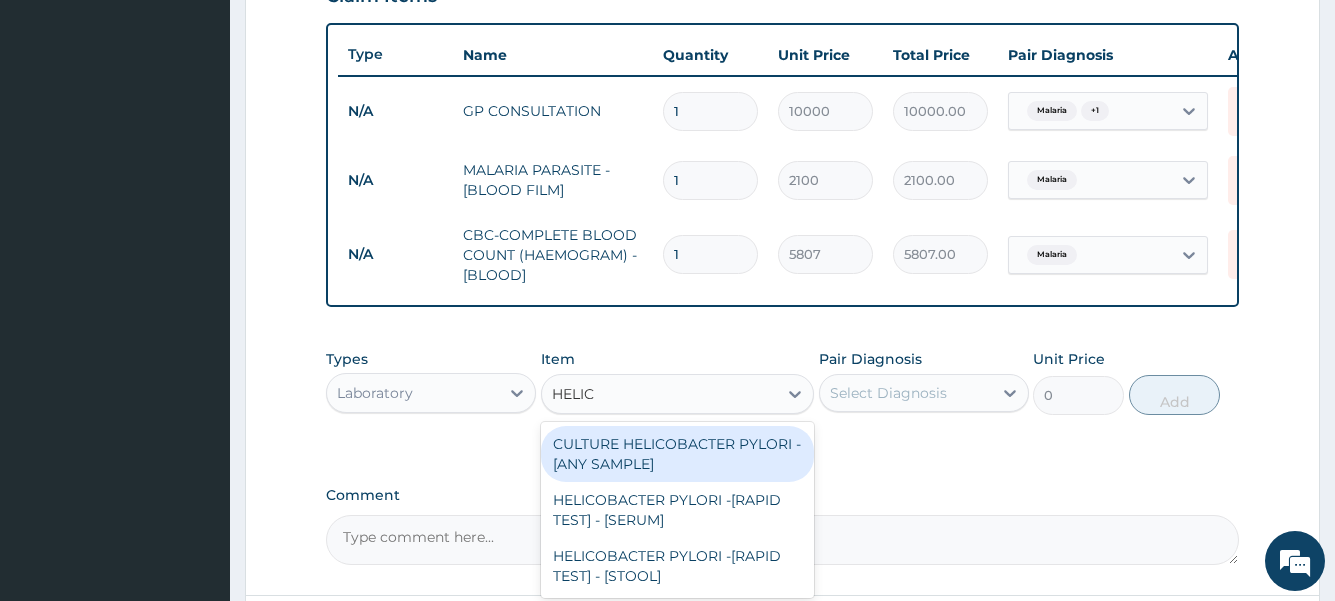 type on "HELICO" 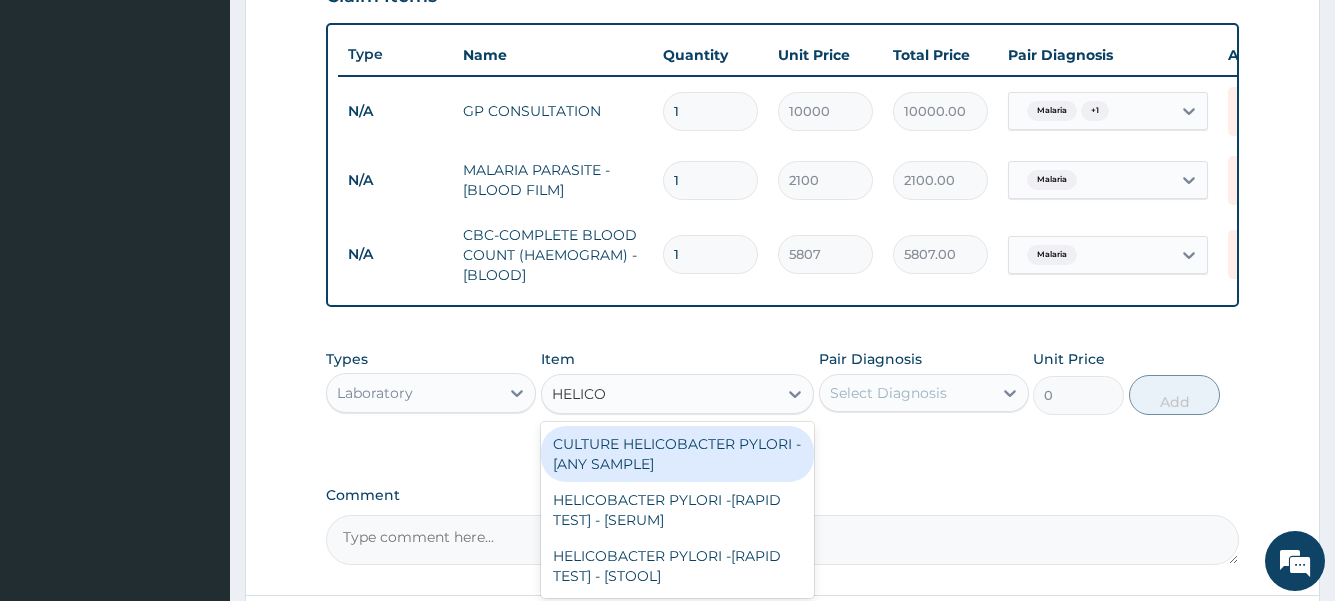 scroll, scrollTop: 821, scrollLeft: 0, axis: vertical 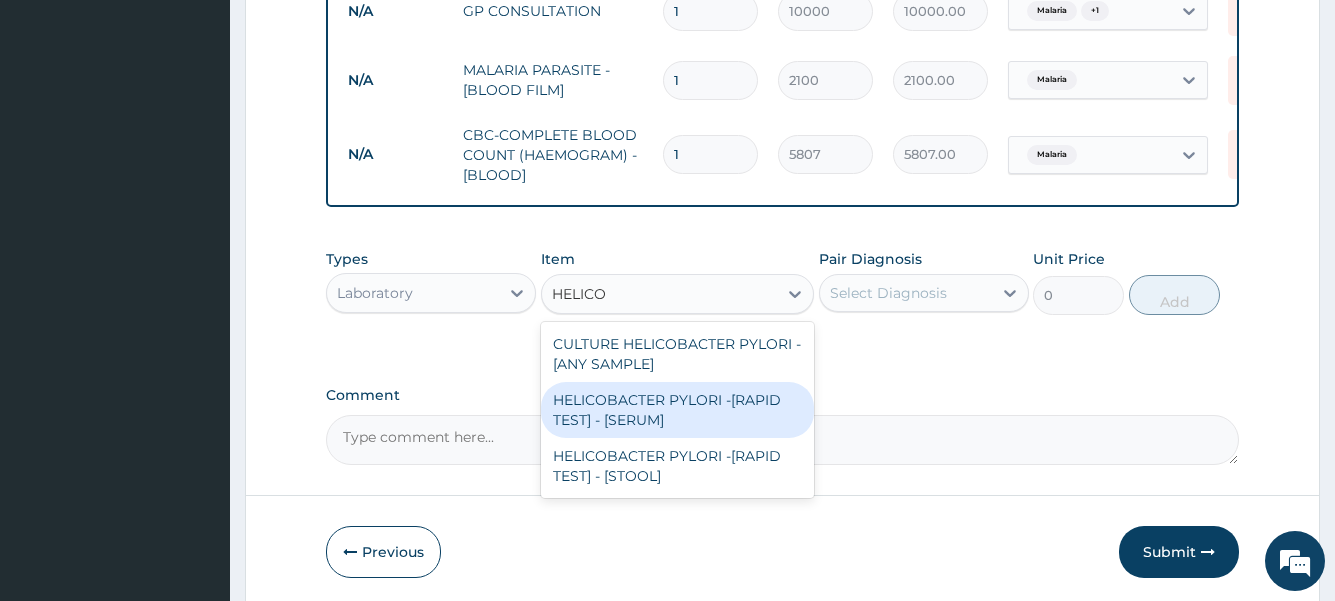 click on "HELICOBACTER PYLORI -[RAPID TEST] - [SERUM]" at bounding box center [678, 410] 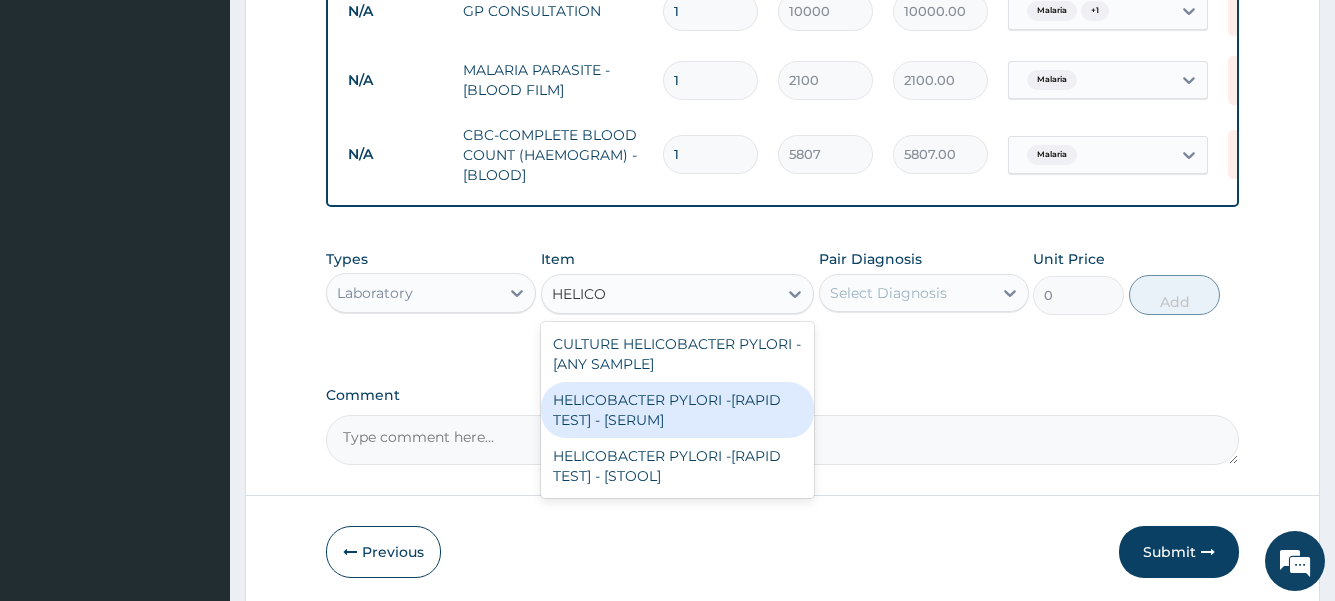type 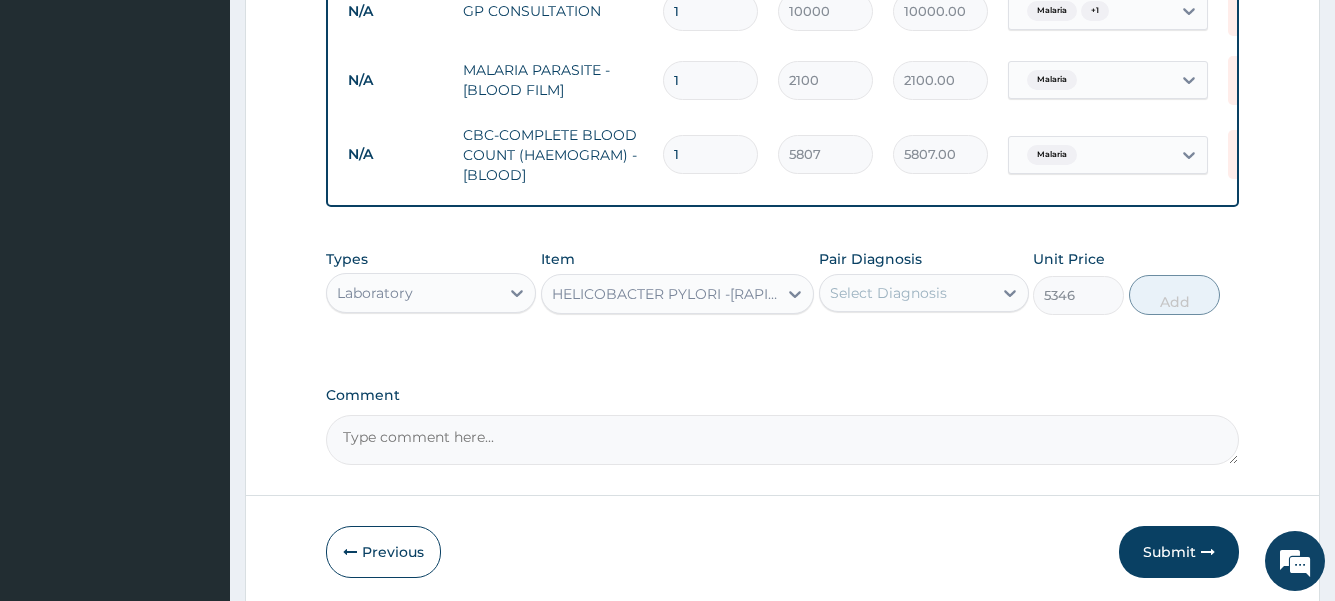 click on "Select Diagnosis" at bounding box center [888, 293] 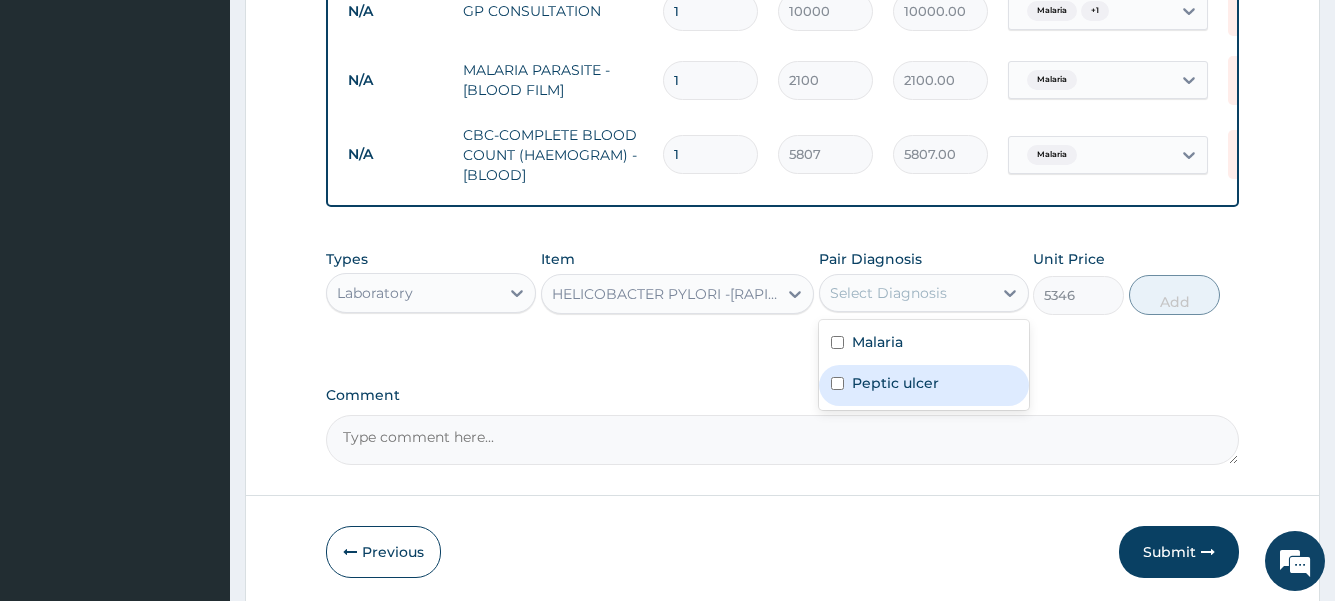 click on "Peptic ulcer" at bounding box center [895, 383] 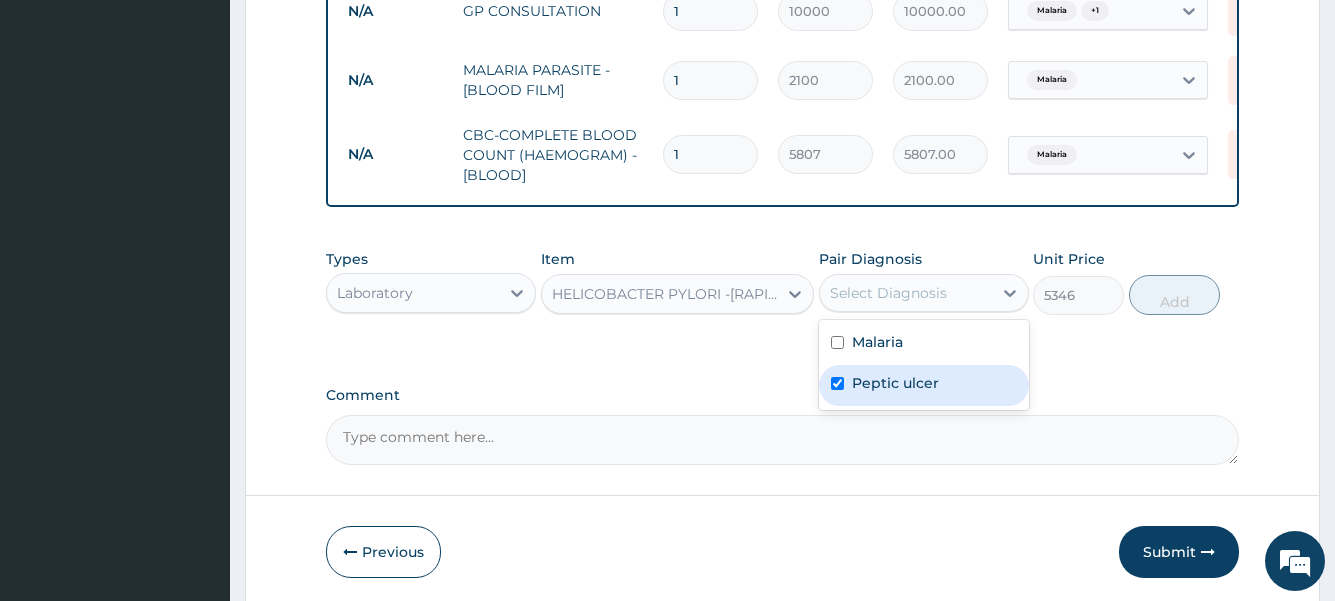 checkbox on "true" 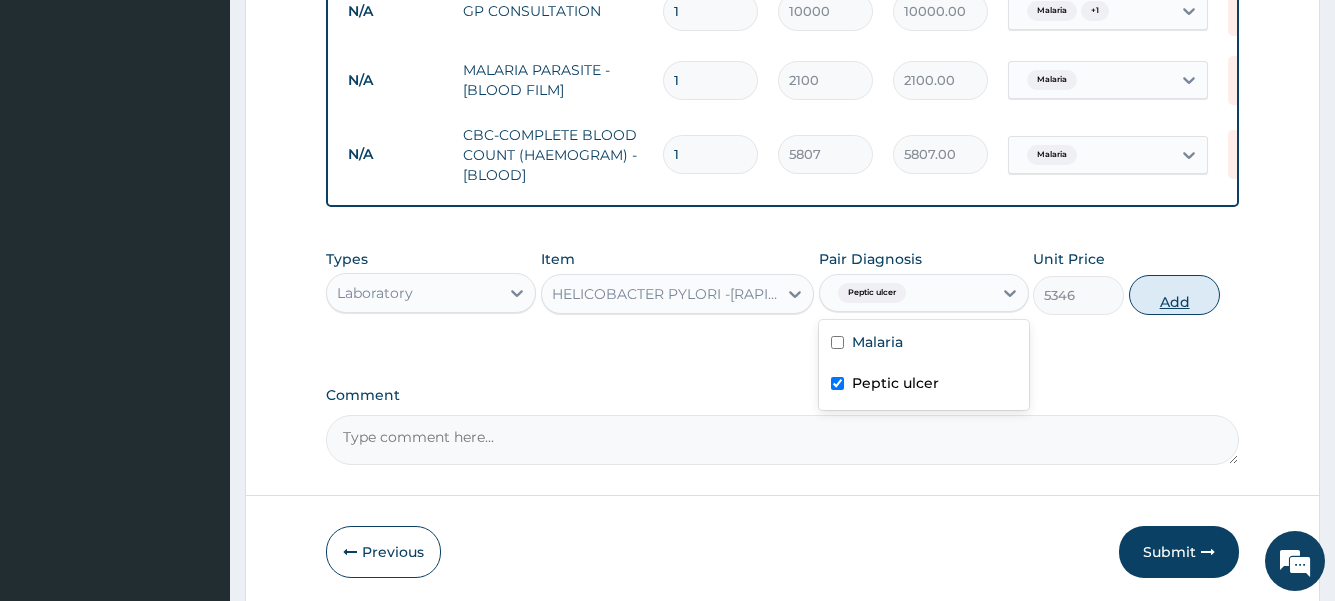 click on "Add" at bounding box center [1174, 295] 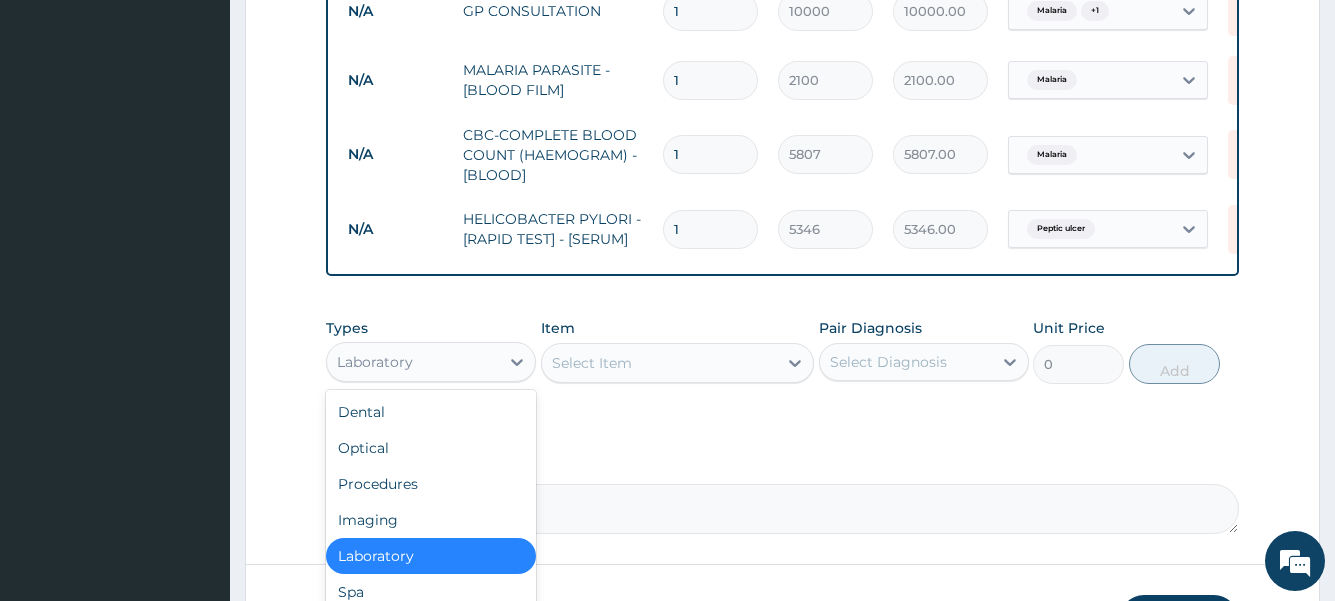 click on "Laboratory" at bounding box center (375, 362) 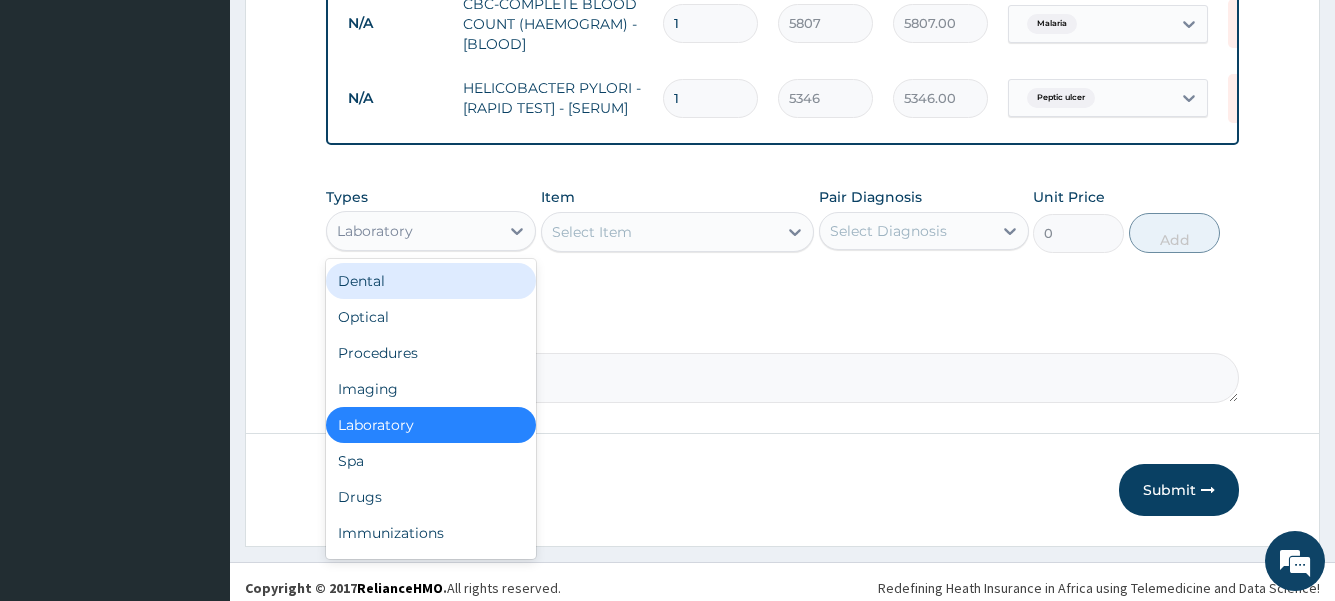 scroll, scrollTop: 979, scrollLeft: 0, axis: vertical 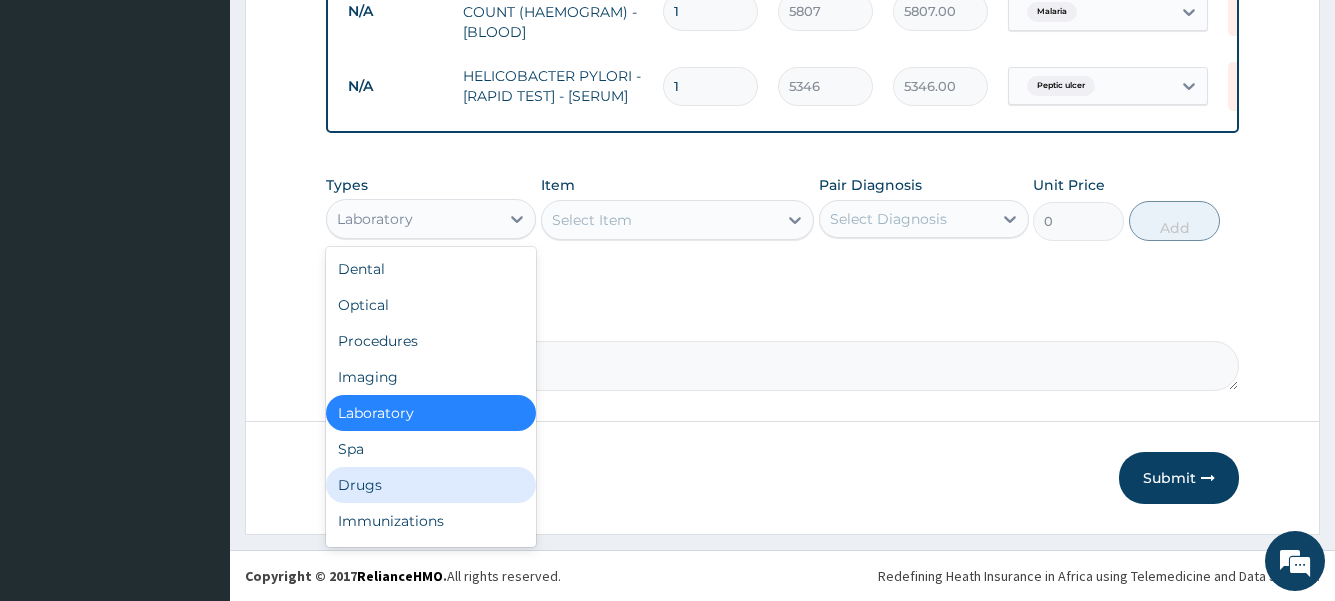 drag, startPoint x: 371, startPoint y: 492, endPoint x: 418, endPoint y: 482, distance: 48.052055 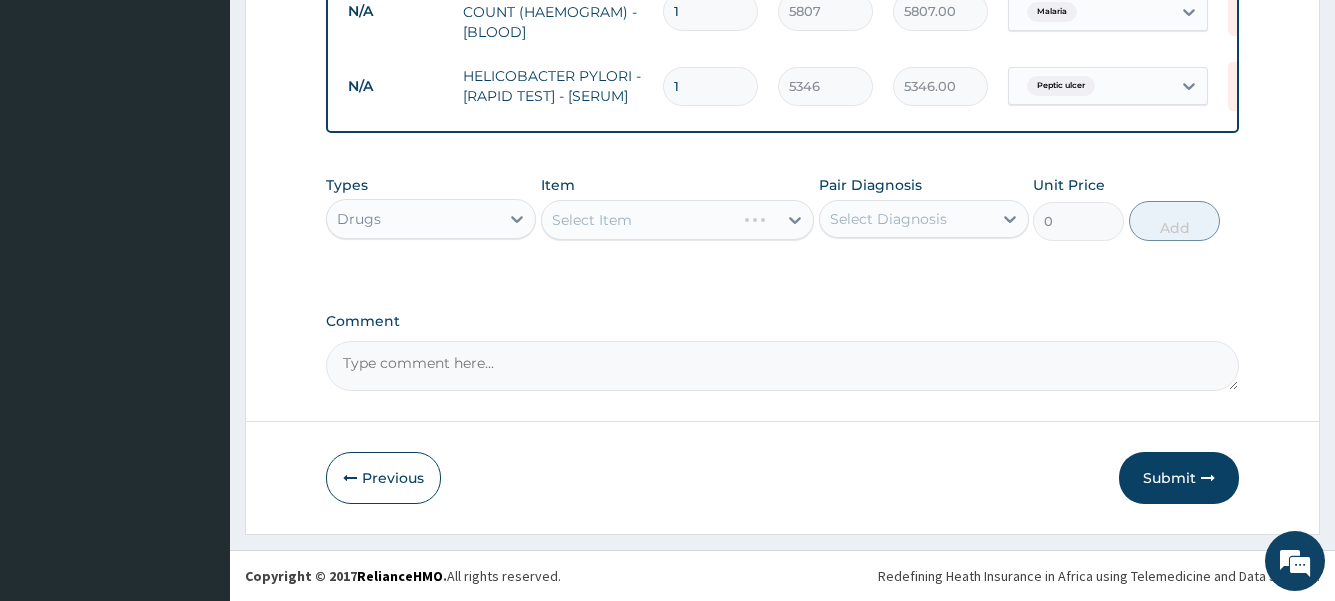 click on "Select Item" at bounding box center (678, 220) 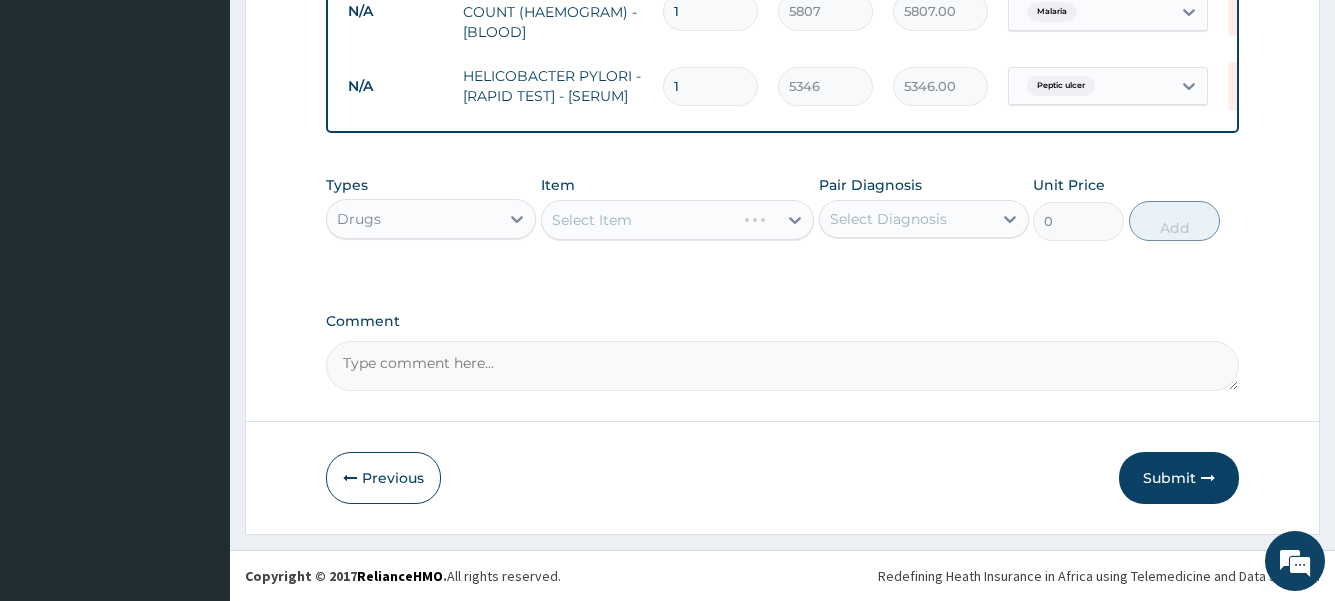 click on "Select Item" at bounding box center [678, 220] 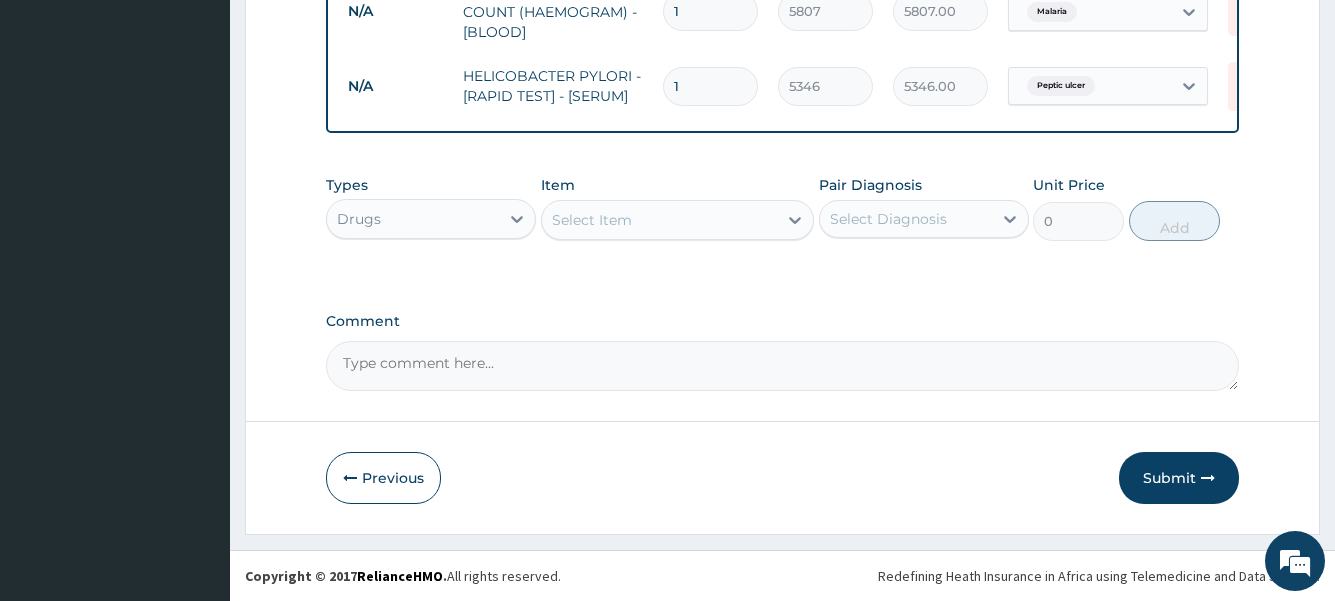 click on "Select Item" at bounding box center (660, 220) 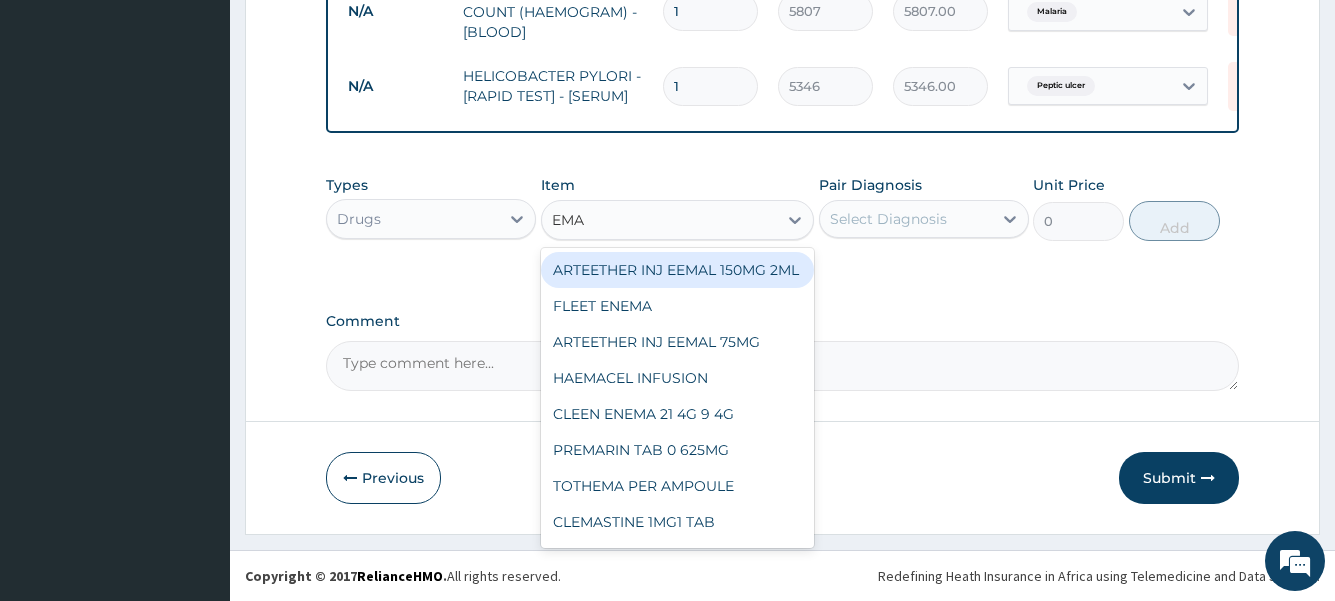 type on "EMAL" 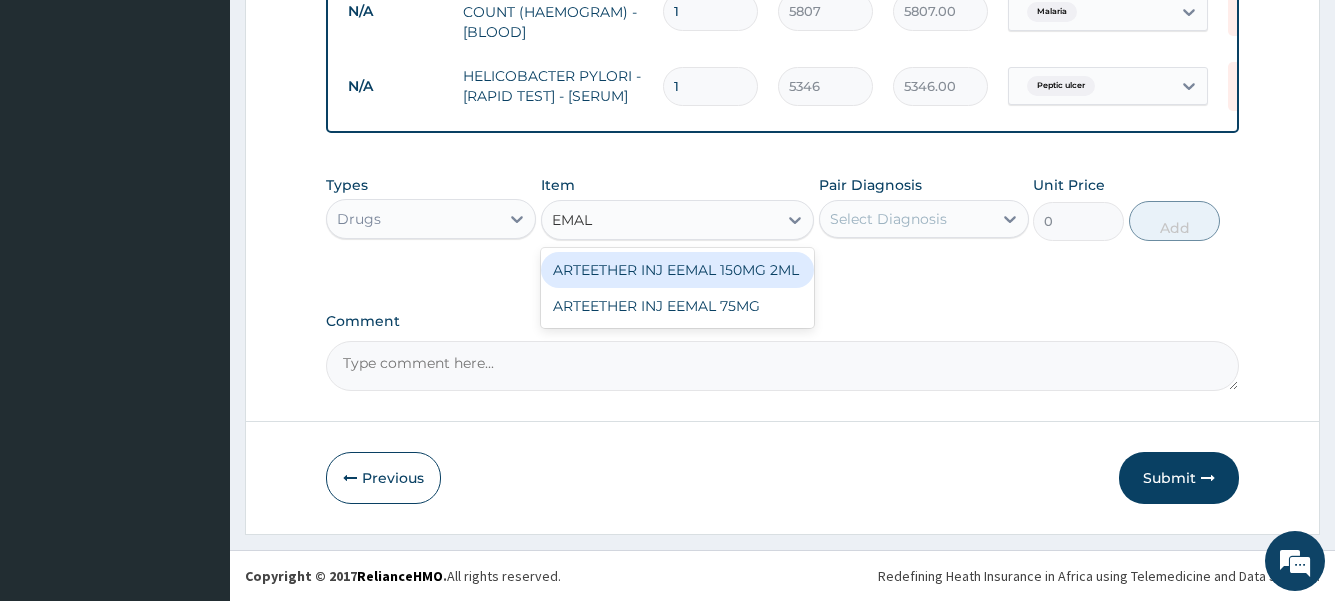 drag, startPoint x: 631, startPoint y: 270, endPoint x: 713, endPoint y: 281, distance: 82.73451 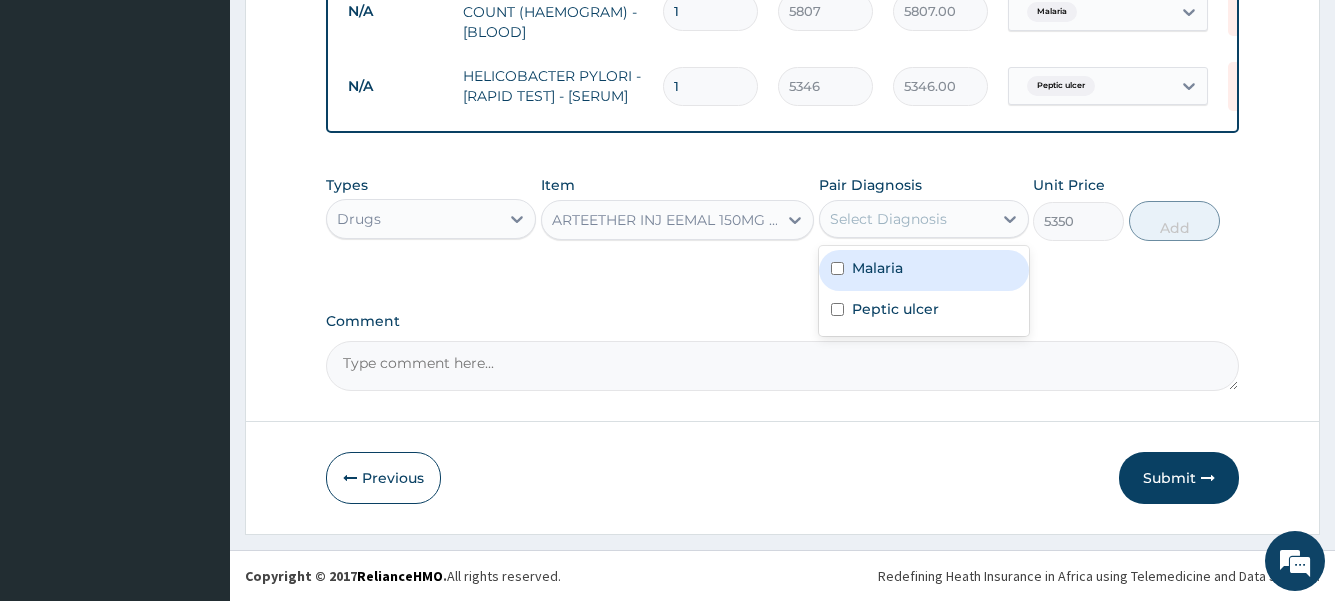 click on "Select Diagnosis" at bounding box center [888, 219] 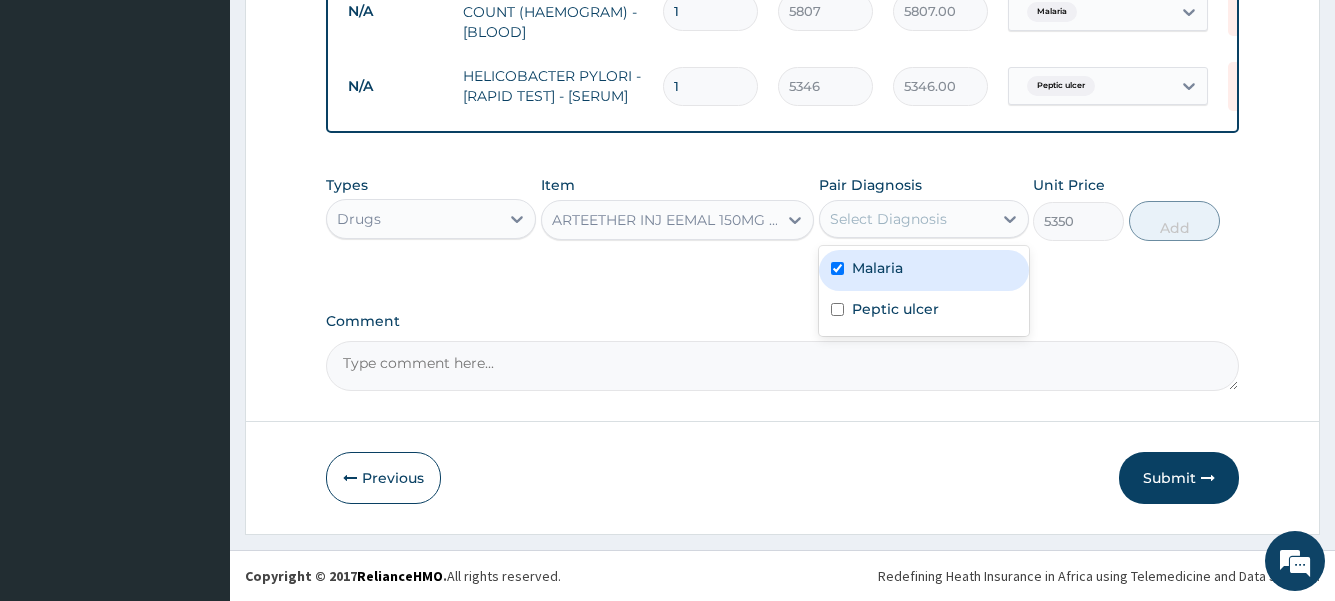 checkbox on "true" 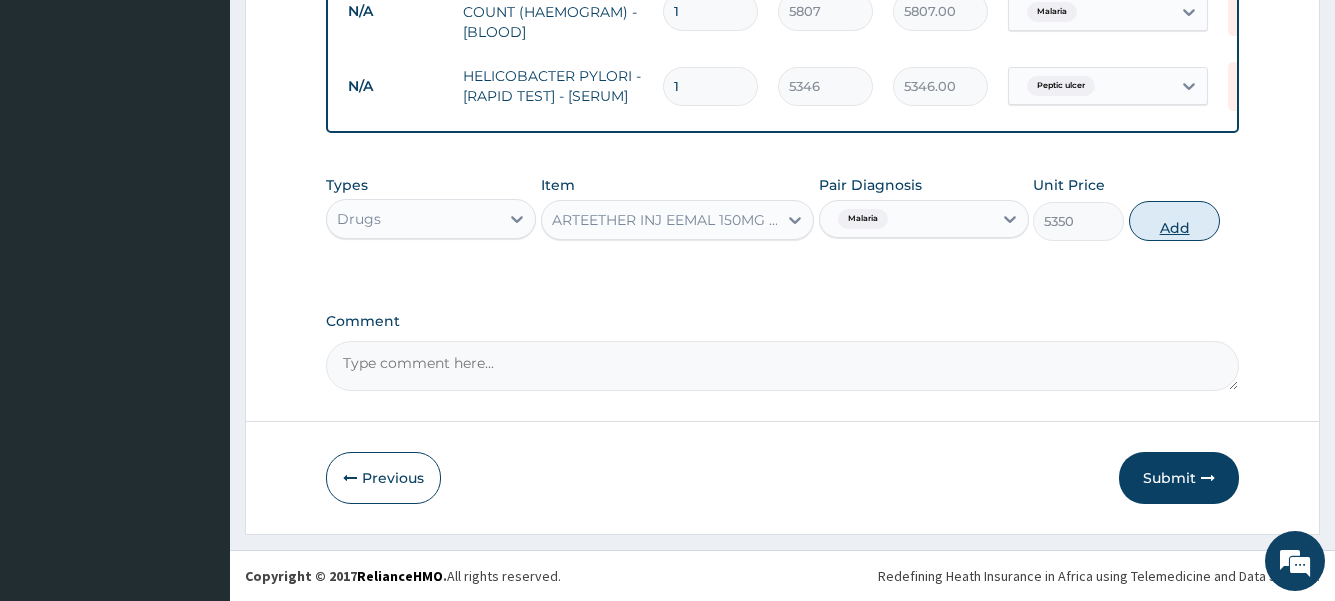 click on "Add" at bounding box center (1174, 221) 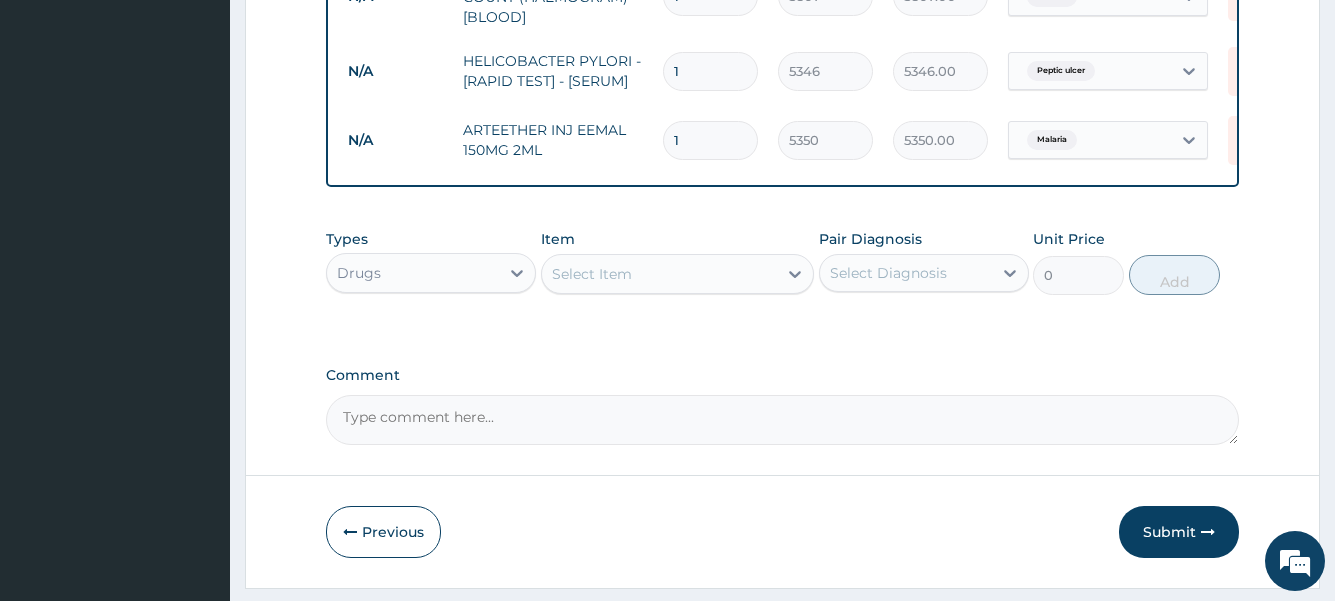 drag, startPoint x: 706, startPoint y: 140, endPoint x: 624, endPoint y: 128, distance: 82.8734 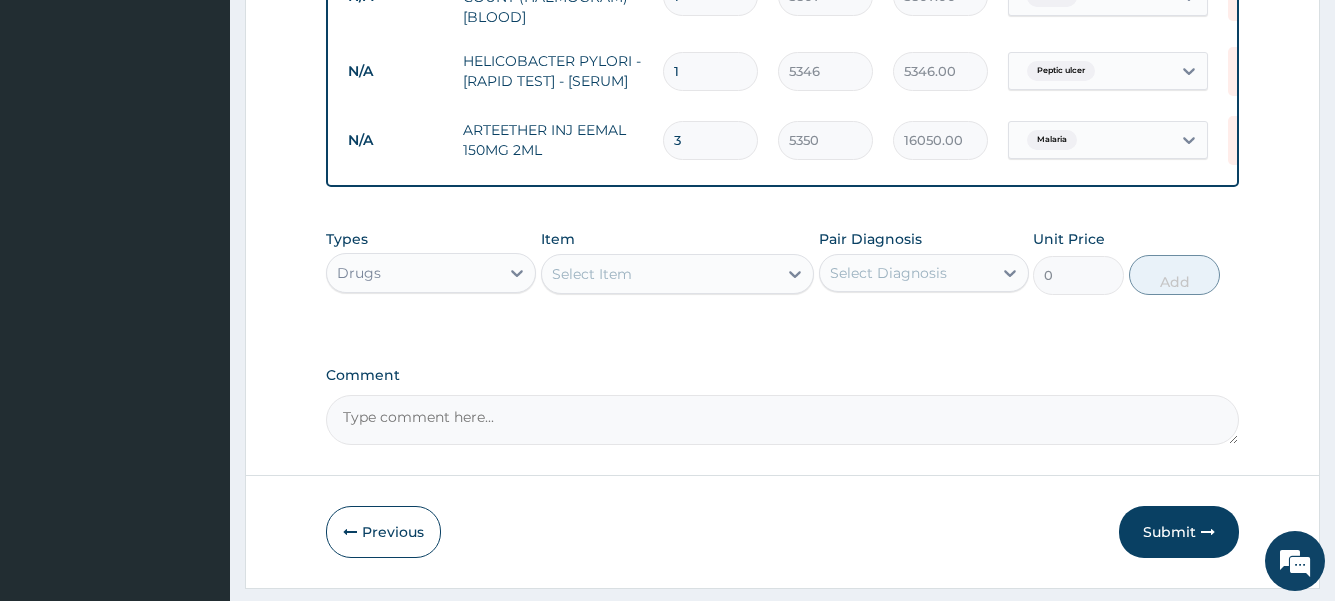 type on "3" 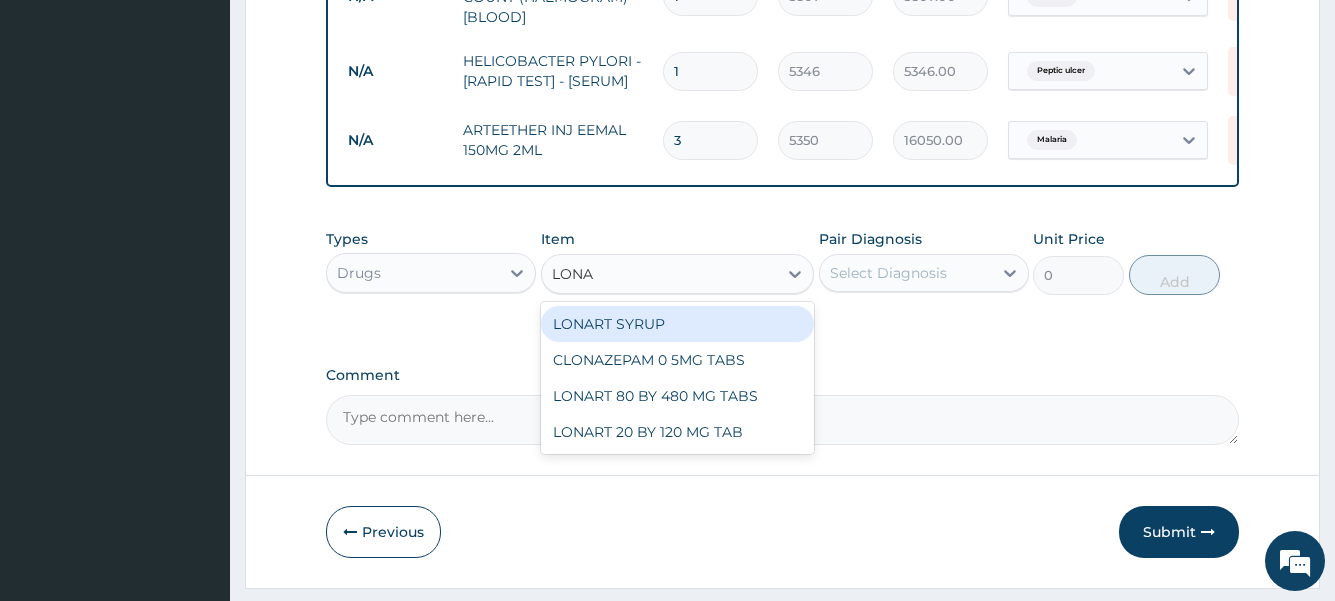 type on "LONAR" 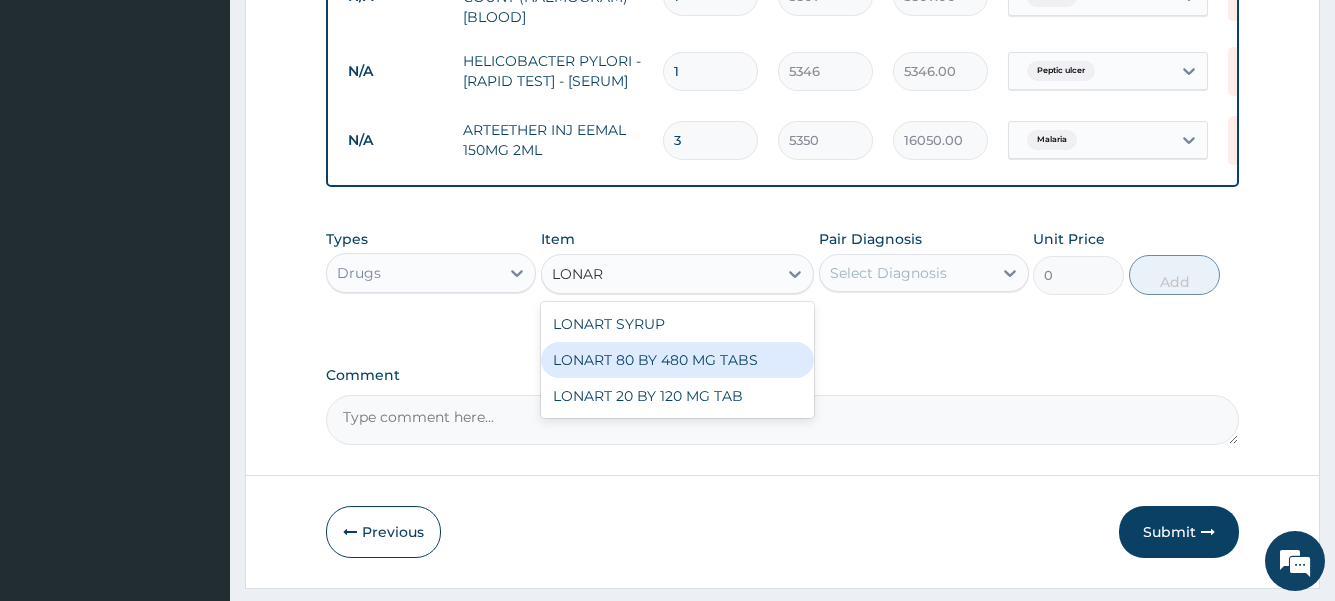click on "LONART 80 BY 480 MG TABS" at bounding box center (678, 360) 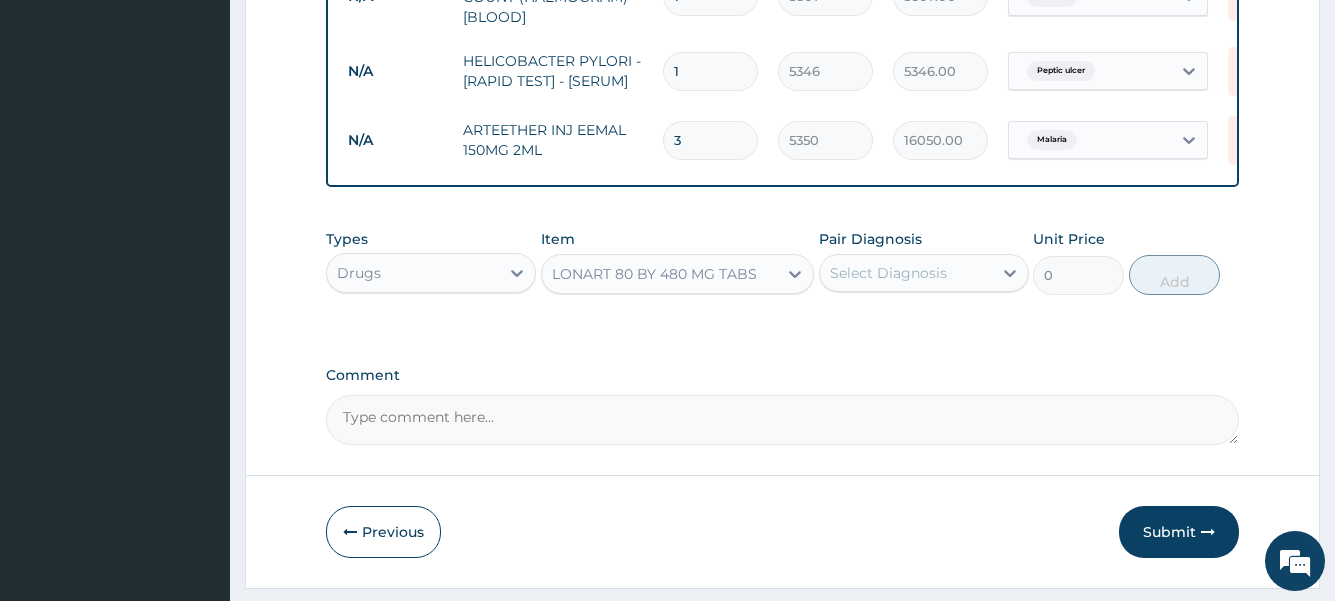 type 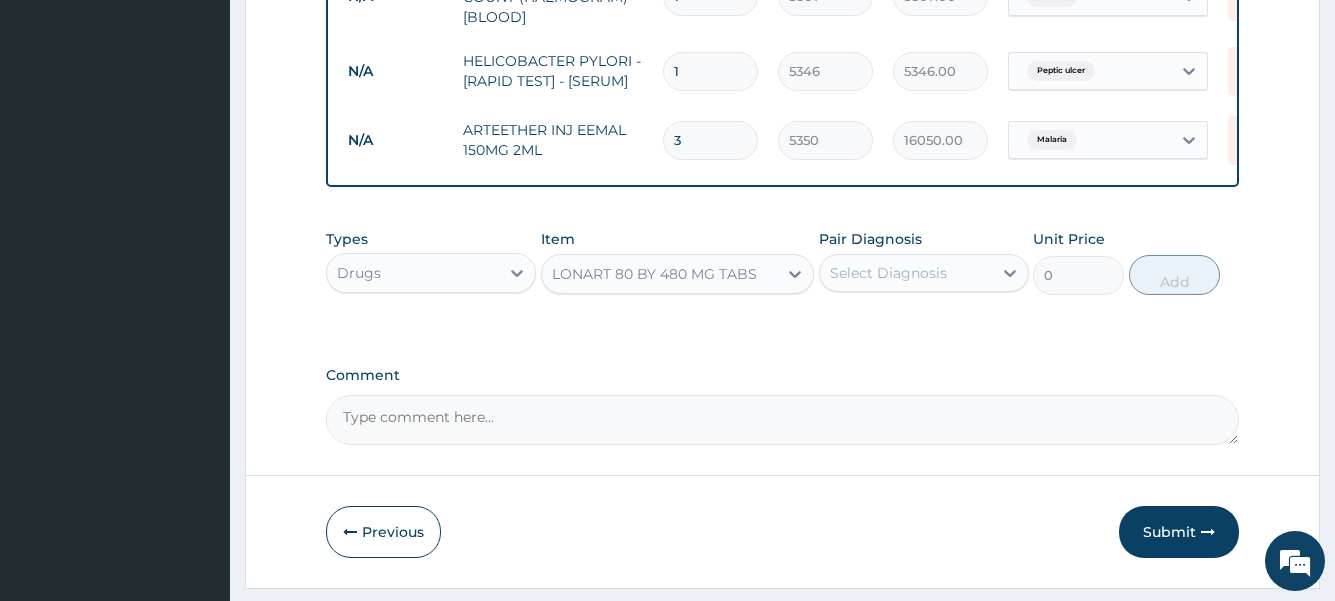 type on "522.5" 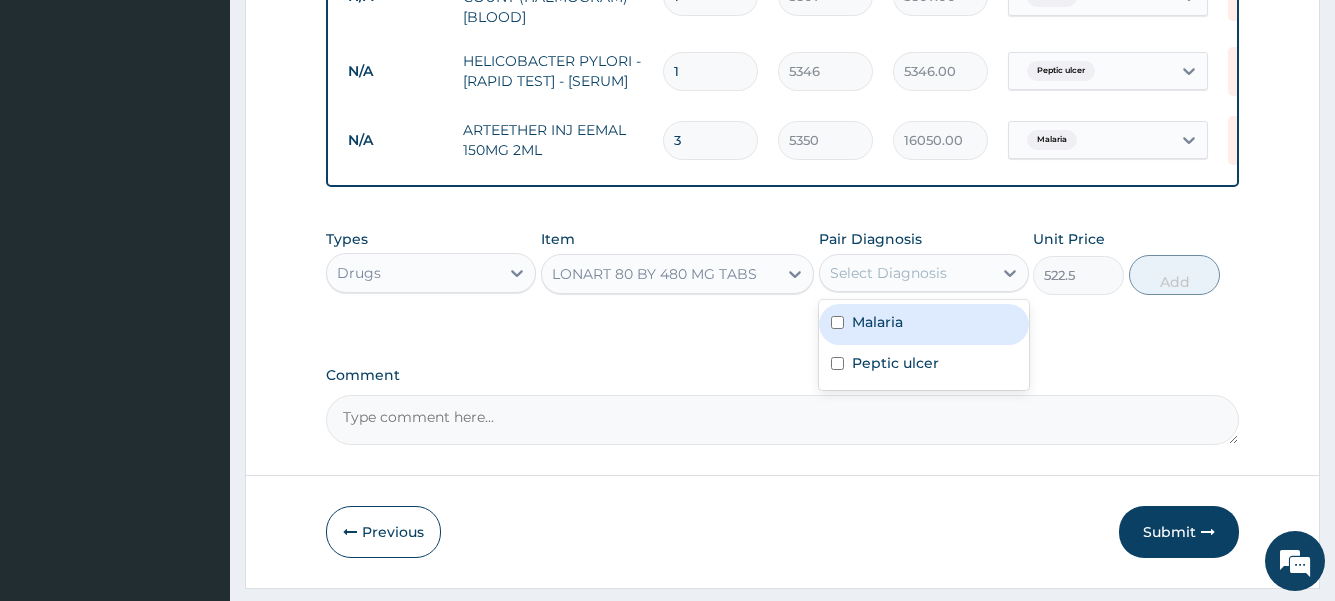 click on "Select Diagnosis" at bounding box center [888, 273] 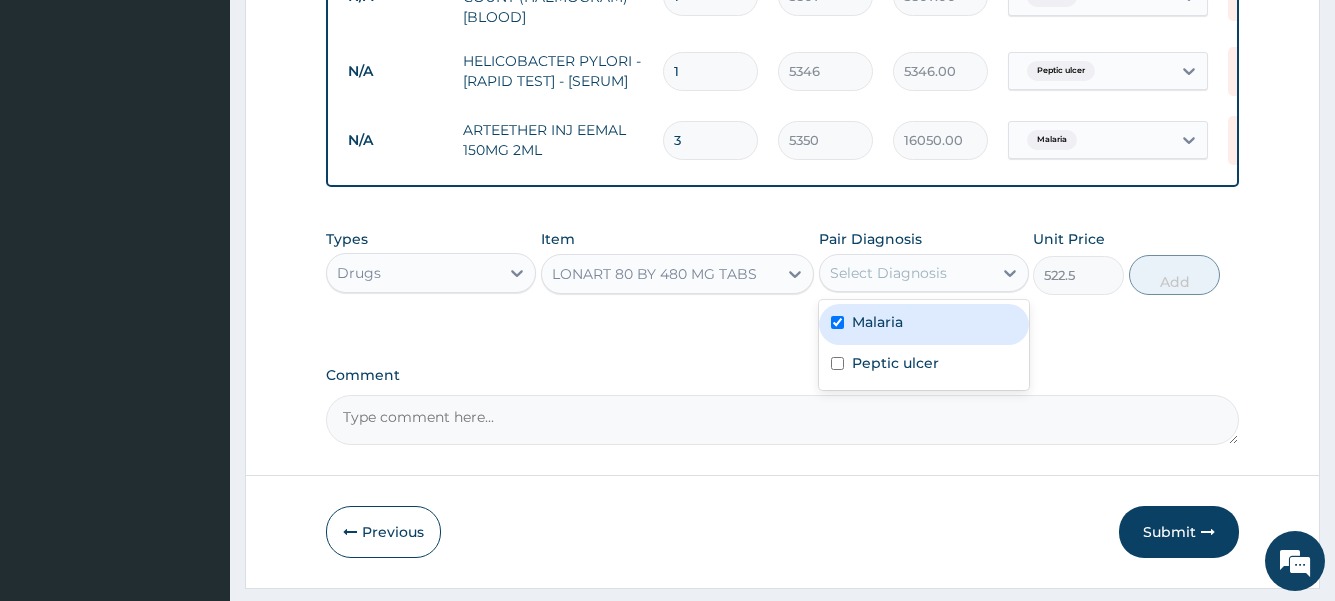 checkbox on "true" 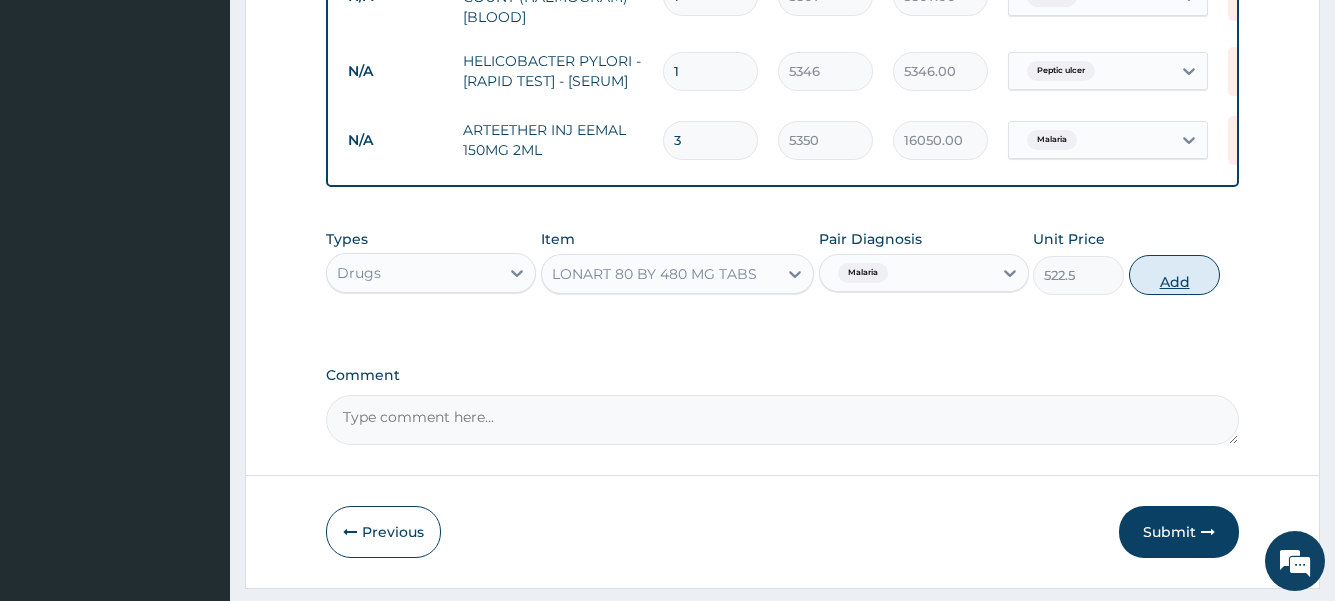 click on "Add" at bounding box center (1174, 275) 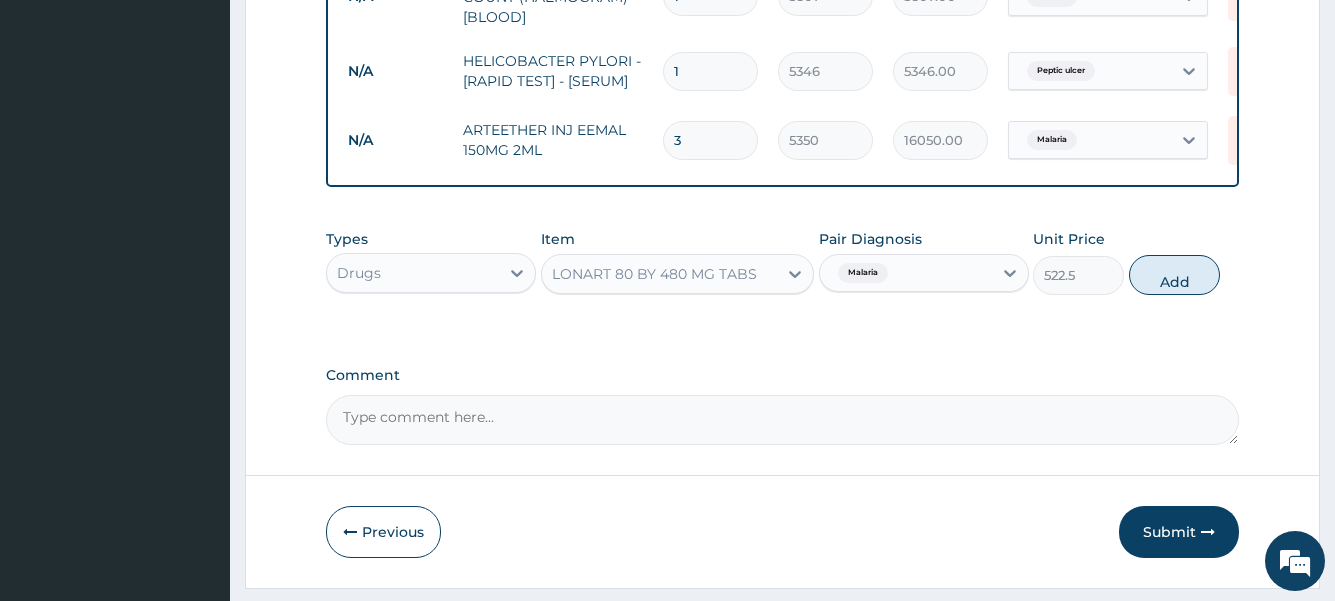 type on "0" 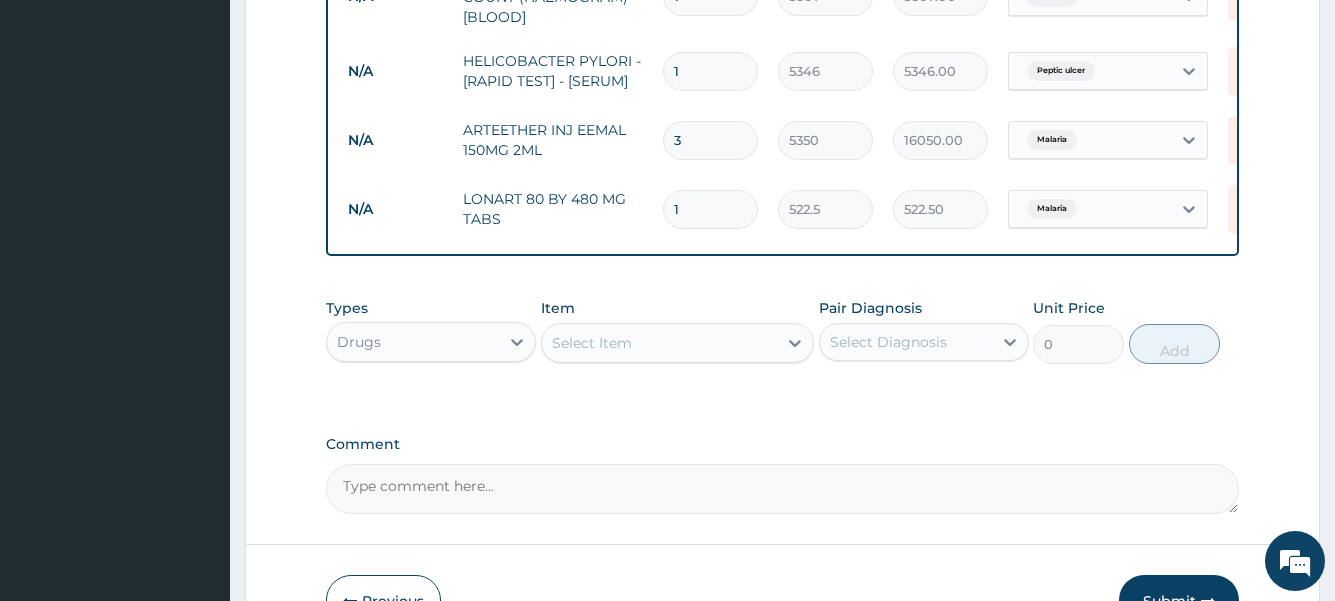 click on "Select Item" at bounding box center [660, 343] 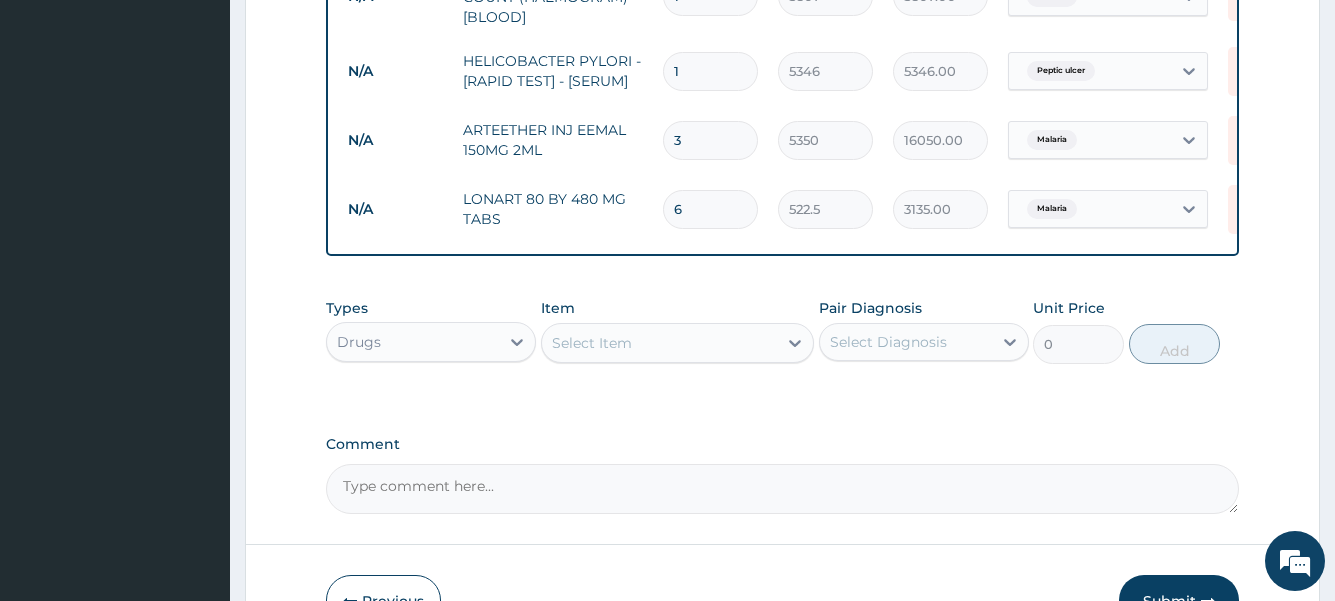 type on "6" 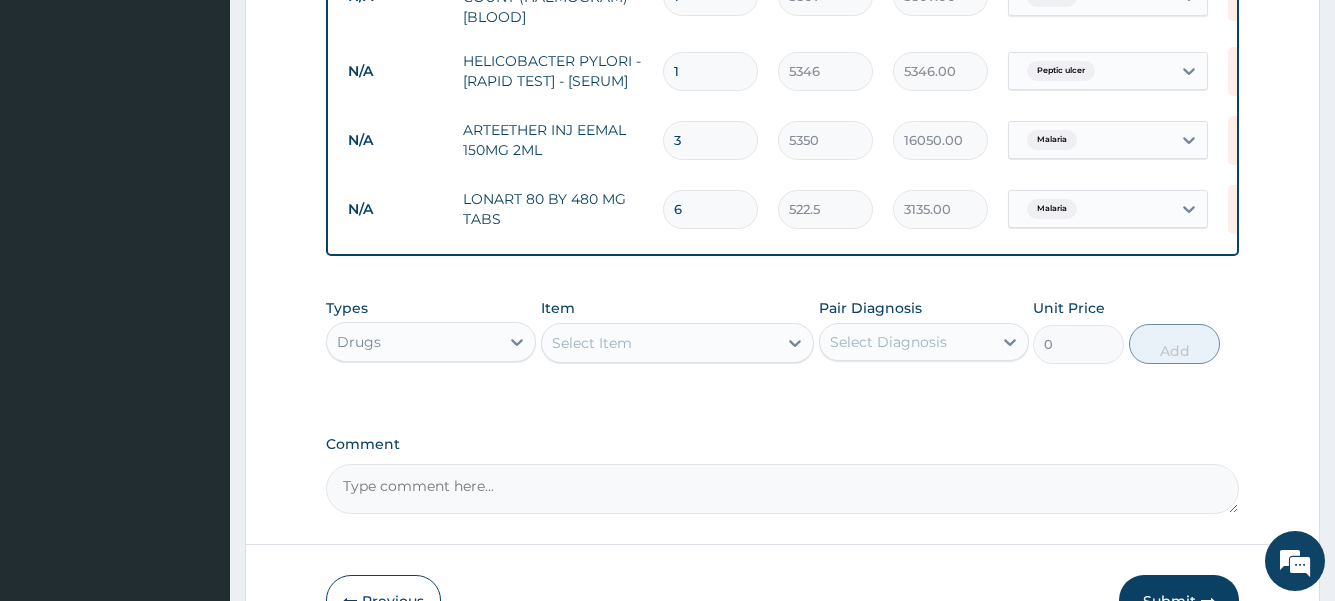 click on "Select Item" at bounding box center [660, 343] 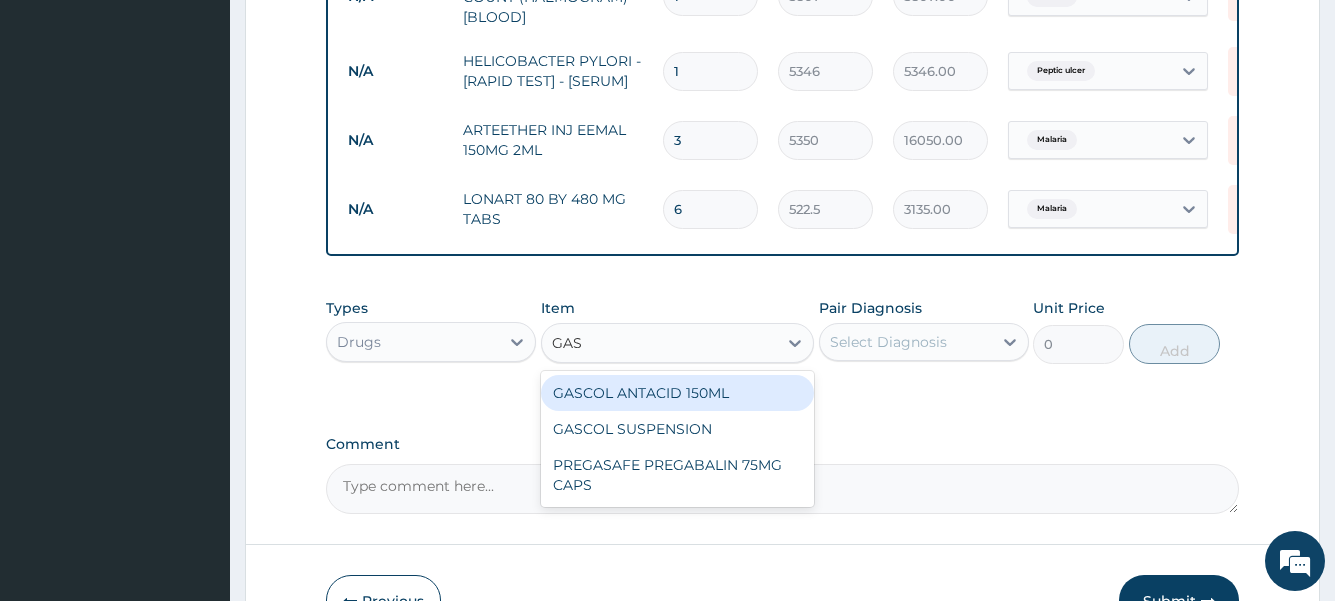 type on "GASC" 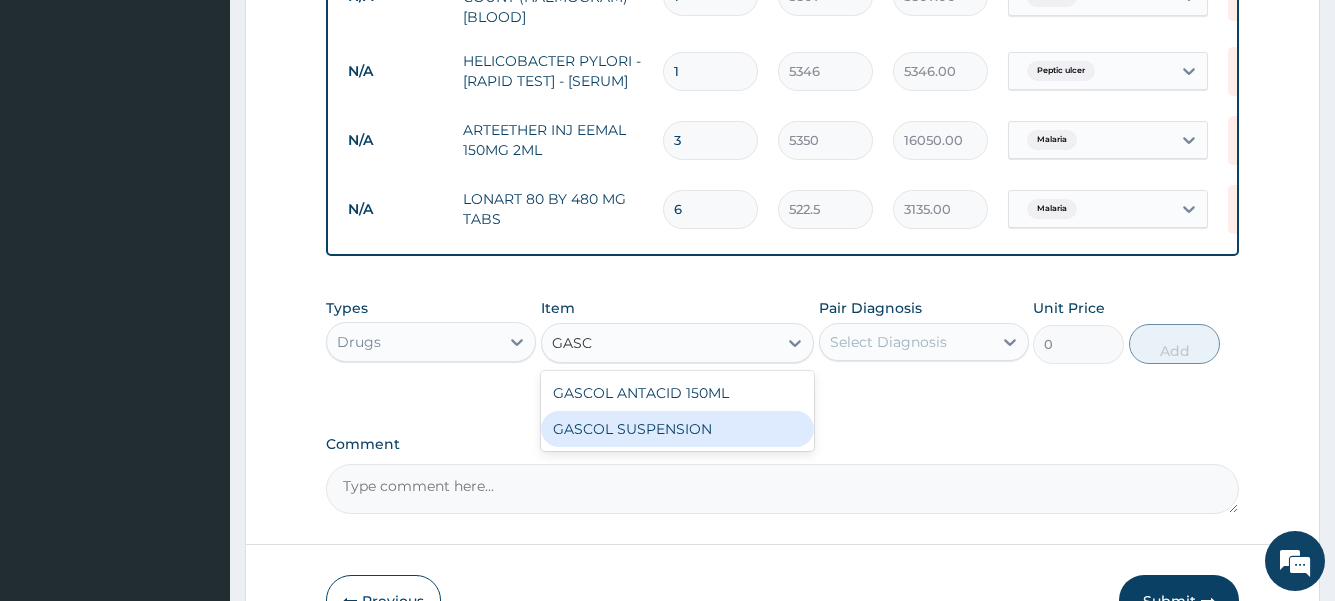 drag, startPoint x: 701, startPoint y: 429, endPoint x: 803, endPoint y: 447, distance: 103.57606 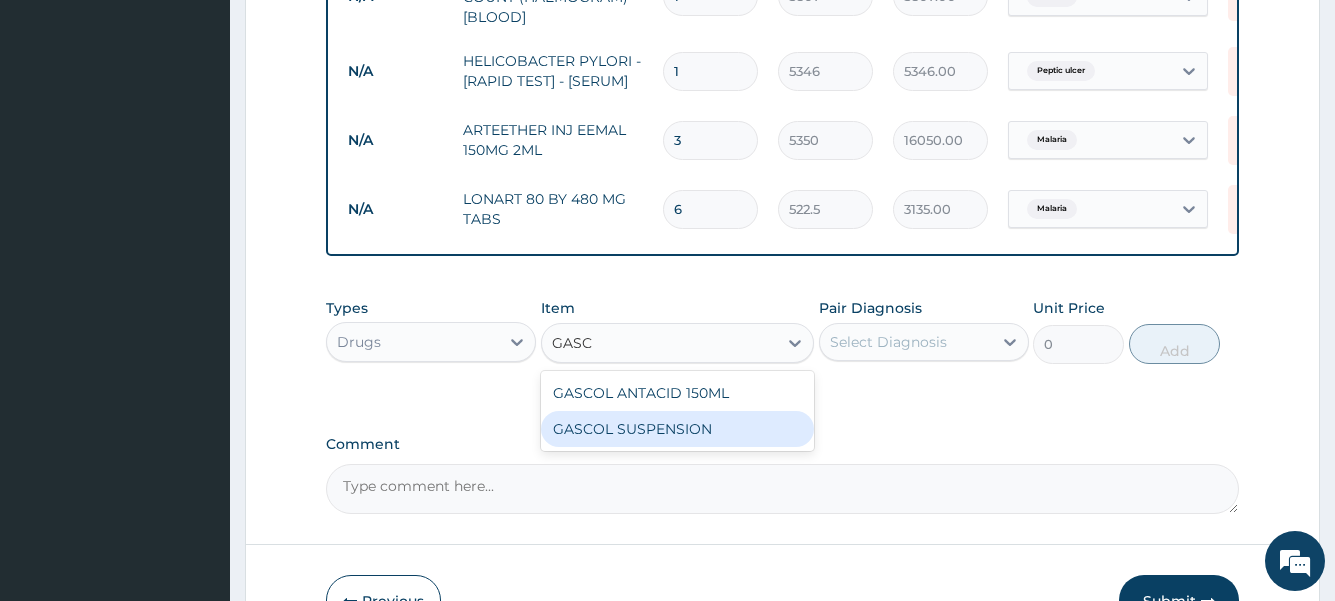 click on "GASCOL SUSPENSION" at bounding box center [678, 429] 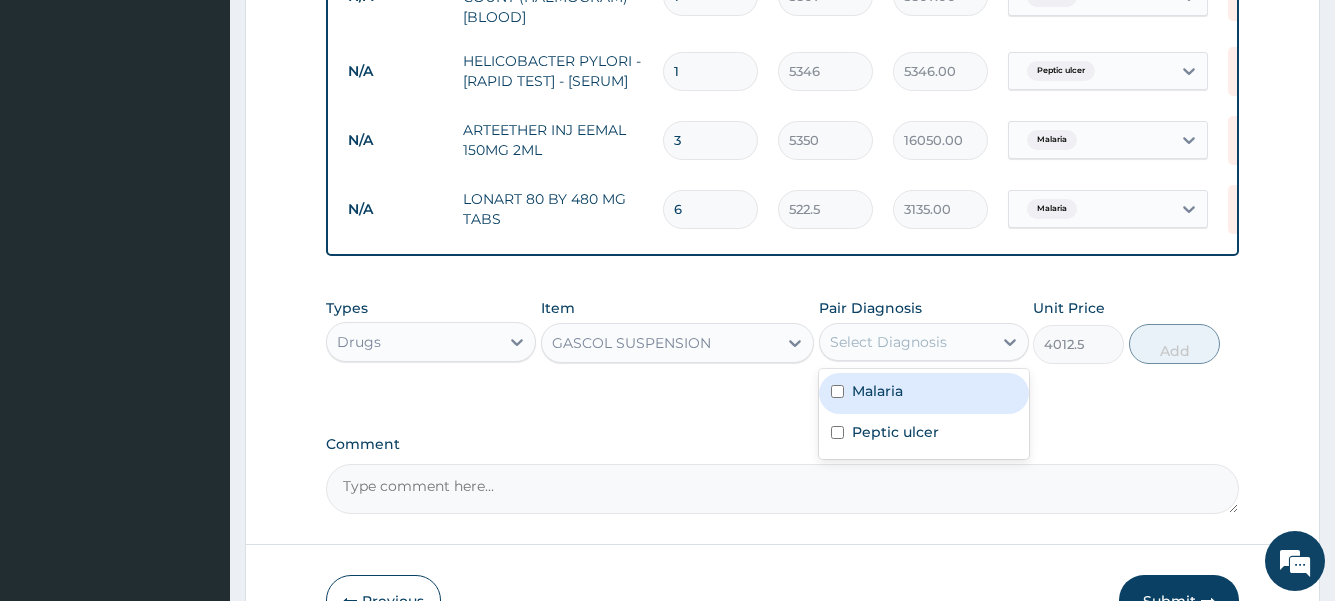 click on "Select Diagnosis" at bounding box center [888, 342] 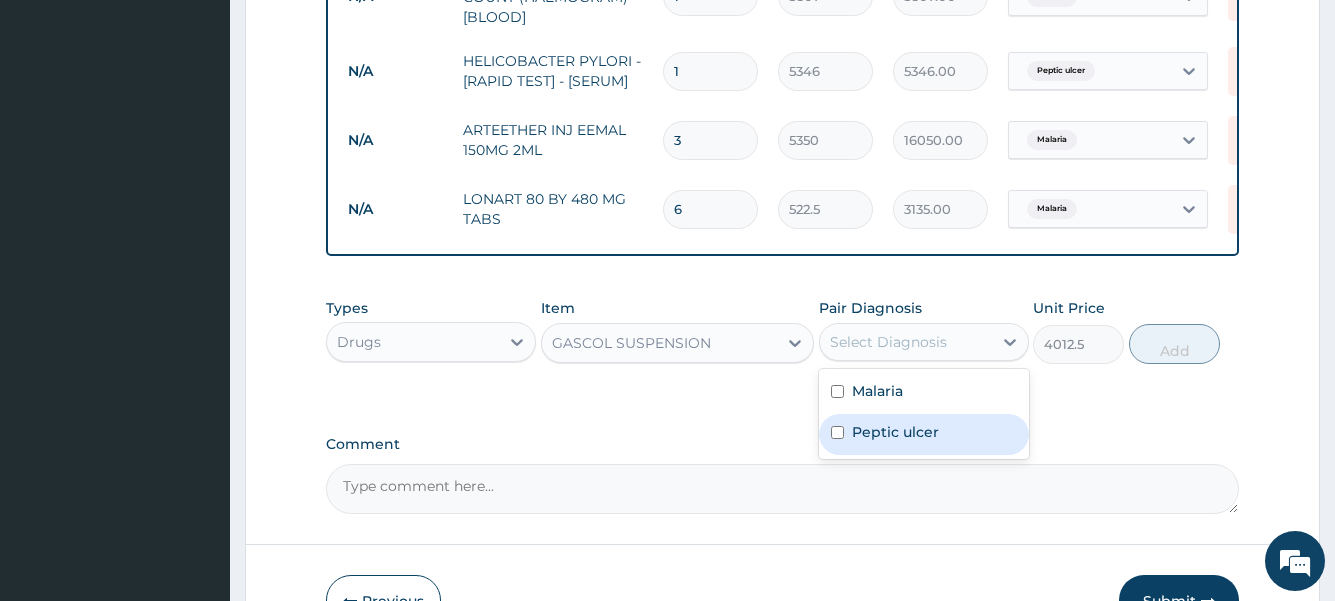 click on "Peptic ulcer" at bounding box center [924, 434] 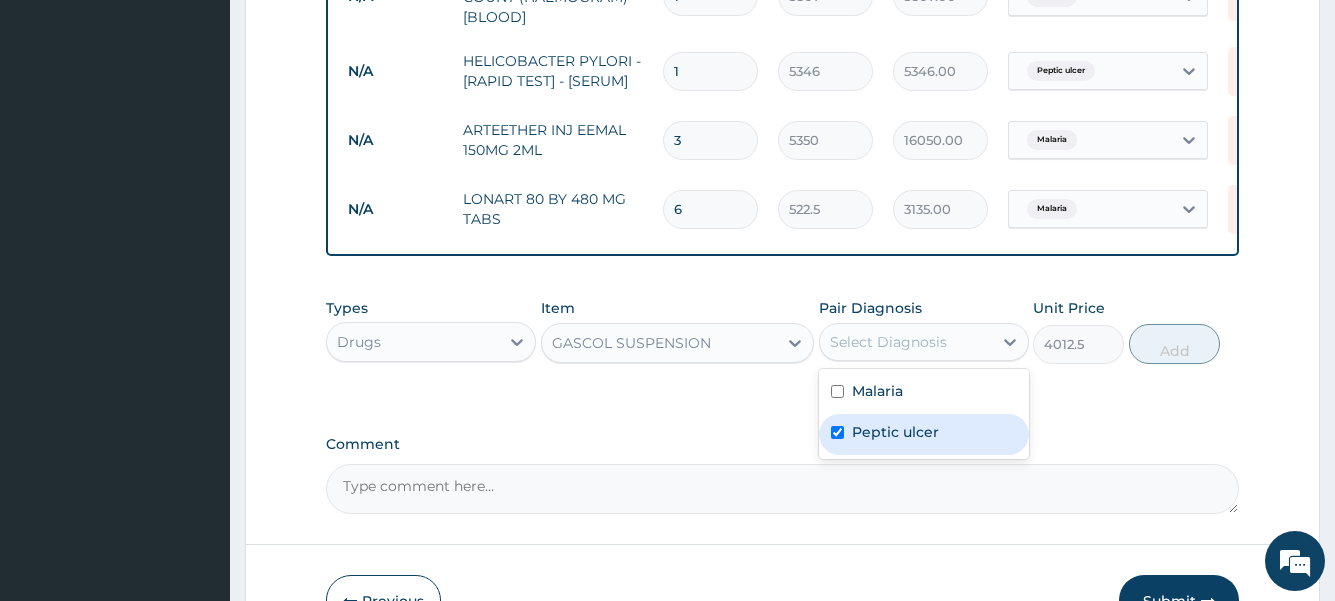 checkbox on "true" 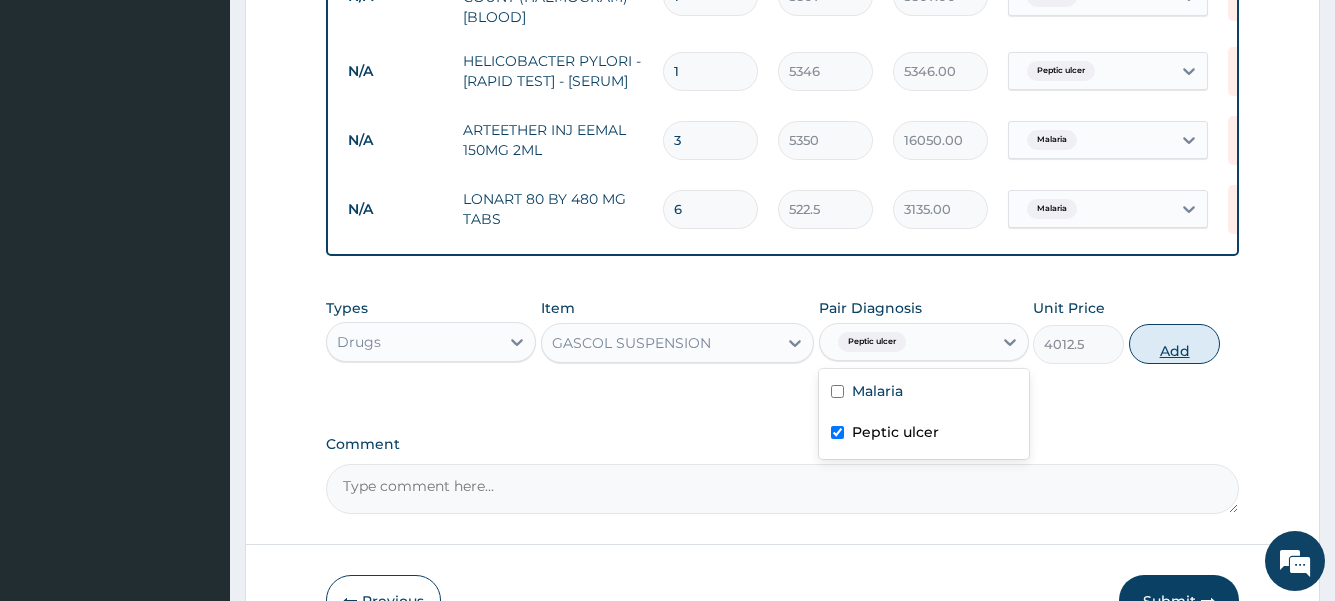 click on "Add" at bounding box center [1174, 344] 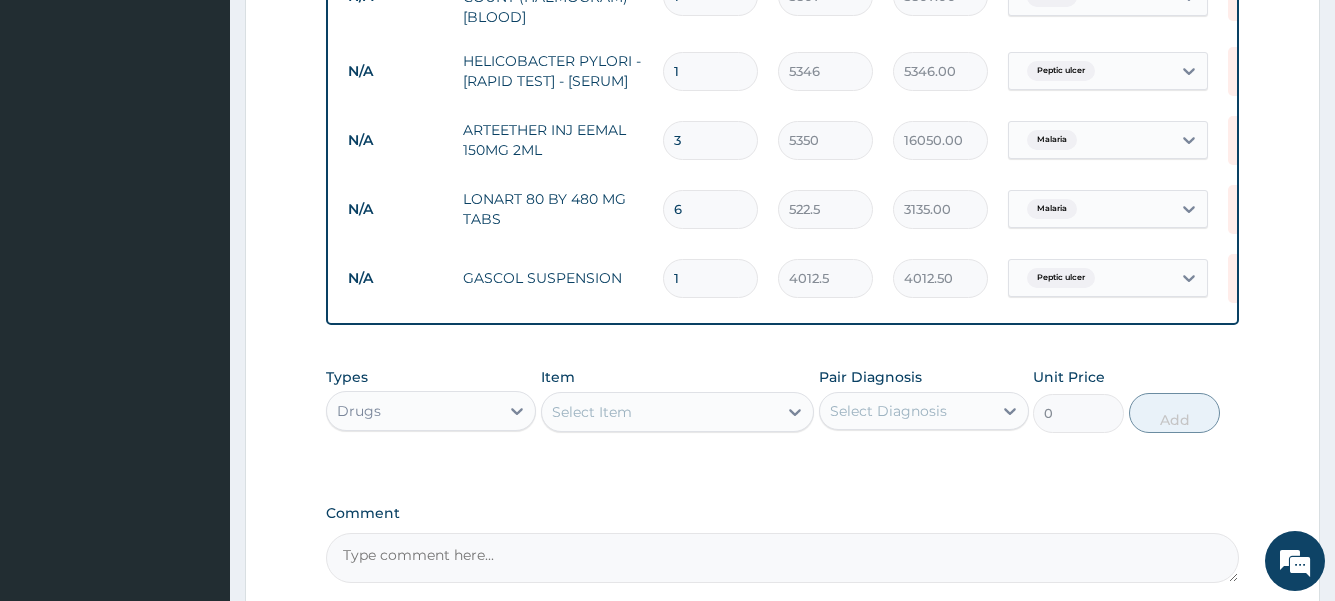 click on "Select Item" at bounding box center [660, 412] 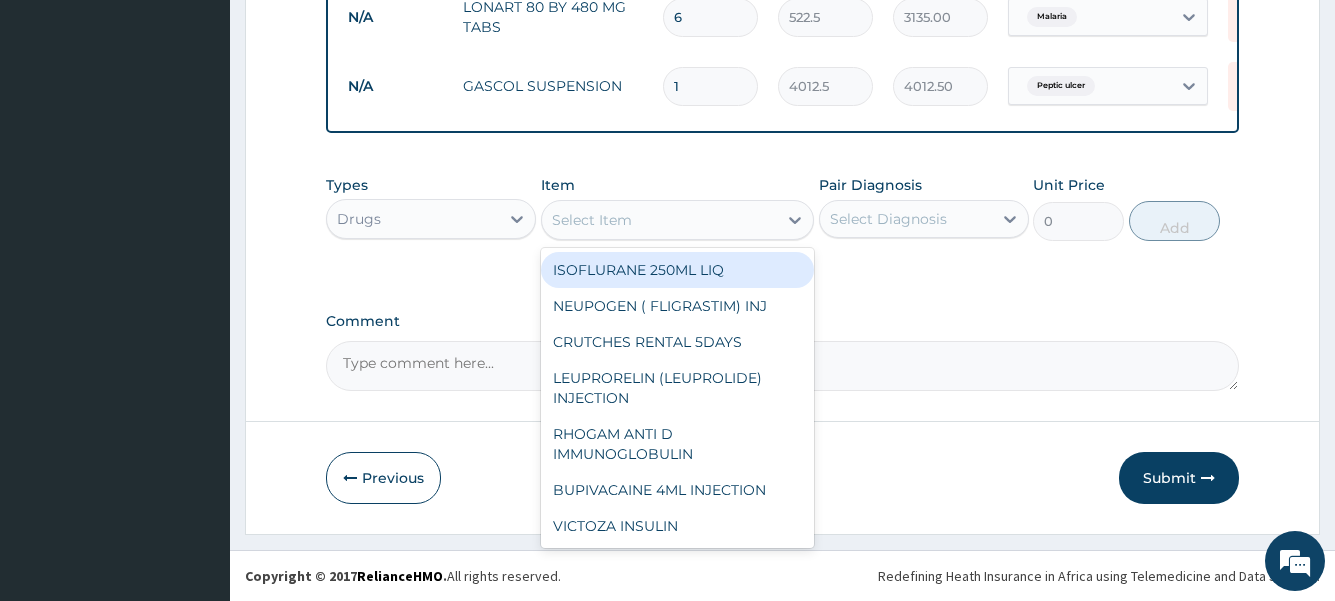 scroll, scrollTop: 1186, scrollLeft: 0, axis: vertical 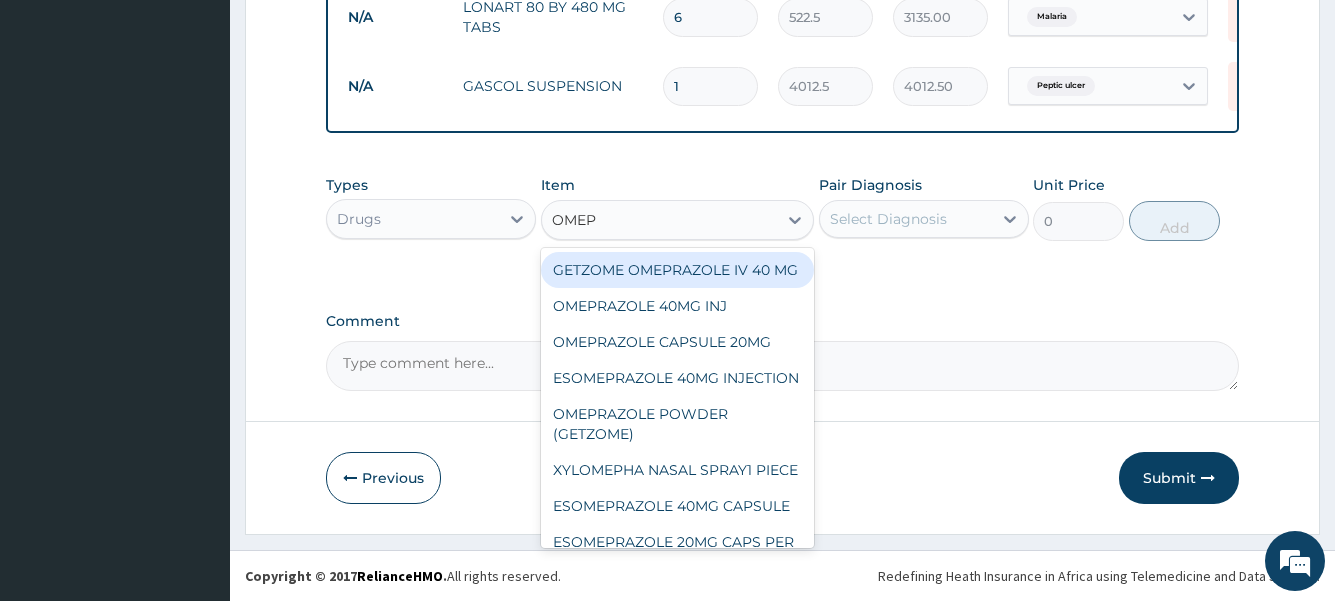 type on "OMEPR" 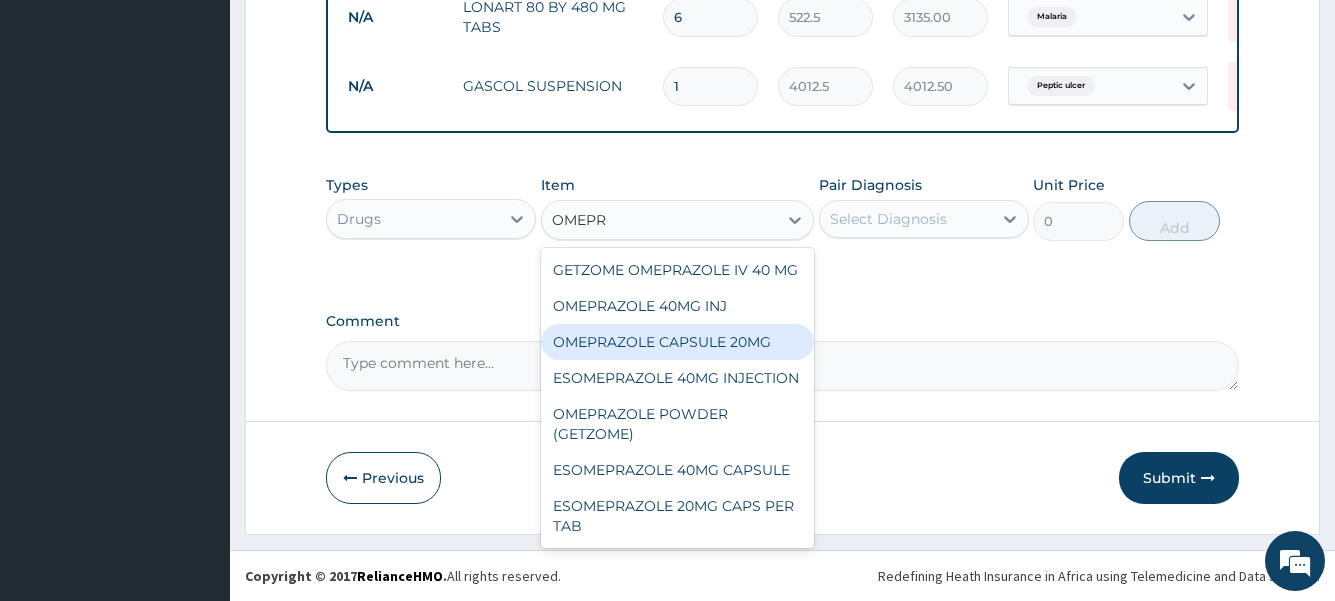 click on "OMEPRAZOLE CAPSULE 20MG" at bounding box center [678, 342] 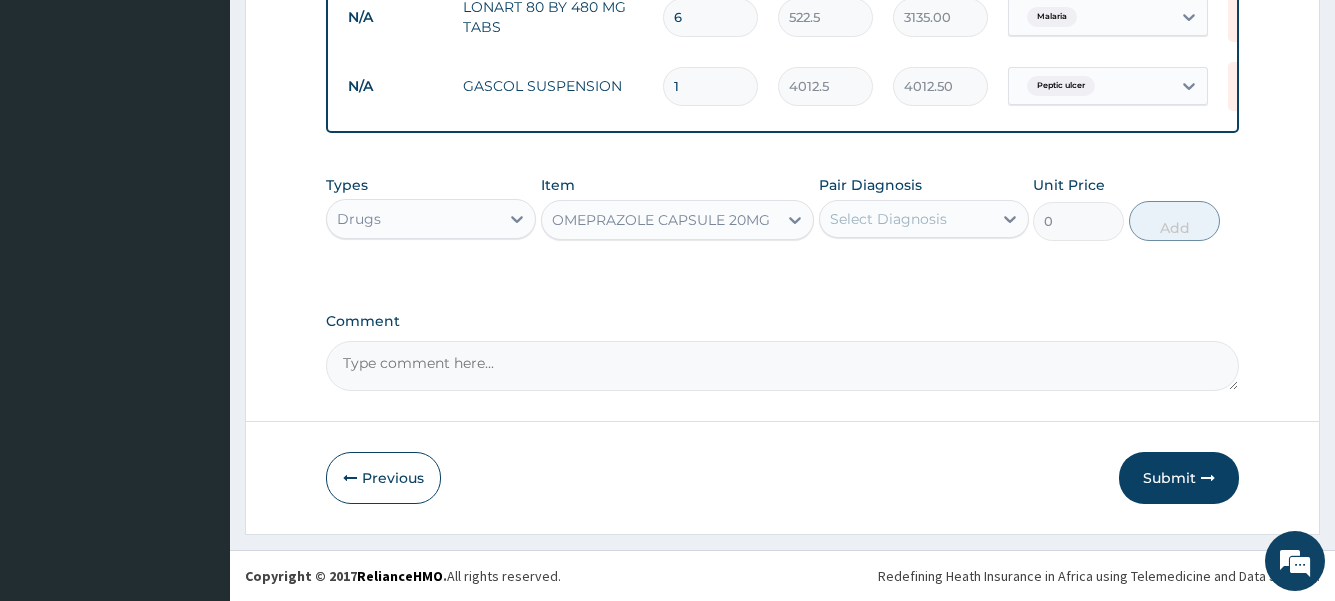 type 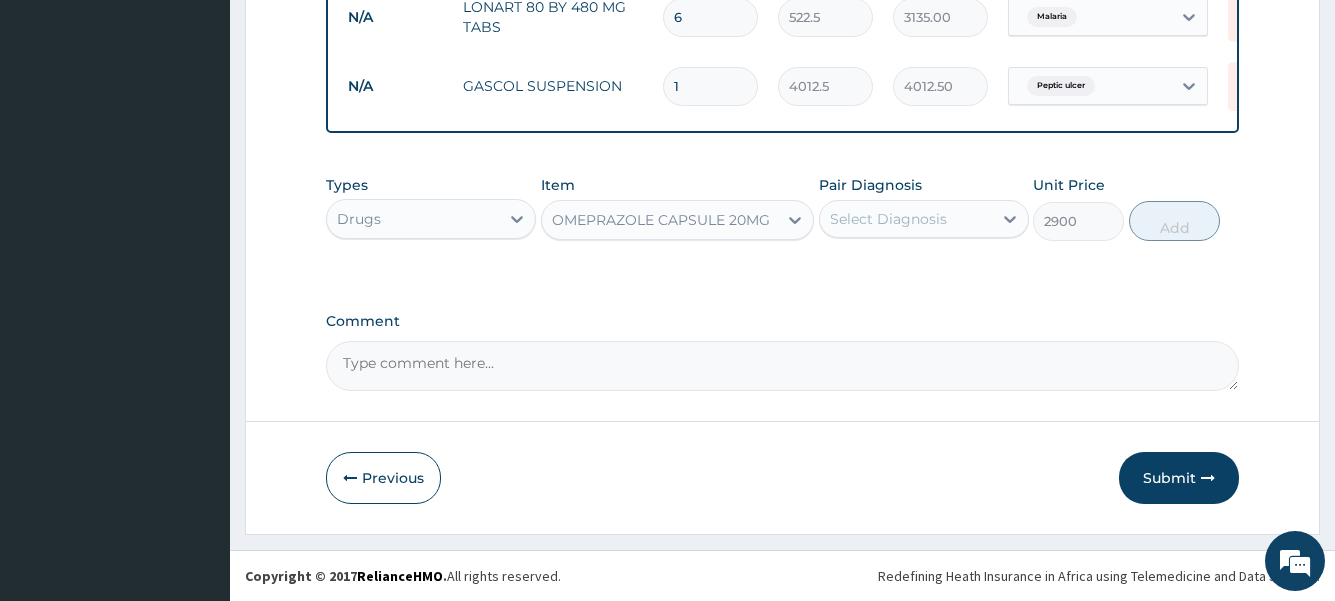 click on "Select Diagnosis" at bounding box center [906, 219] 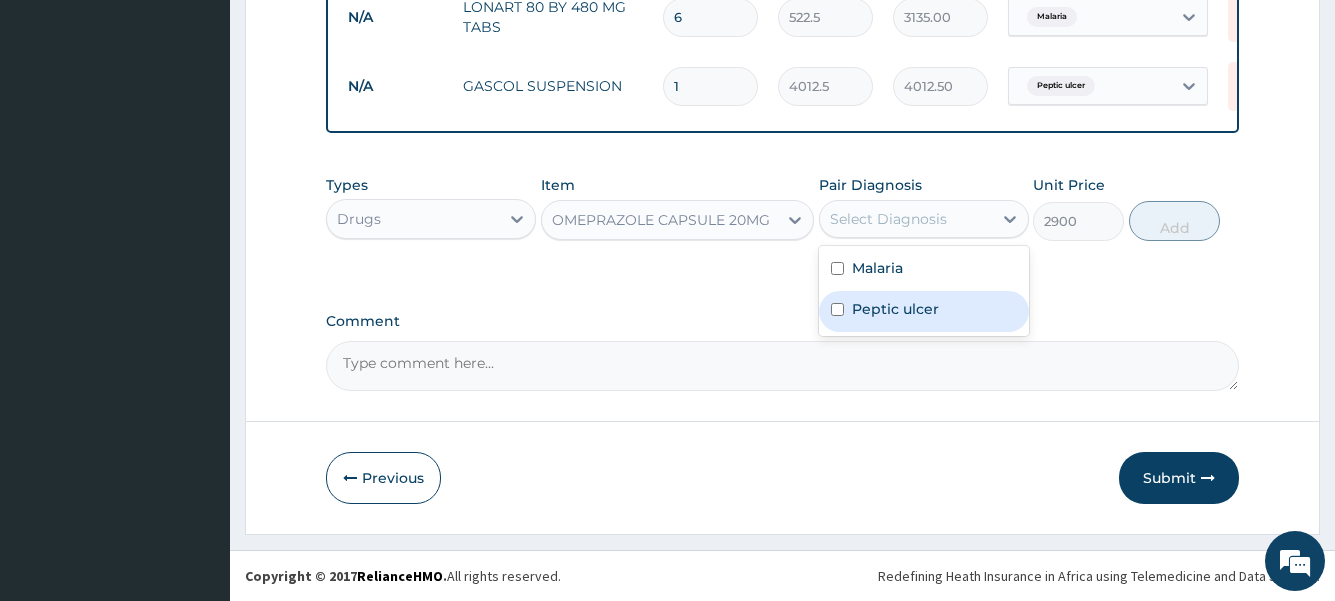 click on "Peptic ulcer" at bounding box center [895, 309] 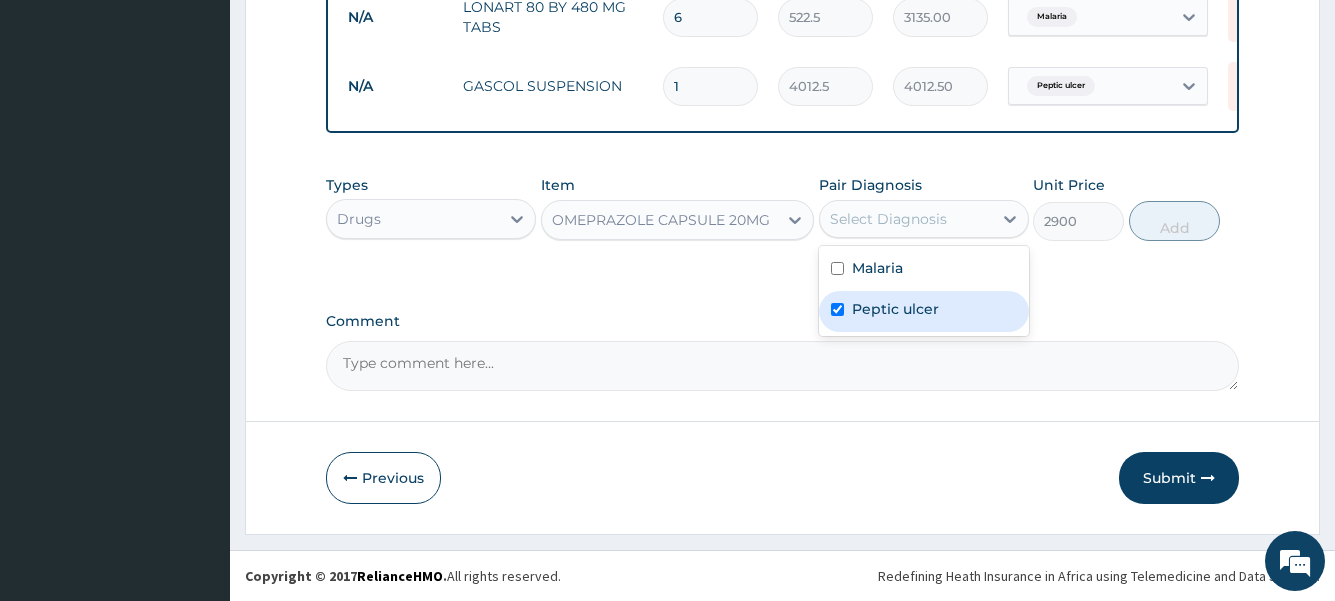 checkbox on "true" 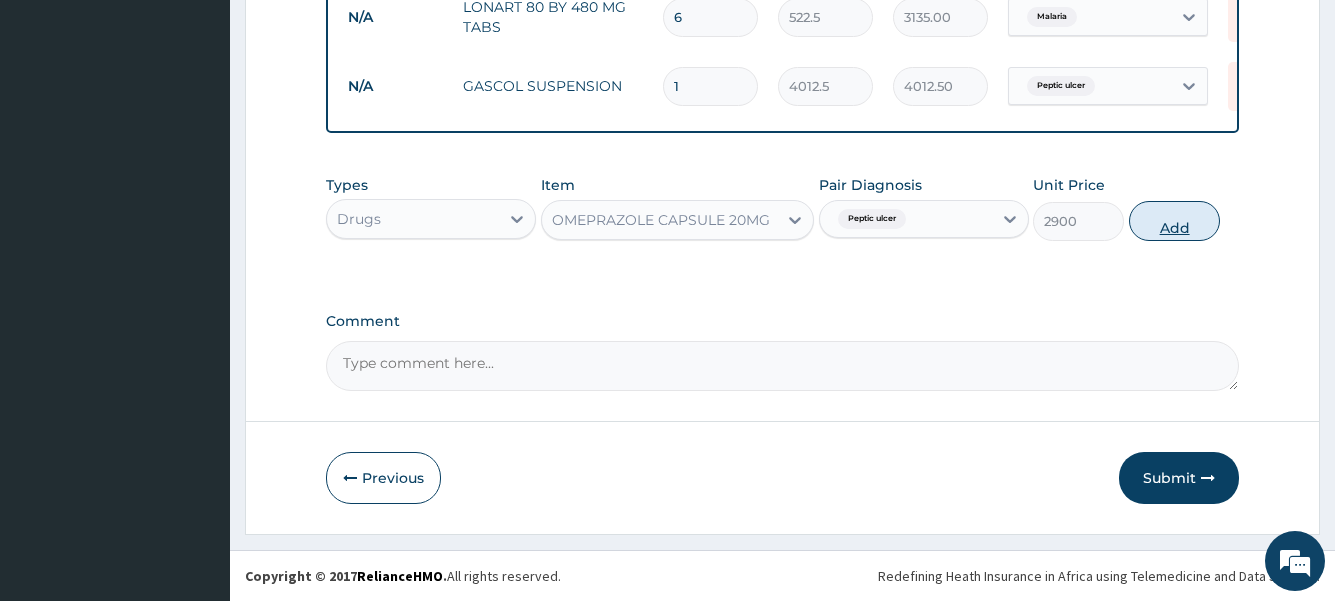 click on "Add" at bounding box center (1174, 221) 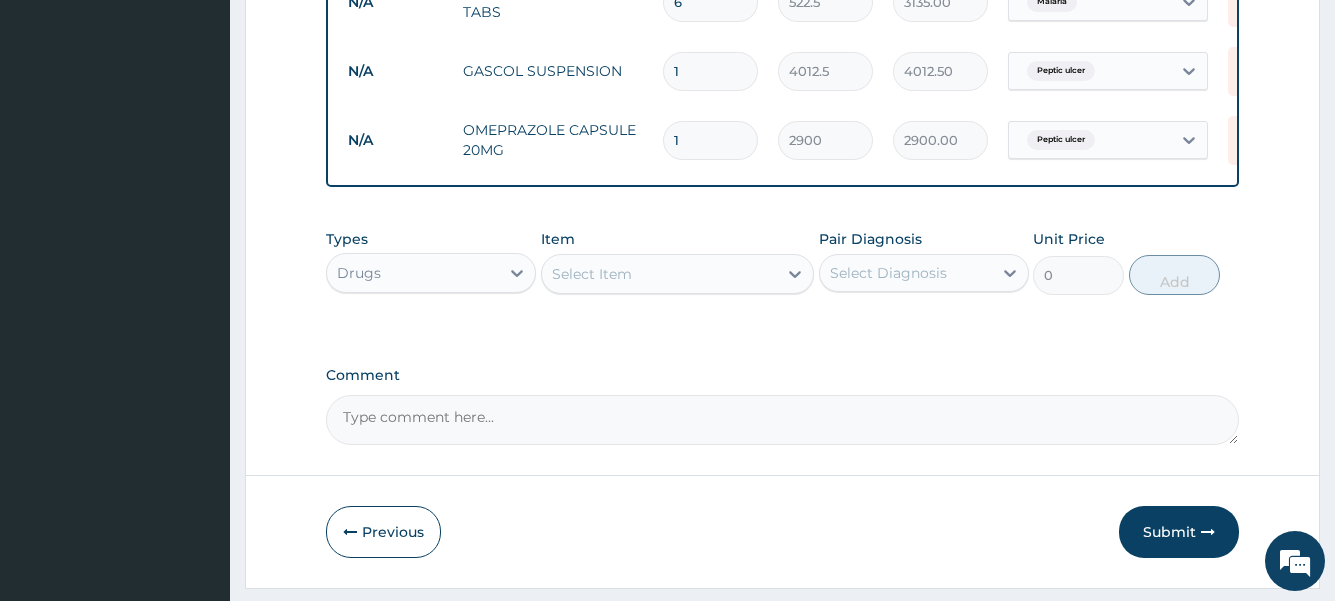 click on "Select Item" at bounding box center [660, 274] 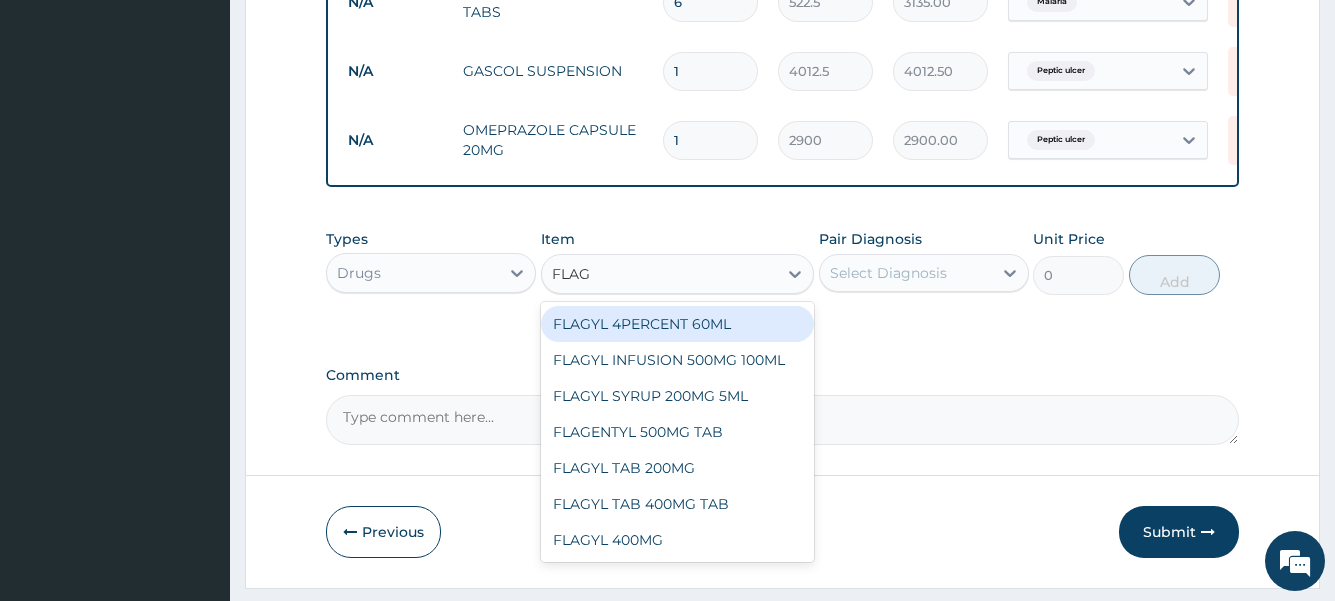 type on "FLAGY" 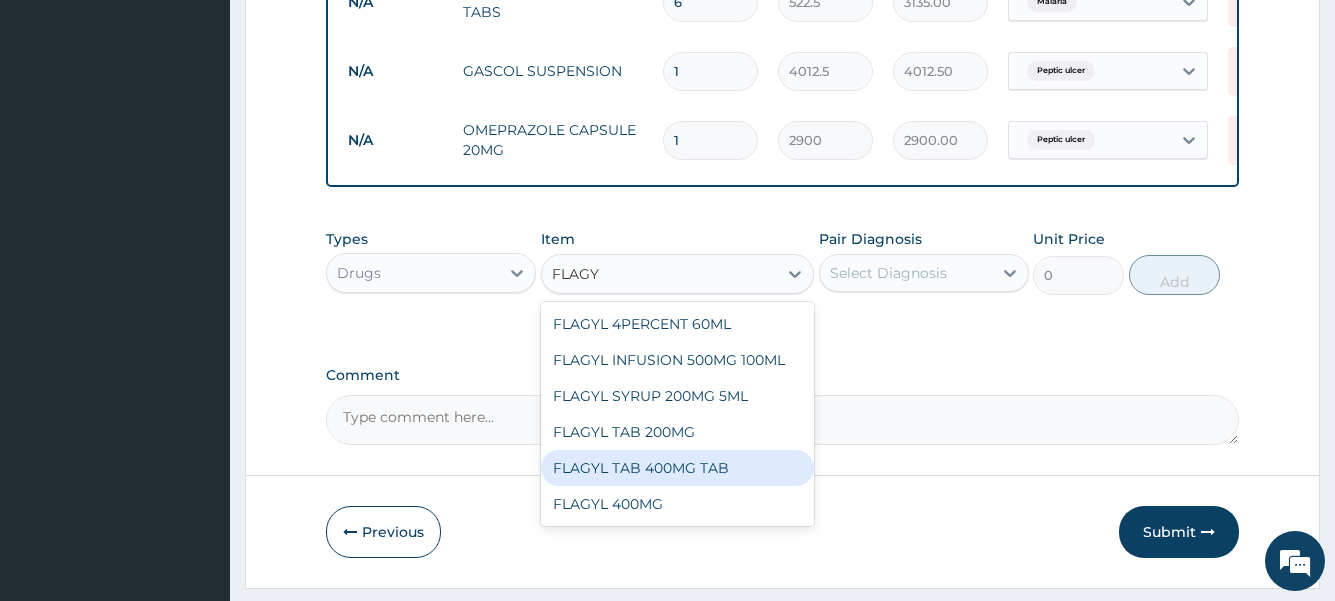 click on "FLAGYL TAB 400MG TAB" at bounding box center (678, 468) 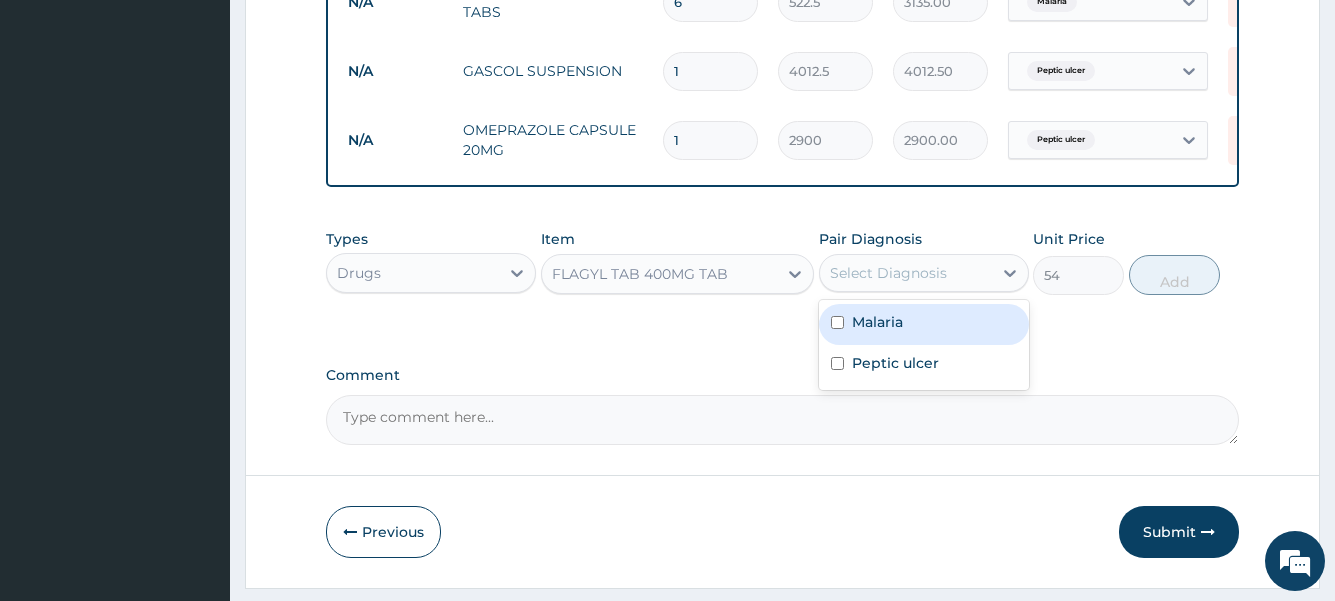 click on "Select Diagnosis" at bounding box center (906, 273) 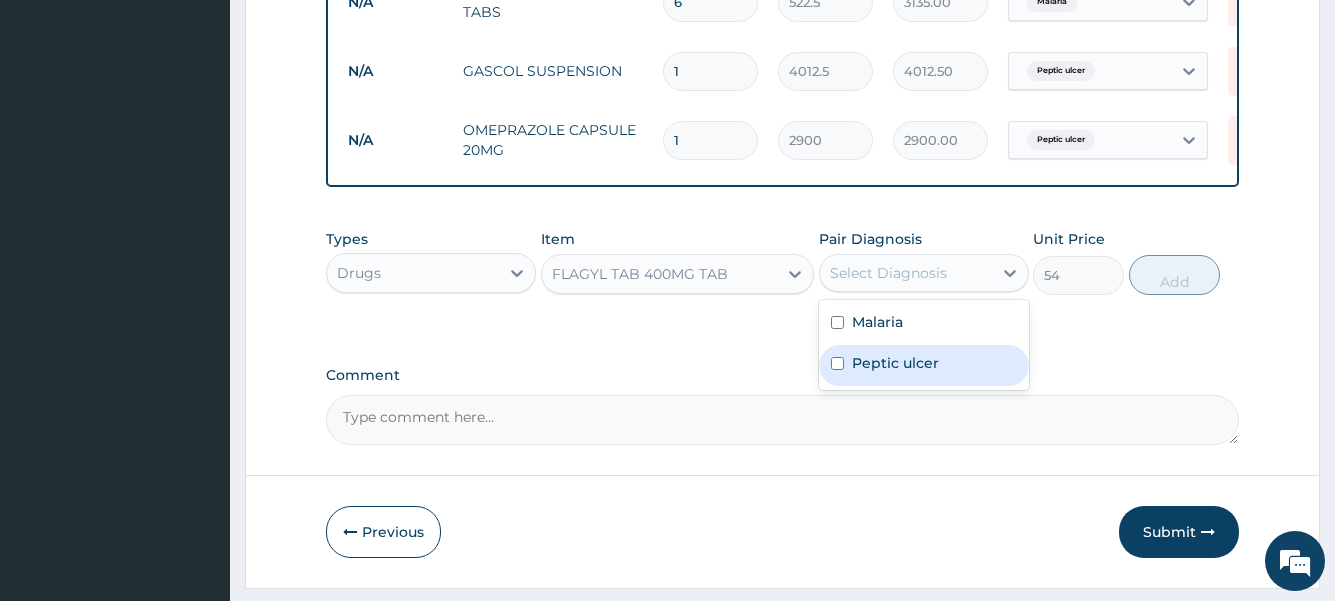 drag, startPoint x: 895, startPoint y: 380, endPoint x: 1011, endPoint y: 380, distance: 116 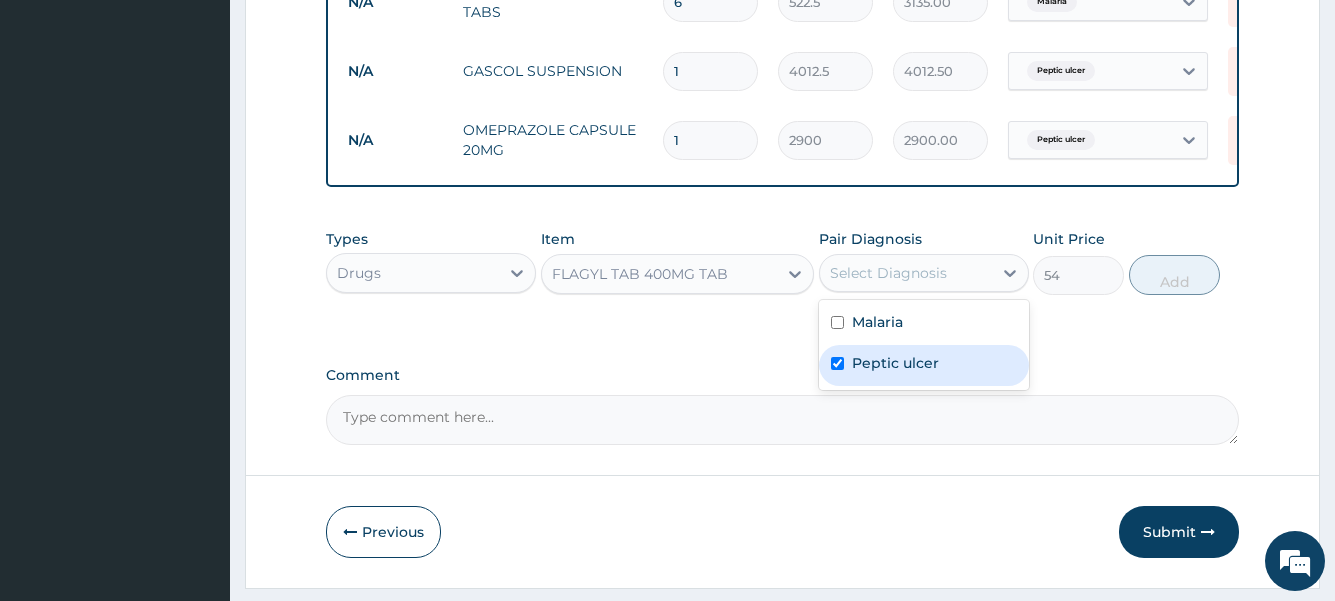 checkbox on "true" 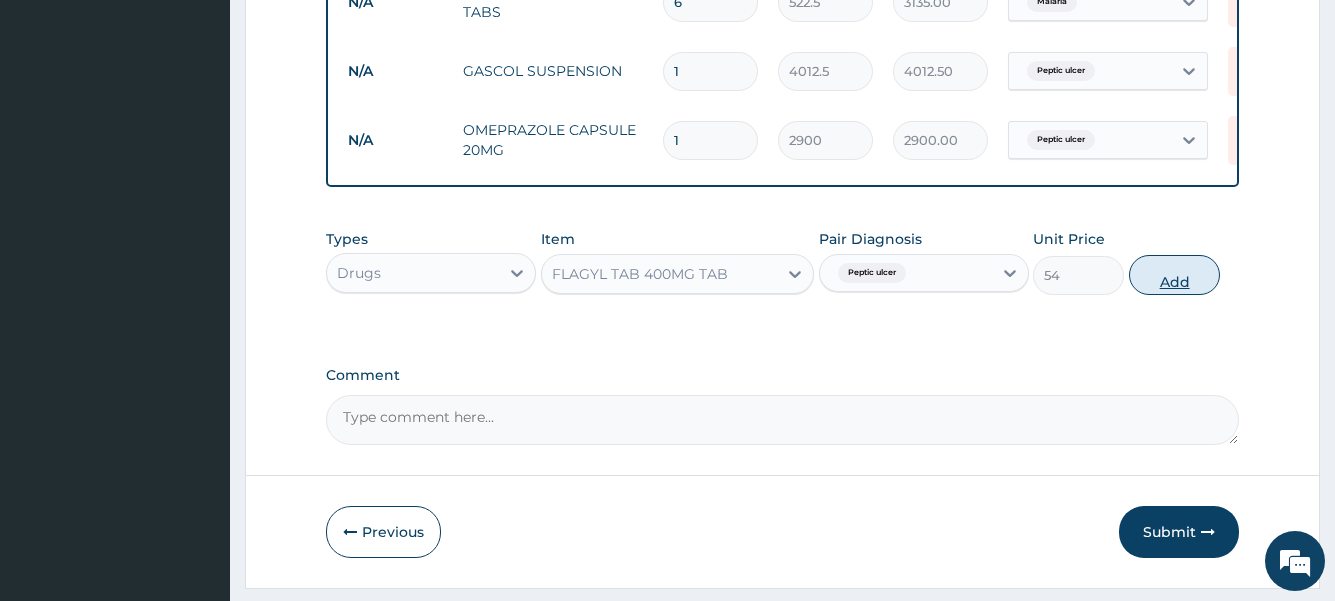 click on "Add" at bounding box center (1174, 275) 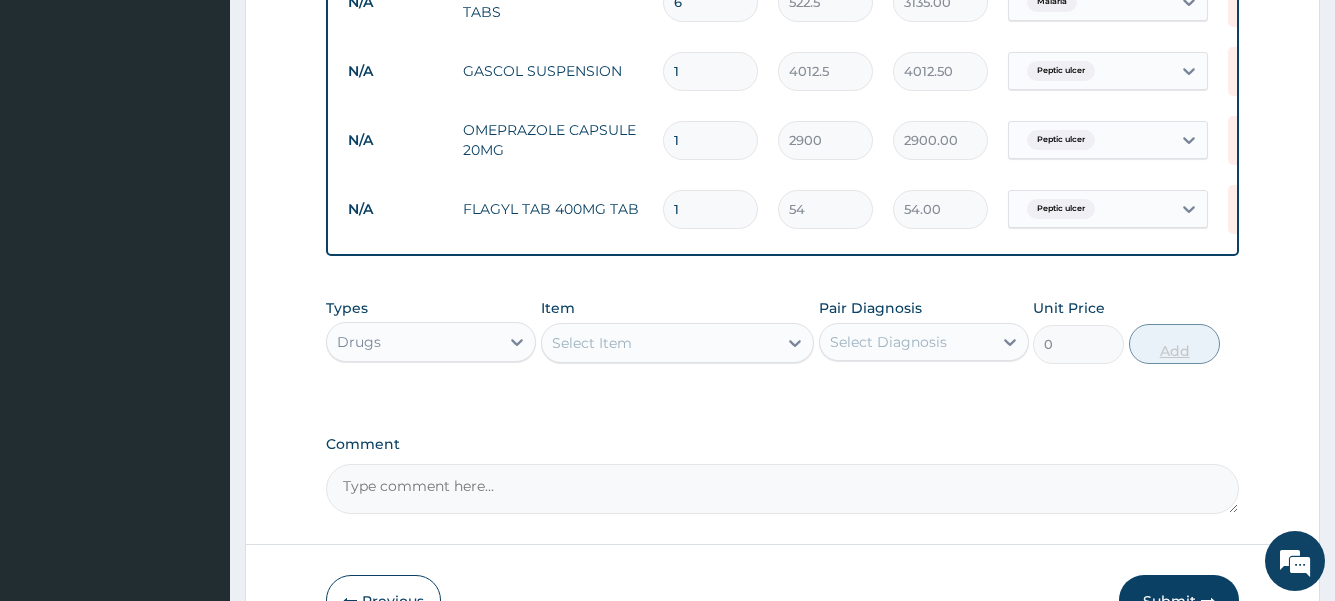 type 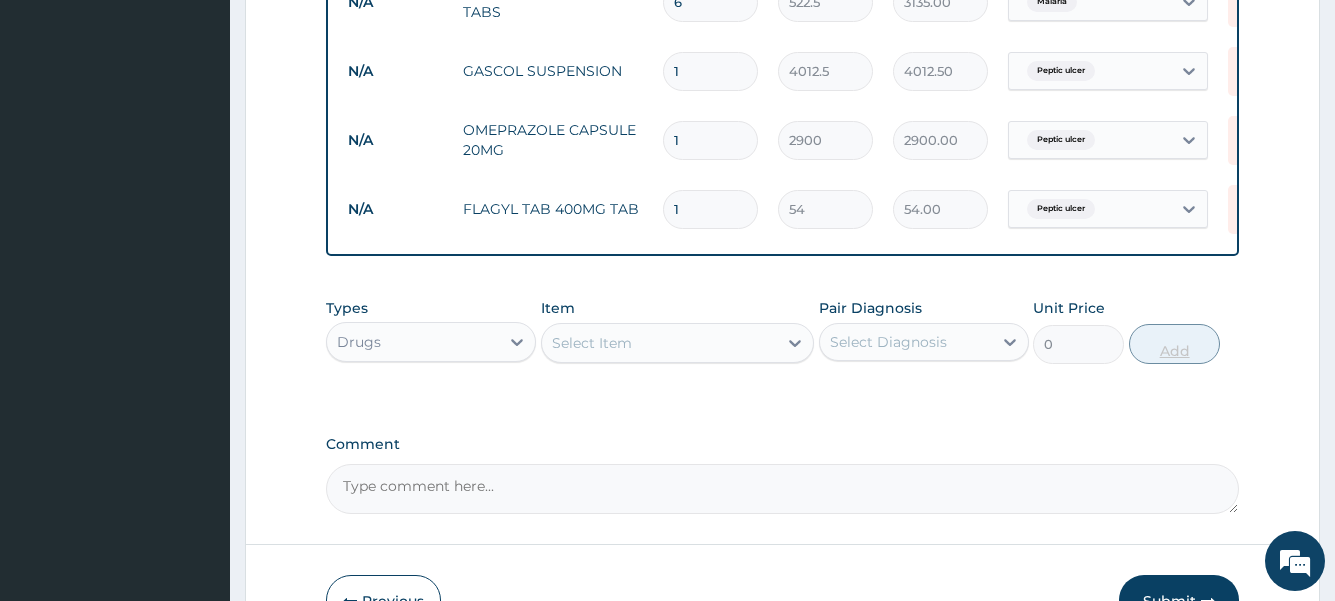 type on "0.00" 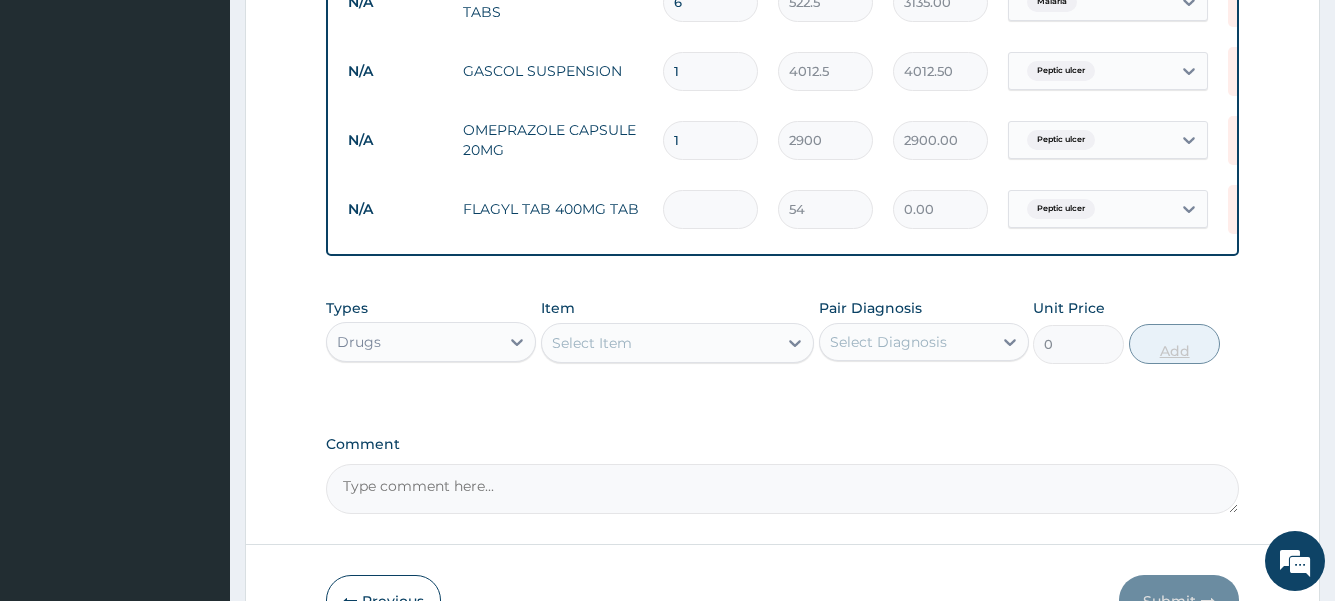 type on "1" 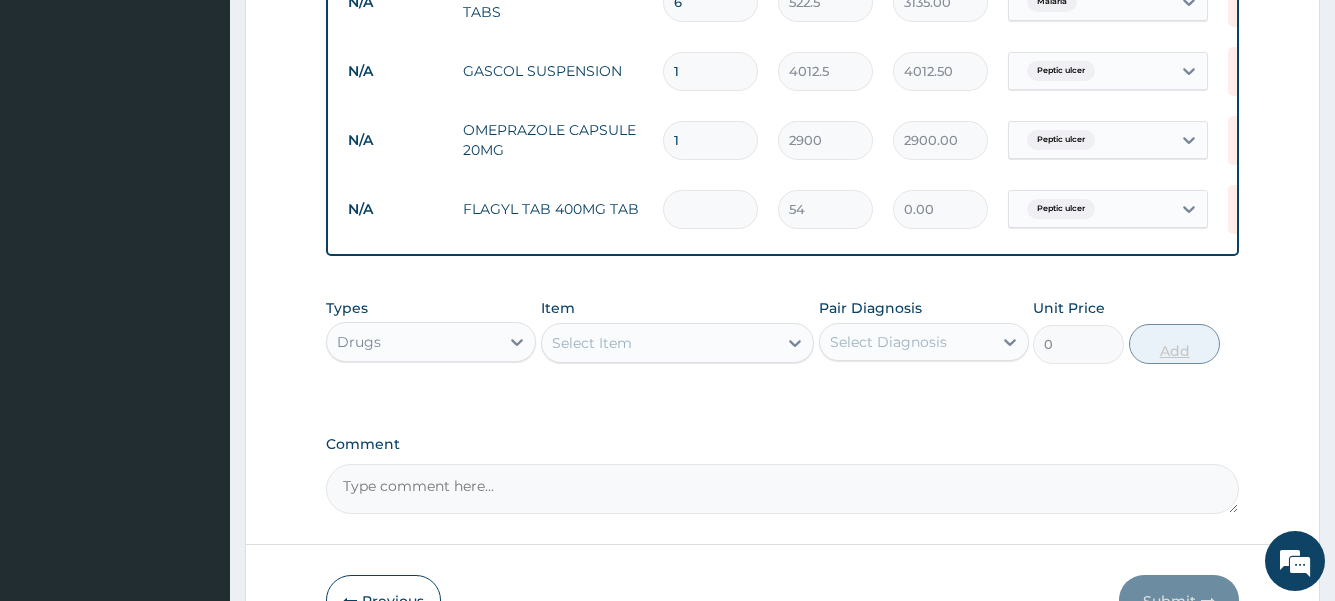 type on "54.00" 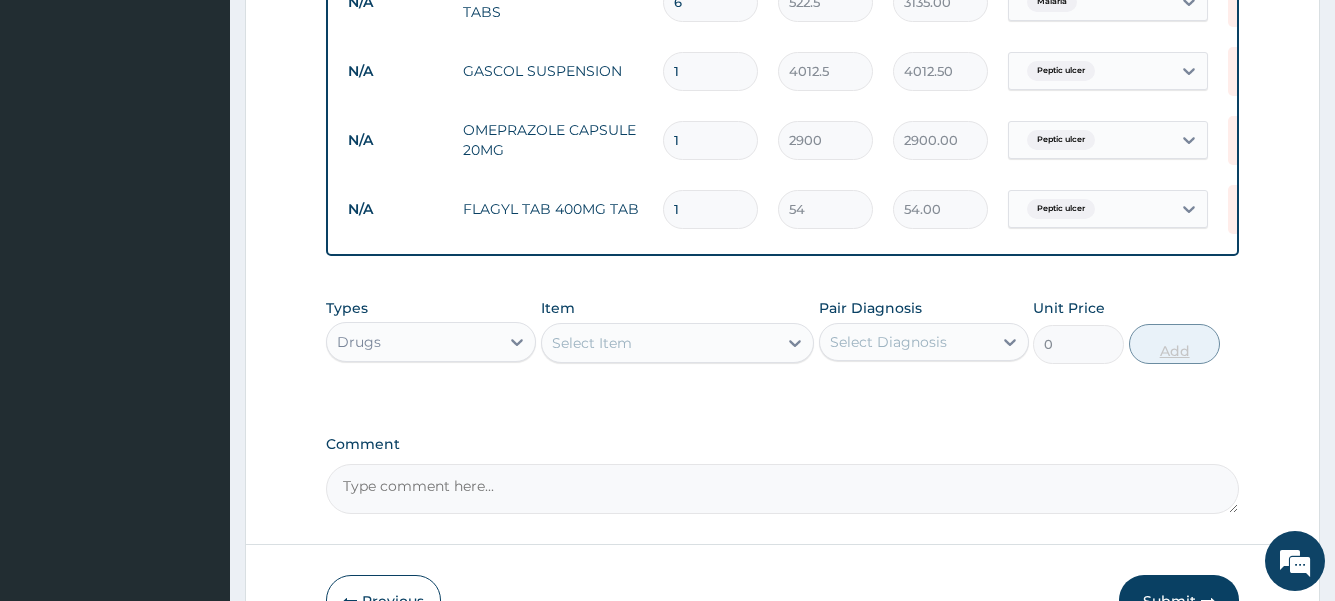 type on "15" 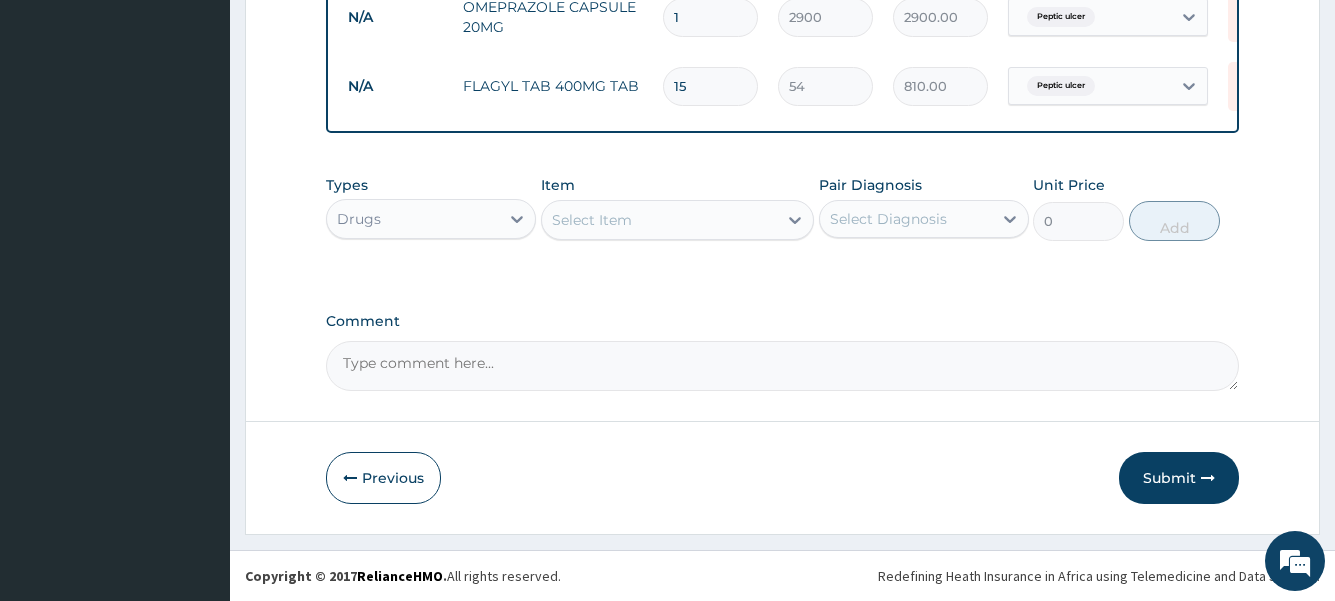 scroll, scrollTop: 1324, scrollLeft: 0, axis: vertical 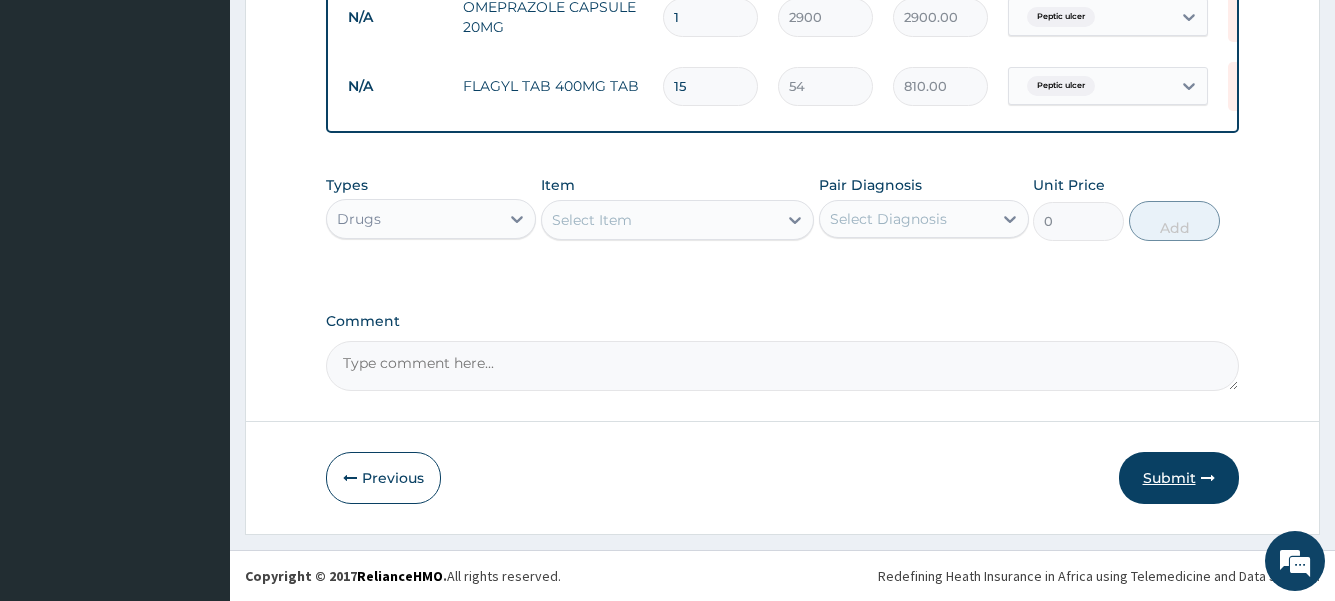 type on "15" 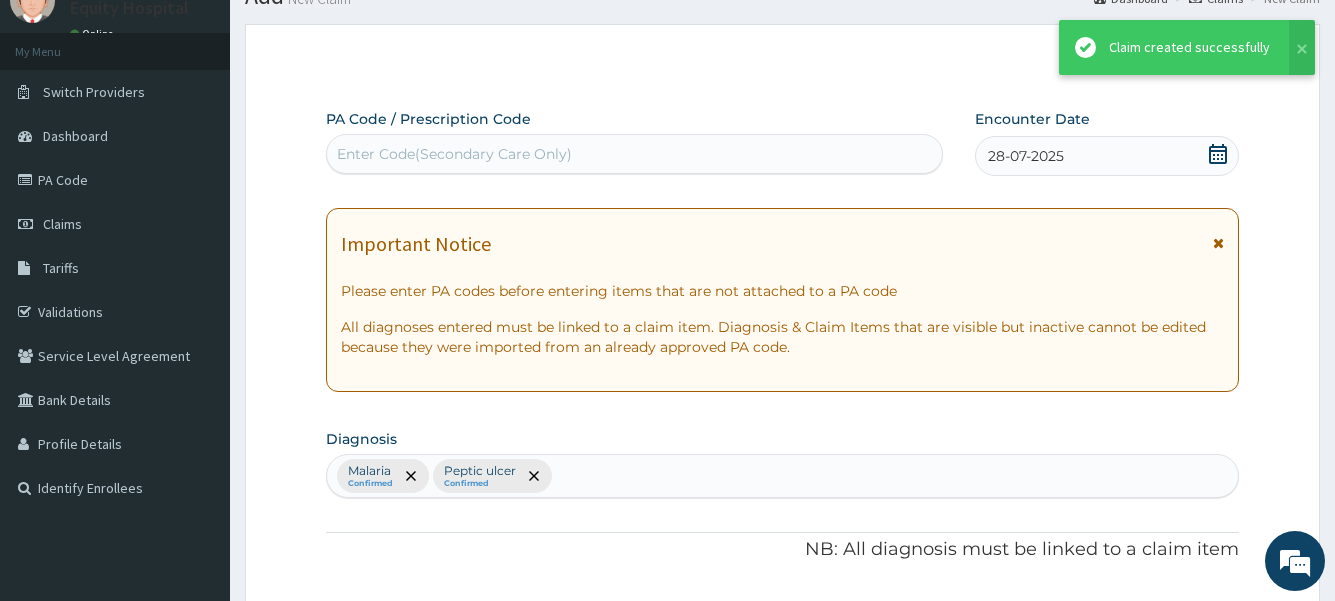 scroll, scrollTop: 1324, scrollLeft: 0, axis: vertical 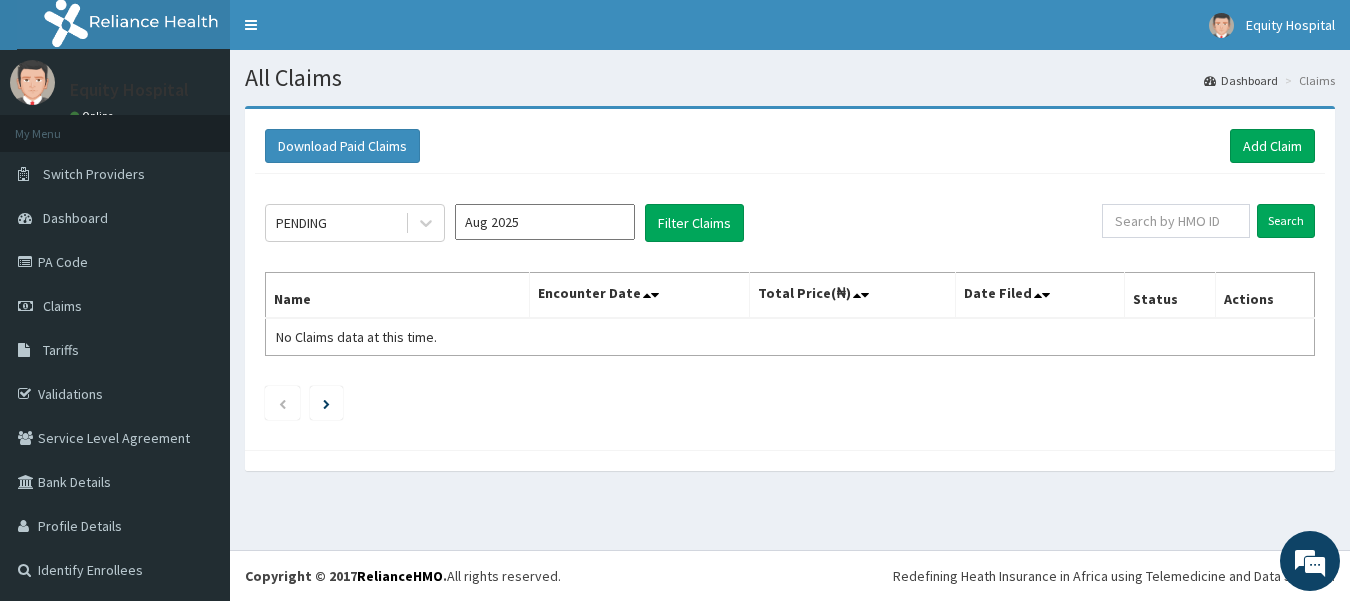 click on "R EL
Toggle navigation
Equity Hospital Equity Hospital - [EMAIL] Member since  [DATE] at [TIME]   Profile Sign out" at bounding box center [675, 300] 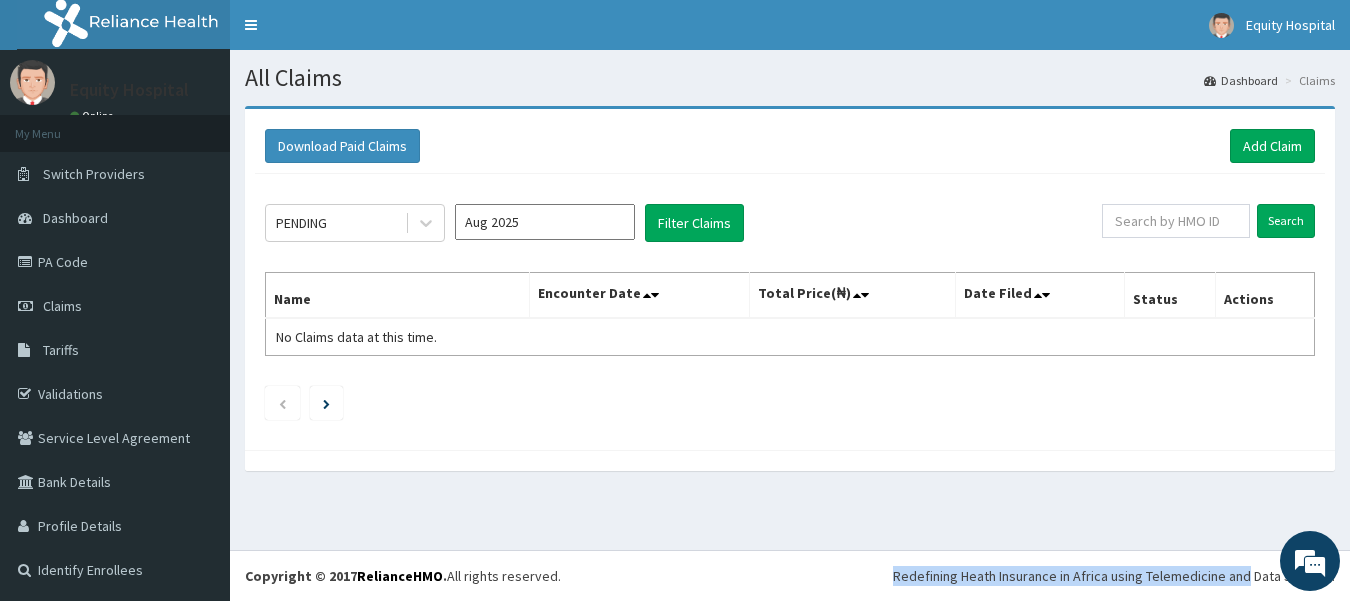 scroll, scrollTop: 0, scrollLeft: 0, axis: both 